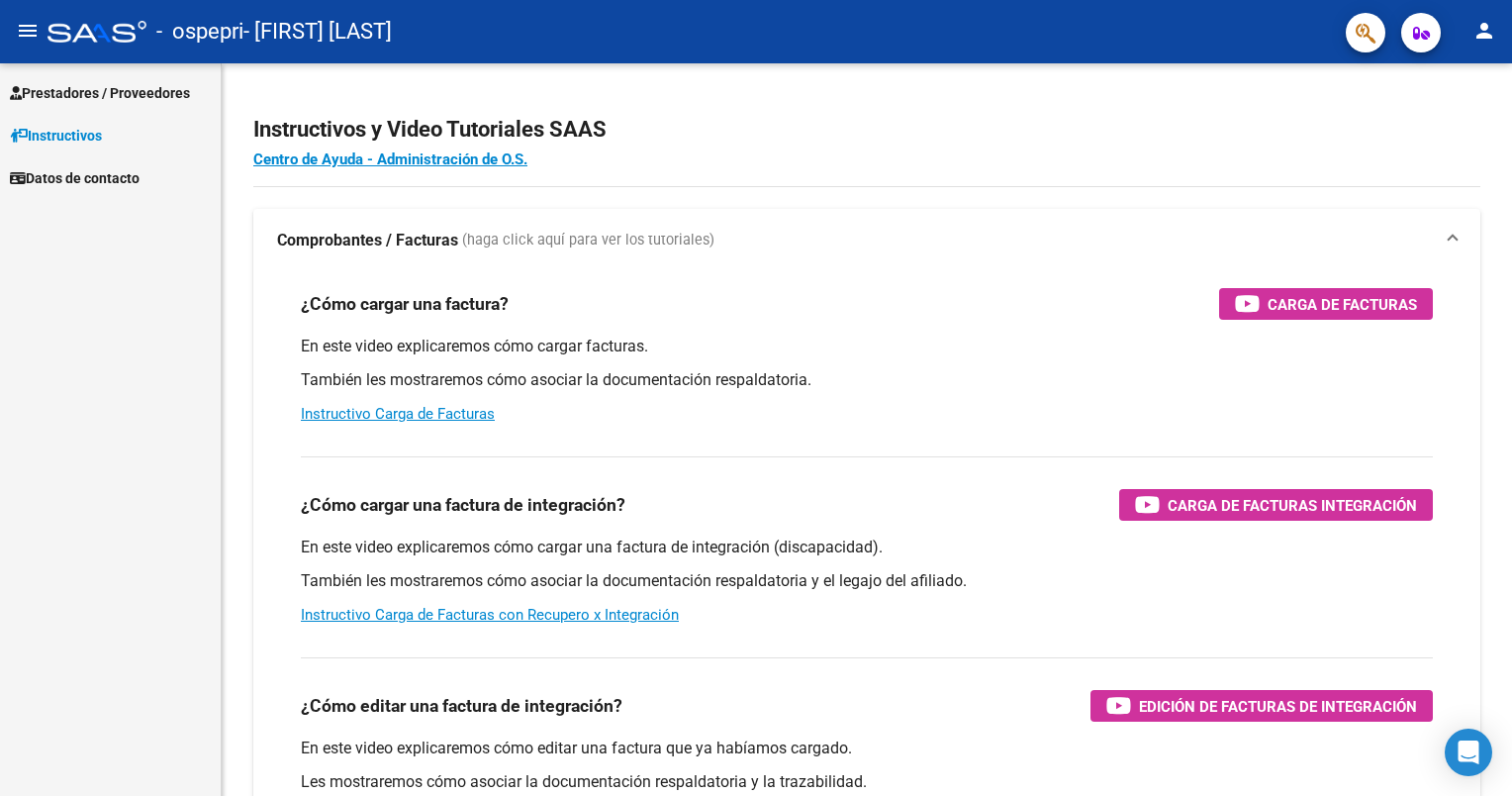 scroll, scrollTop: 0, scrollLeft: 0, axis: both 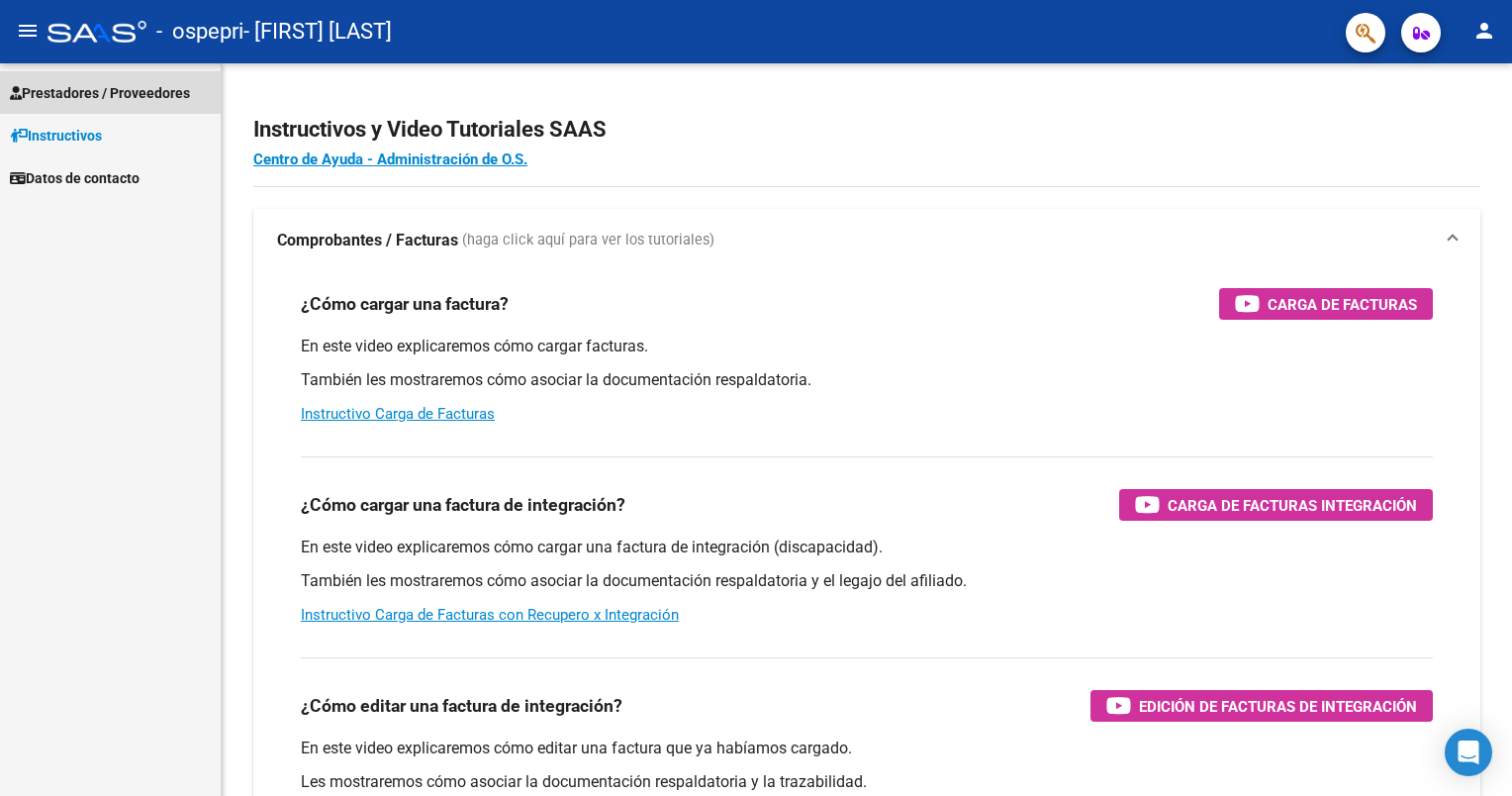 click on "Prestadores / Proveedores" at bounding box center [100, 93] 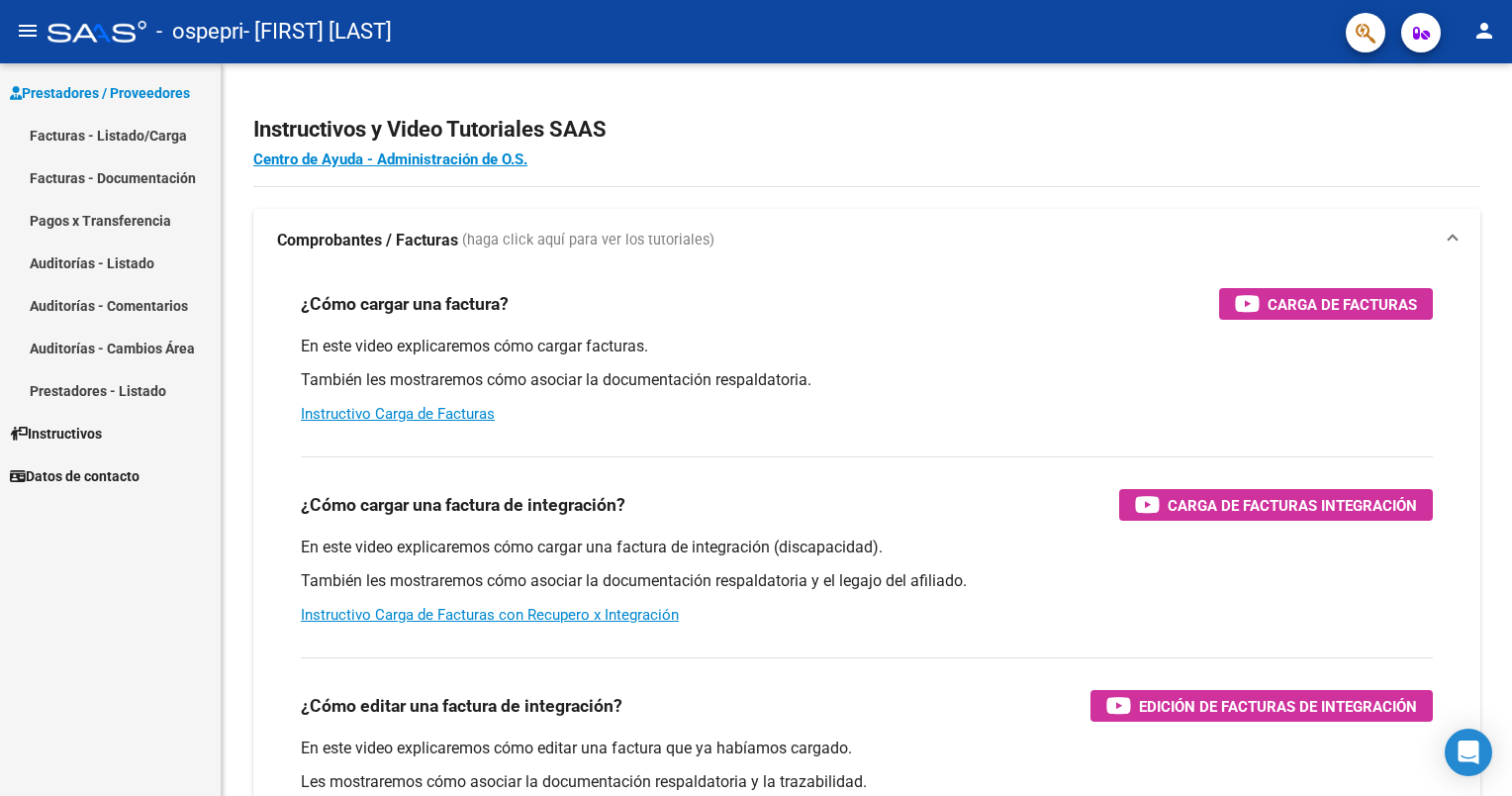 click on "Facturas - Listado/Carga" at bounding box center (110, 135) 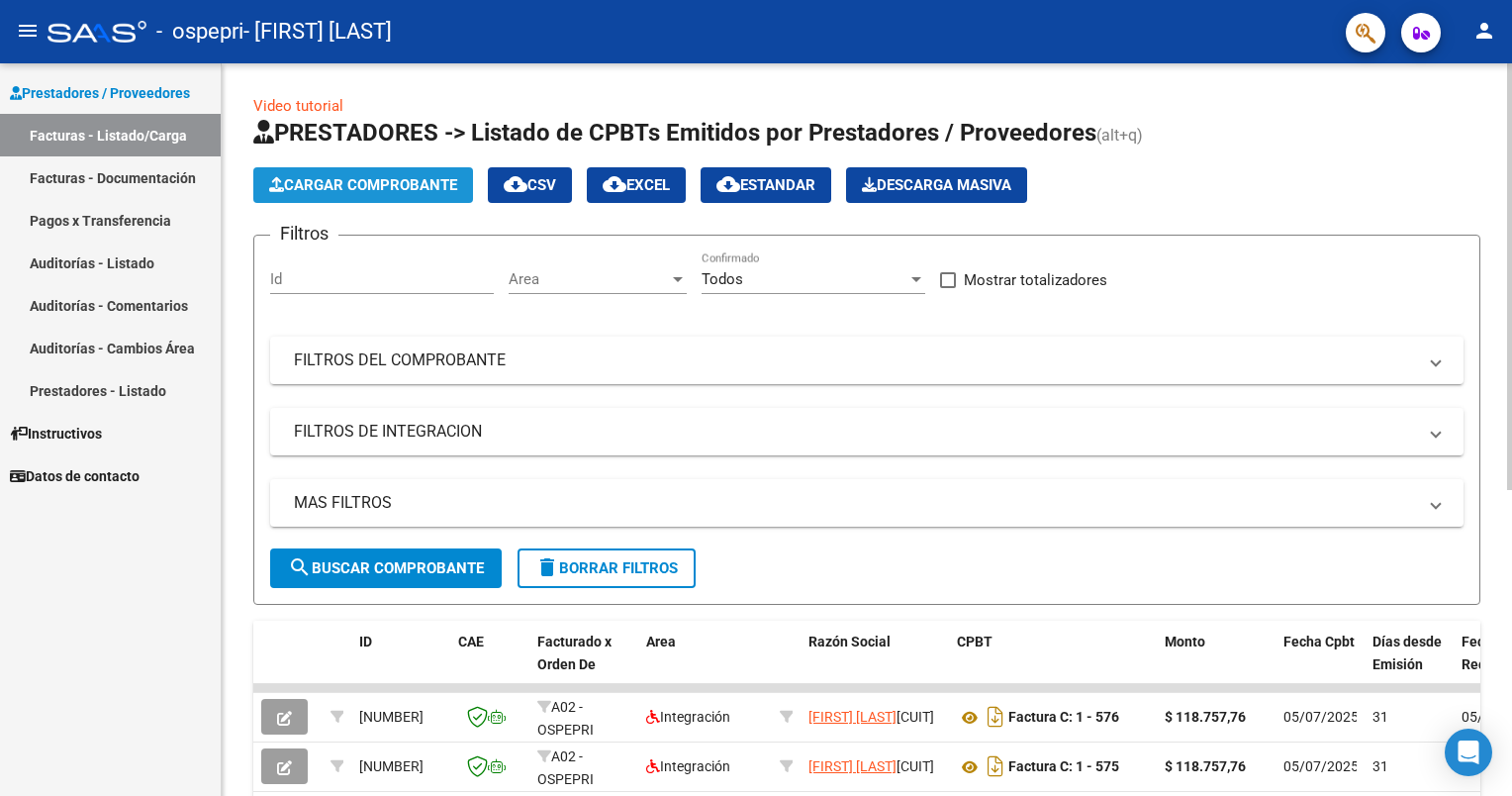 click on "Cargar Comprobante" 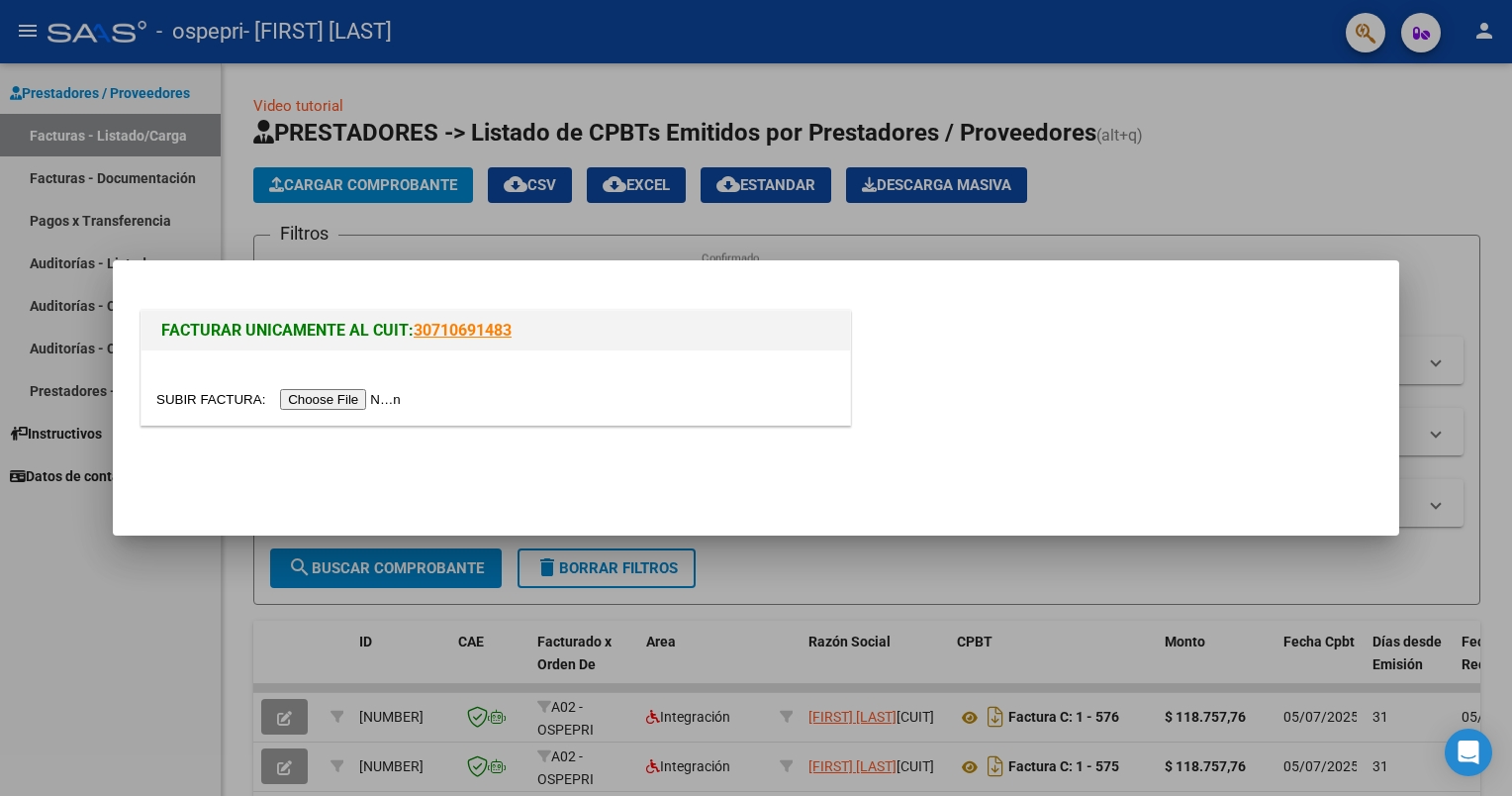 click at bounding box center [281, 399] 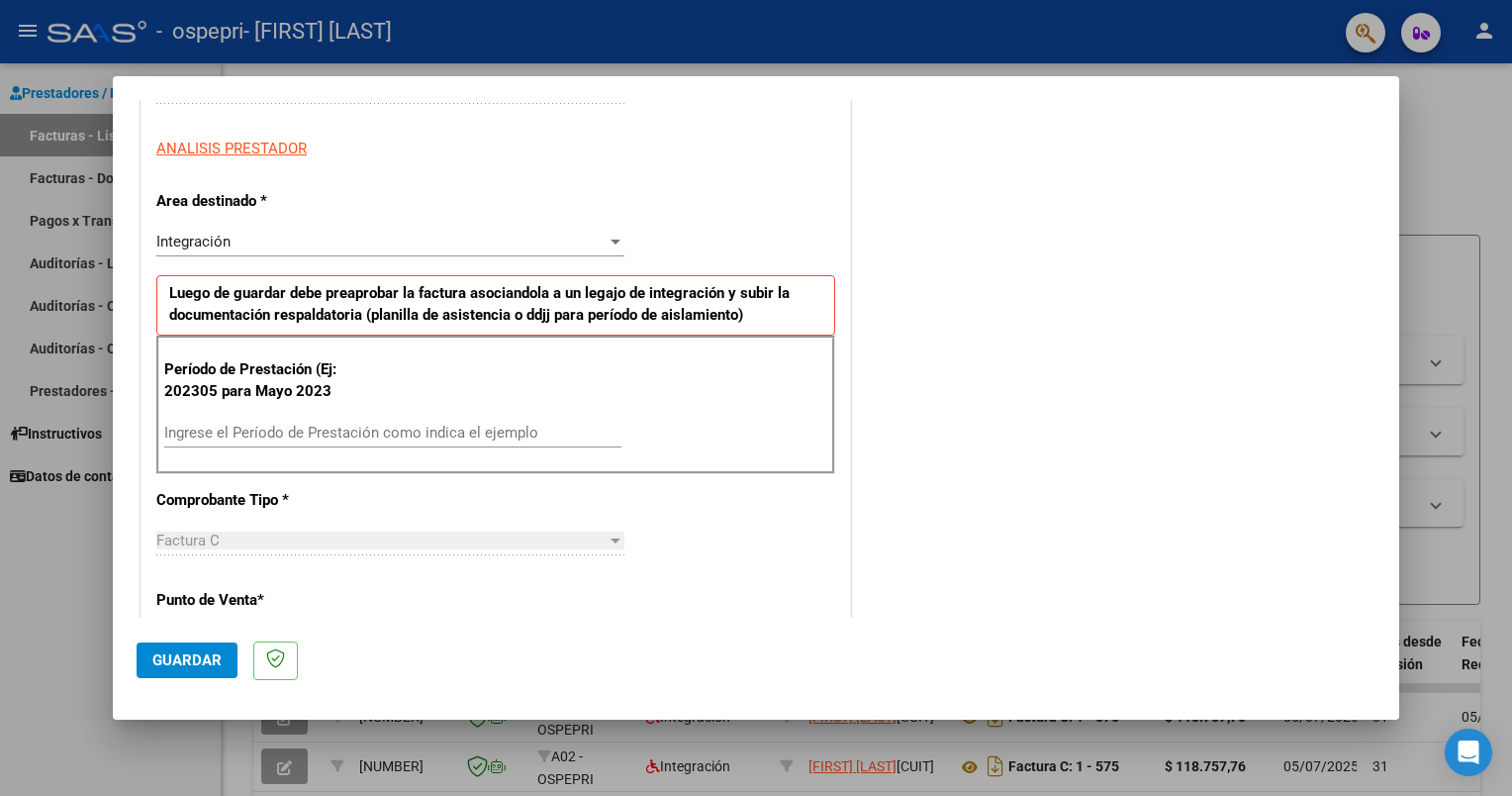 scroll, scrollTop: 396, scrollLeft: 0, axis: vertical 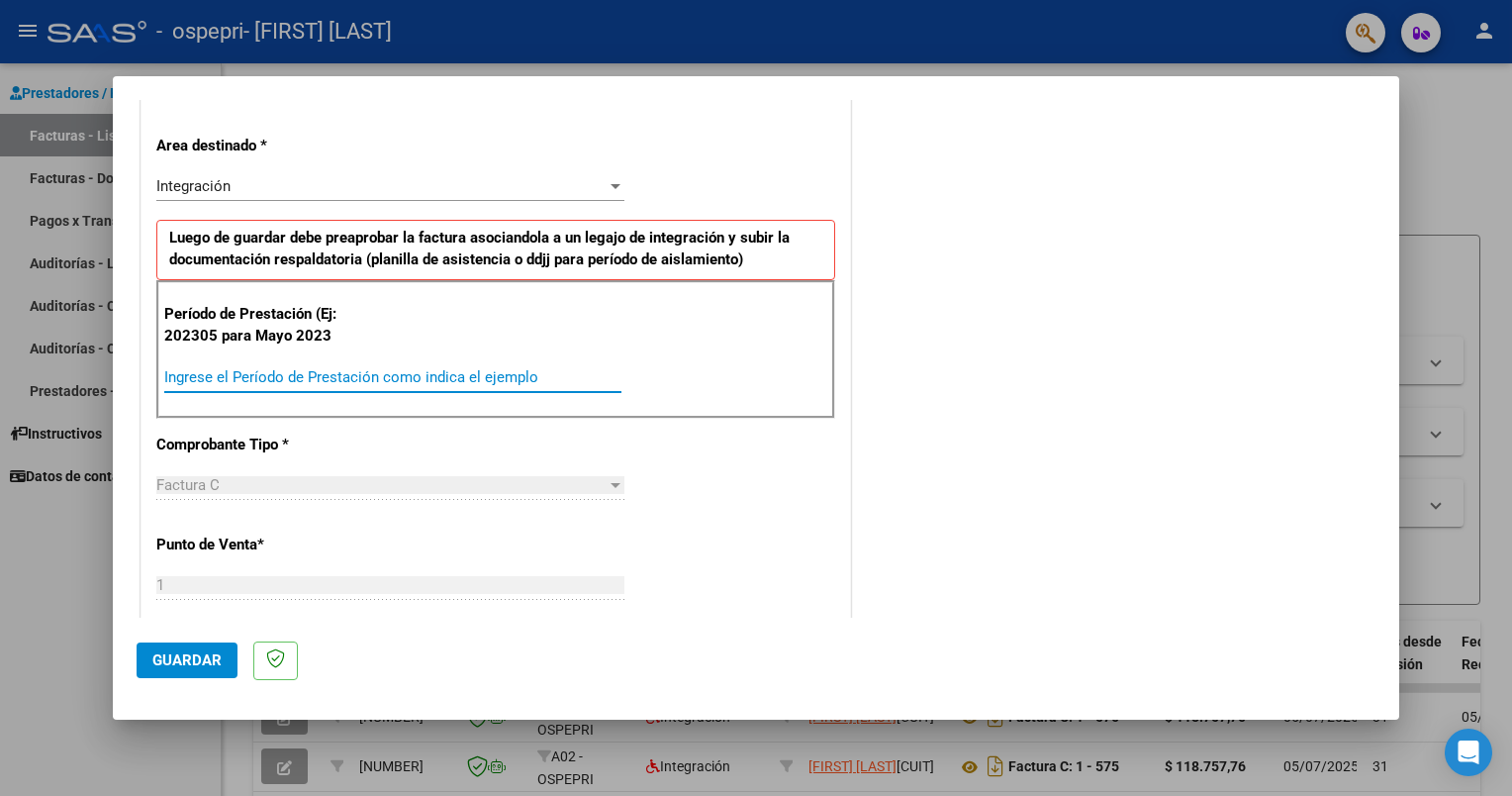 click on "Ingrese el Período de Prestación como indica el ejemplo" at bounding box center (393, 377) 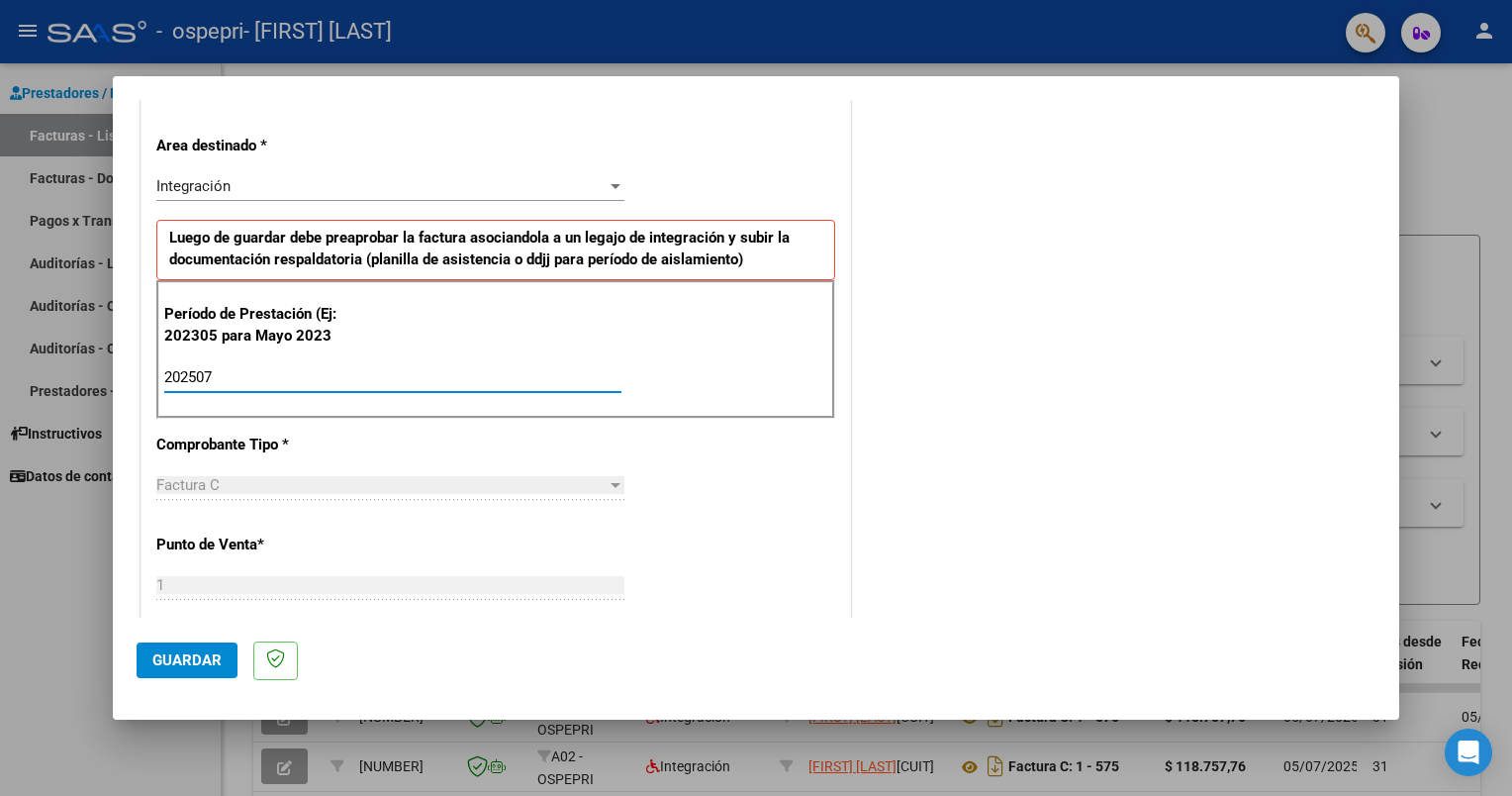 type on "202507" 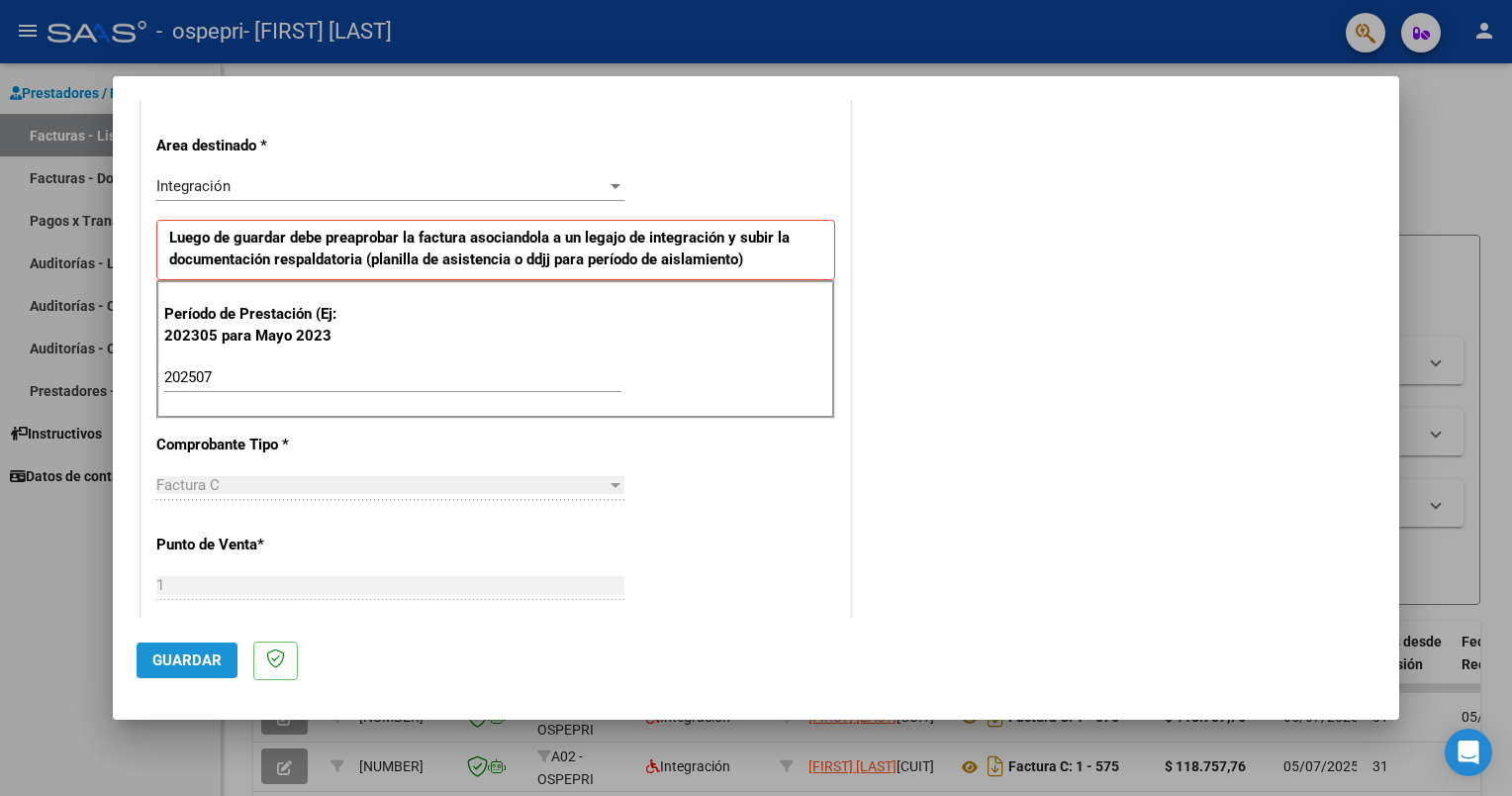 click on "Guardar" 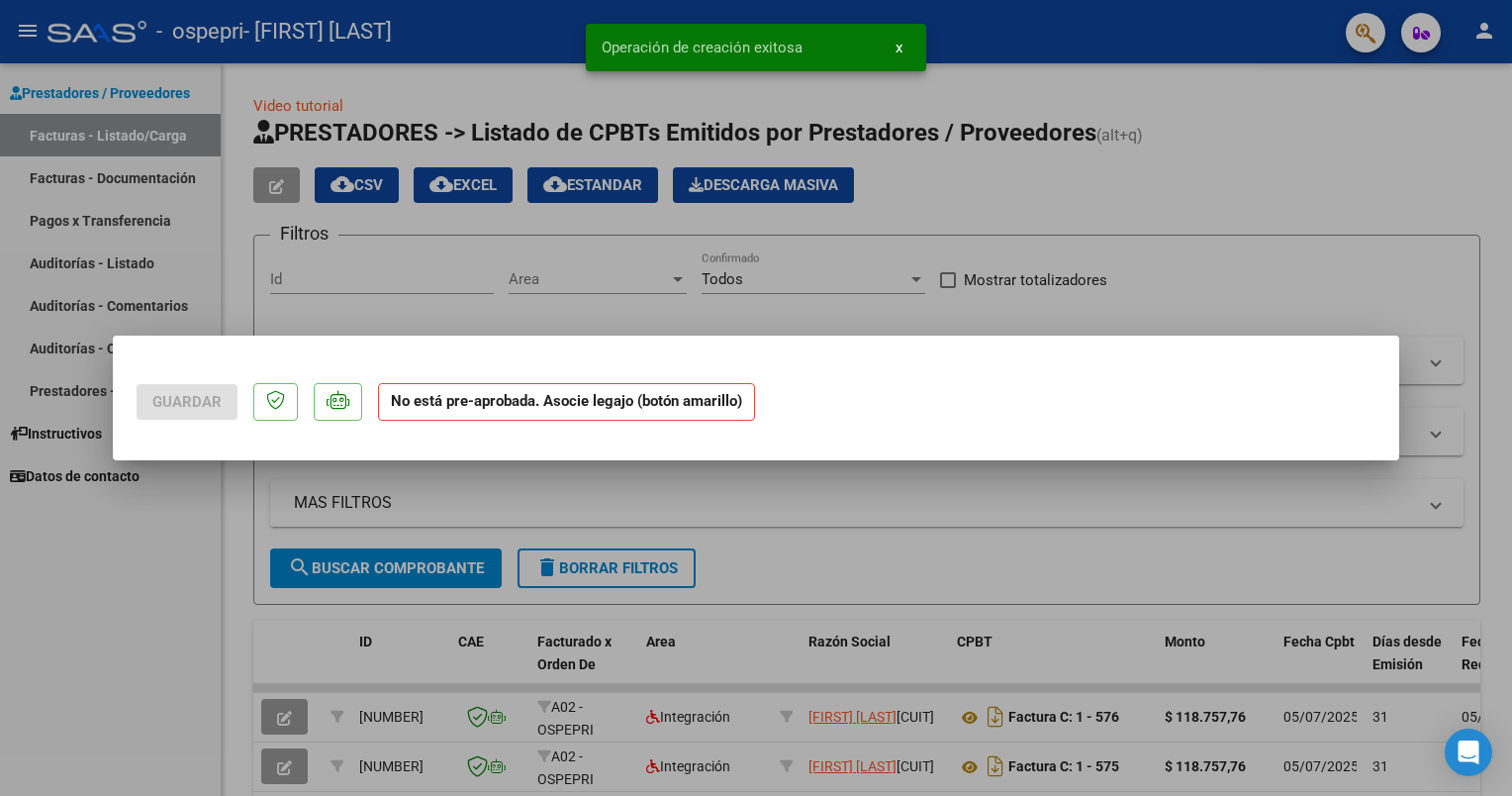 scroll, scrollTop: 0, scrollLeft: 0, axis: both 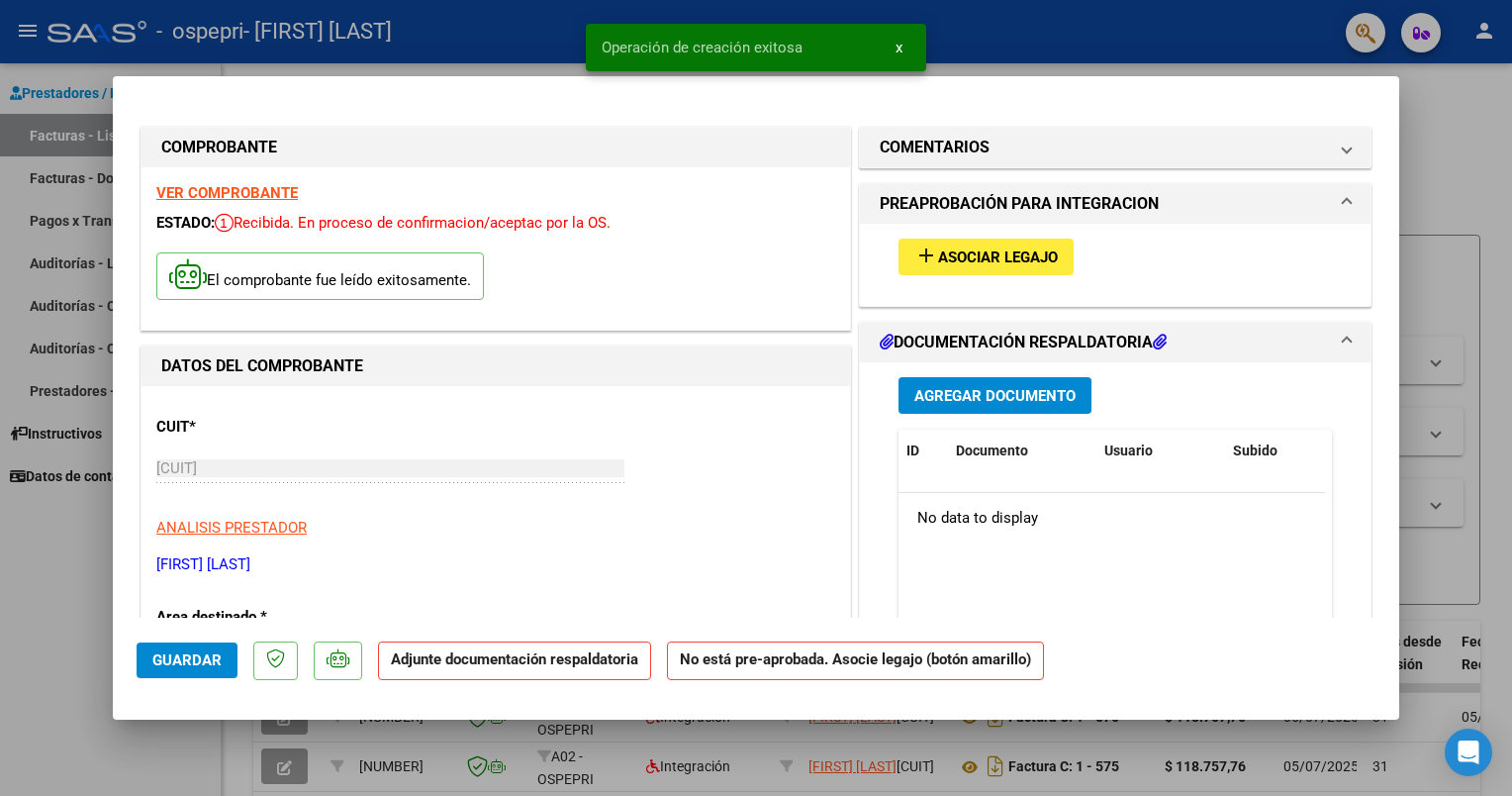 click at bounding box center (756, 398) 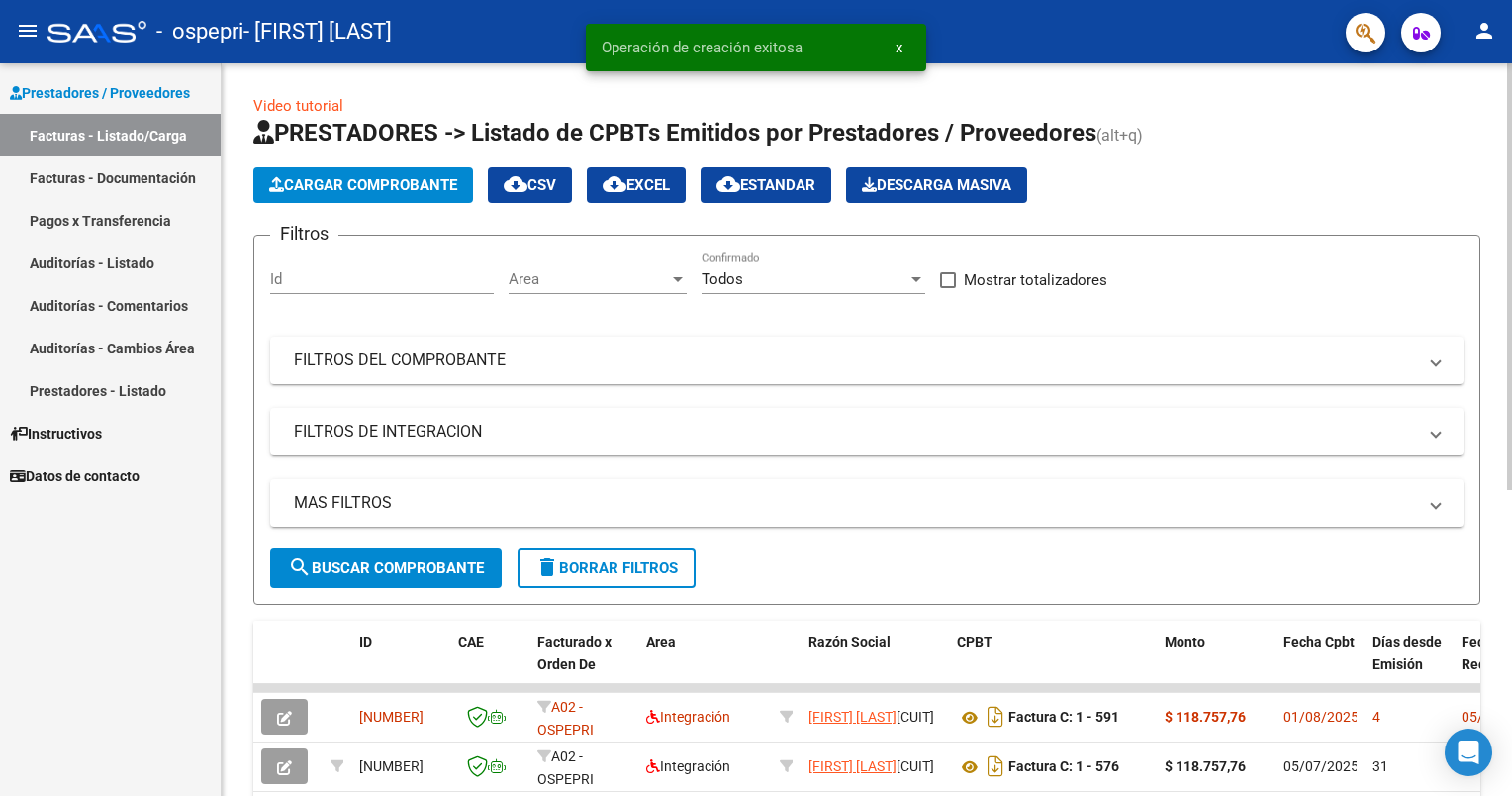 click on "PRESTADORES -> Listado de CPBTs Emitidos por Prestadores / Proveedores (alt+q)   Cargar Comprobante
cloud_download  CSV  cloud_download  EXCEL  cloud_download  Estandar   Descarga Masiva
Filtros Id Area Area Todos Confirmado   Mostrar totalizadores   FILTROS DEL COMPROBANTE  Comprobante Tipo Comprobante Tipo Start date – End date Fec. Comprobante Desde / Hasta Días Emisión Desde(cant. días) Días Emisión Hasta(cant. días) CUIT / Razón Social Pto. Venta Nro. Comprobante Código SSS CAE Válido CAE Válido Todos Cargado Módulo Hosp. Todos Tiene facturacion Apócrifa Hospital Refes  FILTROS DE INTEGRACION  Período De Prestación Campos del Archivo de Rendición Devuelto x SSS (dr_envio) Todos Rendido x SSS (dr_envio) Tipo de Registro Tipo de Registro Período Presentación Período Presentación Campos del Legajo Asociado (preaprobación) Afiliado Legajo (cuil/nombre) Todos Solo facturas preaprobadas  MAS FILTROS  Todos Con Doc. Respaldatoria Todos Con Trazabilidad Todos Asociado a Expediente Sur" 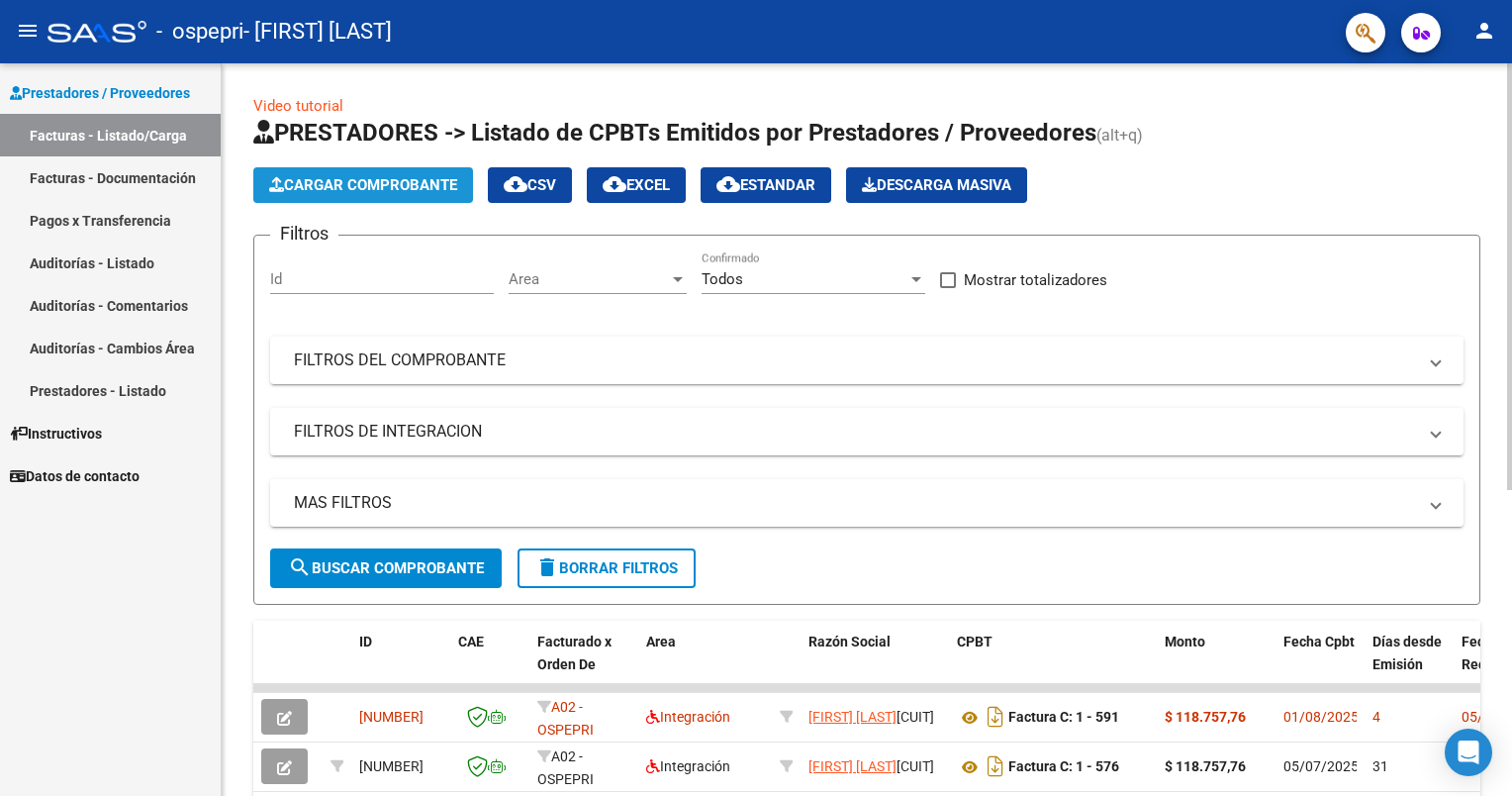 click on "Cargar Comprobante" 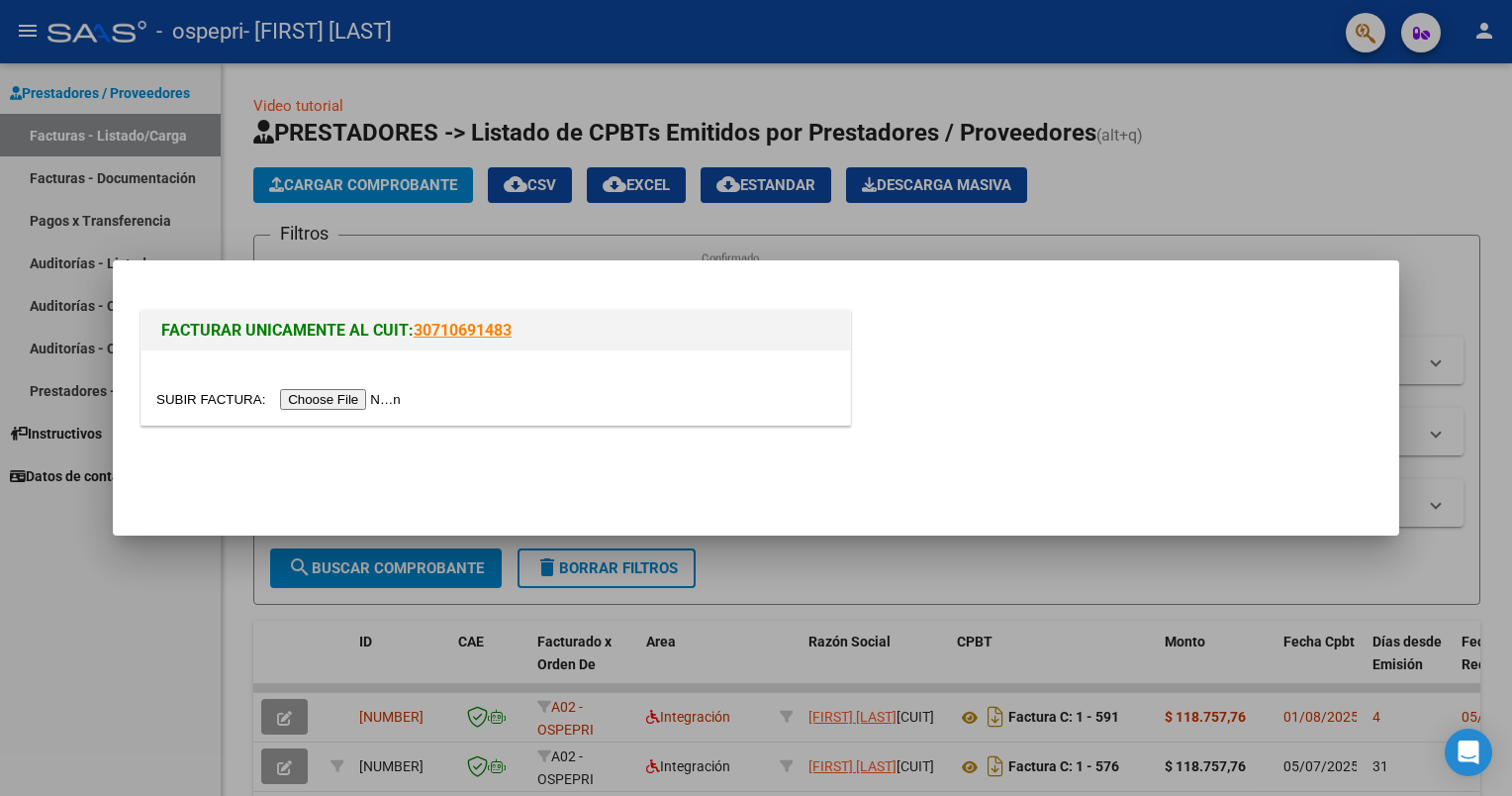 click at bounding box center [496, 387] 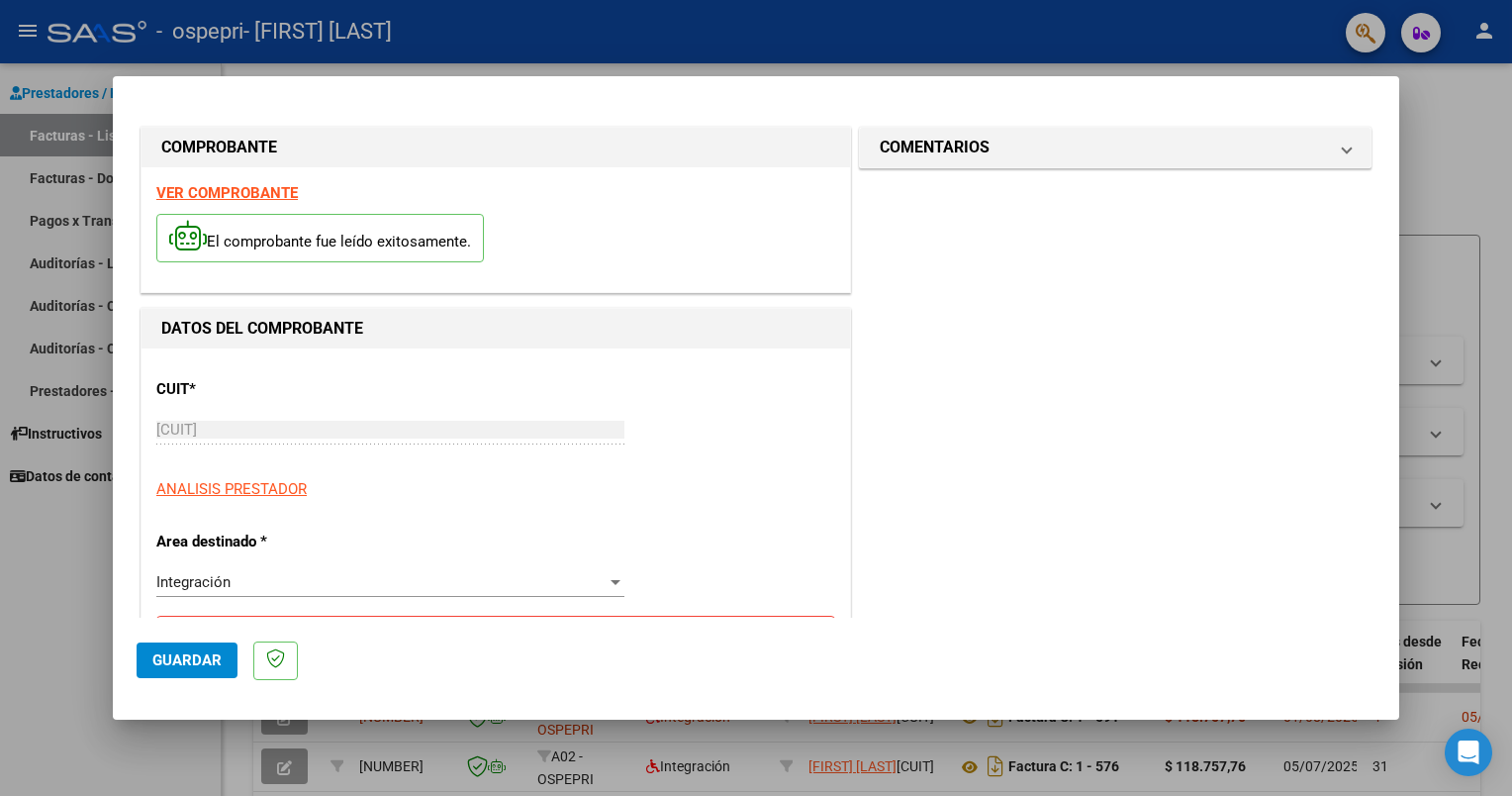 scroll, scrollTop: 297, scrollLeft: 0, axis: vertical 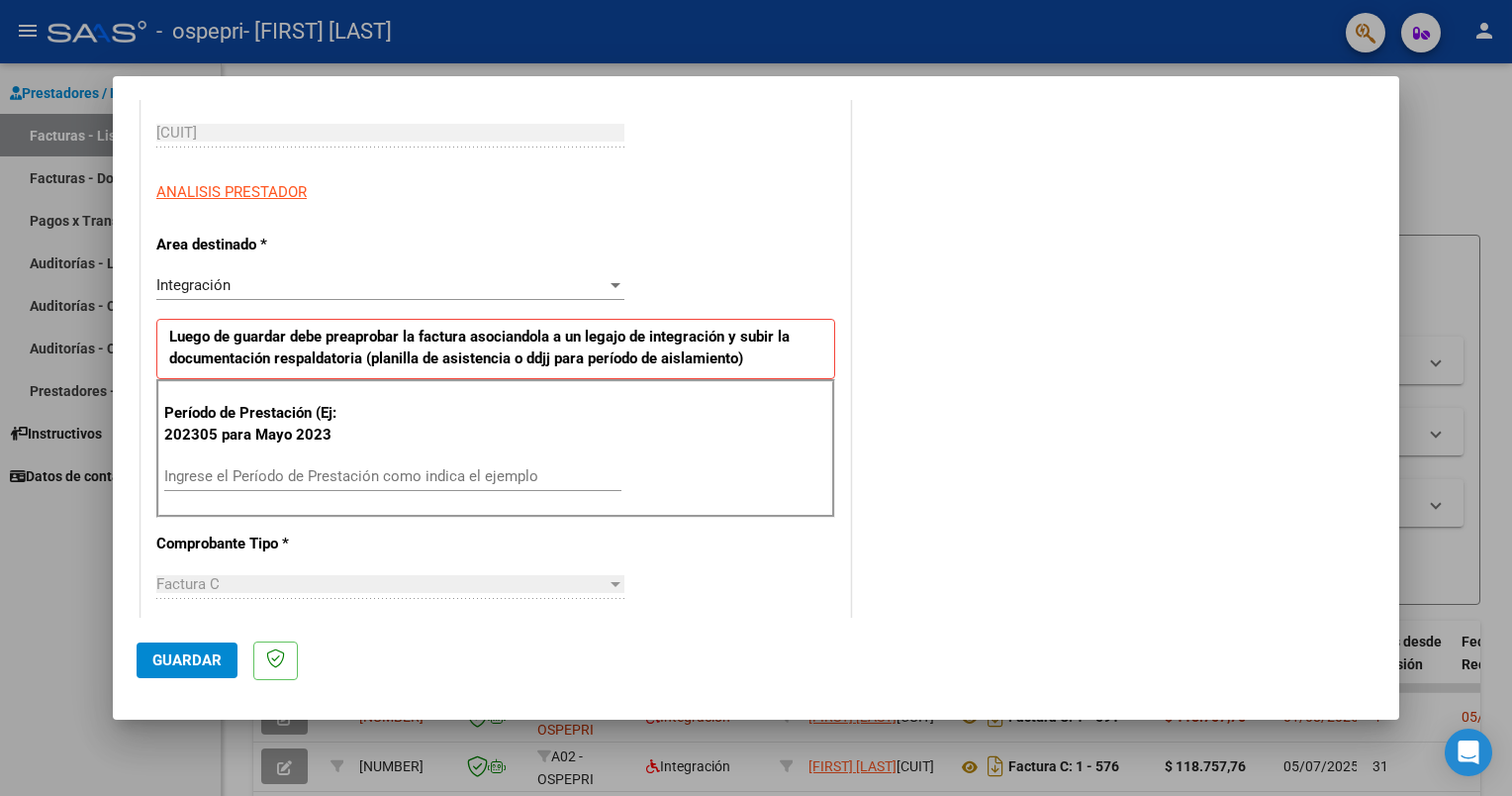 click on "COMENTARIOS Comentarios del Prestador / Gerenciador:" at bounding box center [1115, 667] 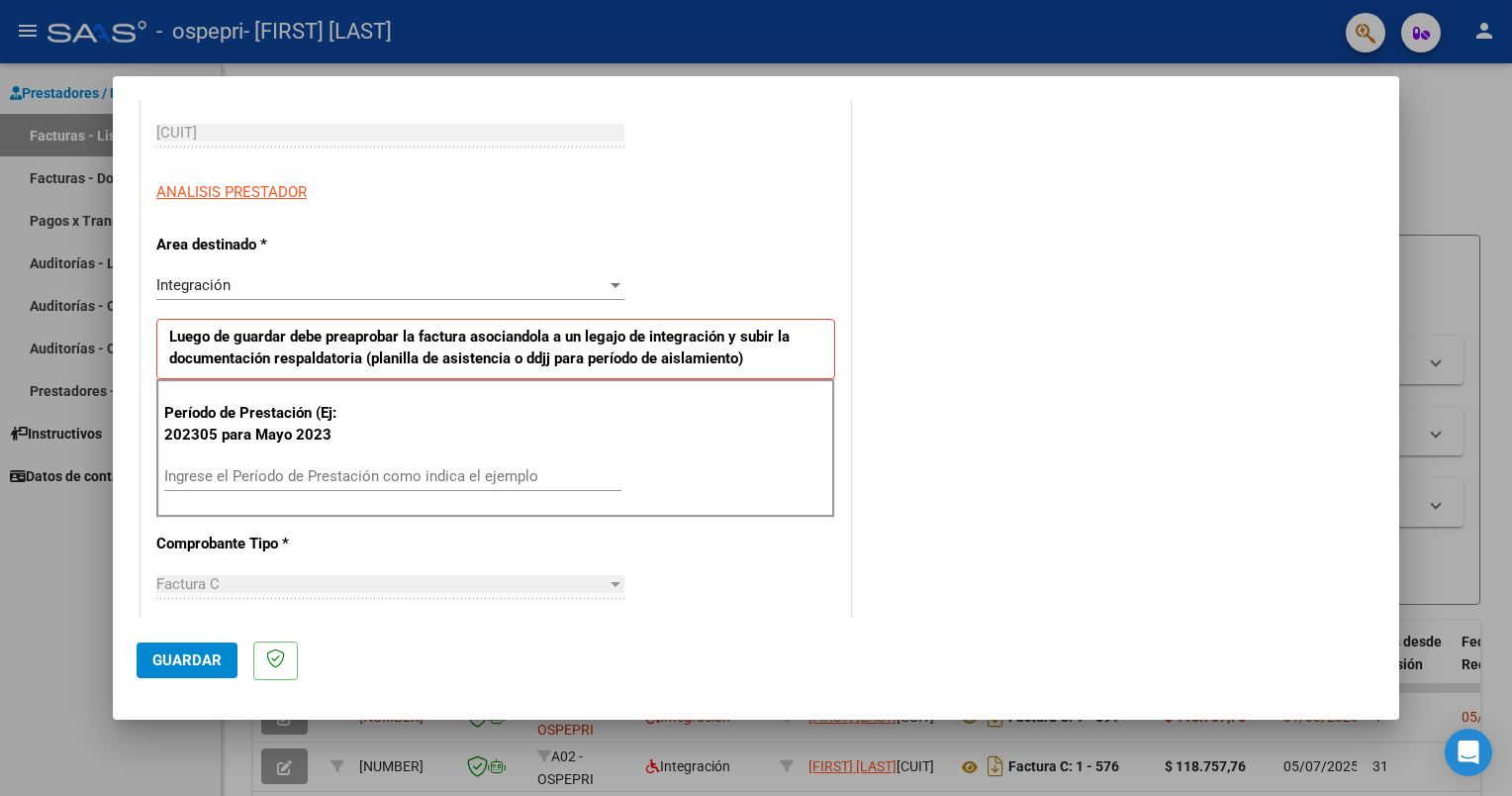 click on "Ingrese el Período de Prestación como indica el ejemplo" at bounding box center (393, 476) 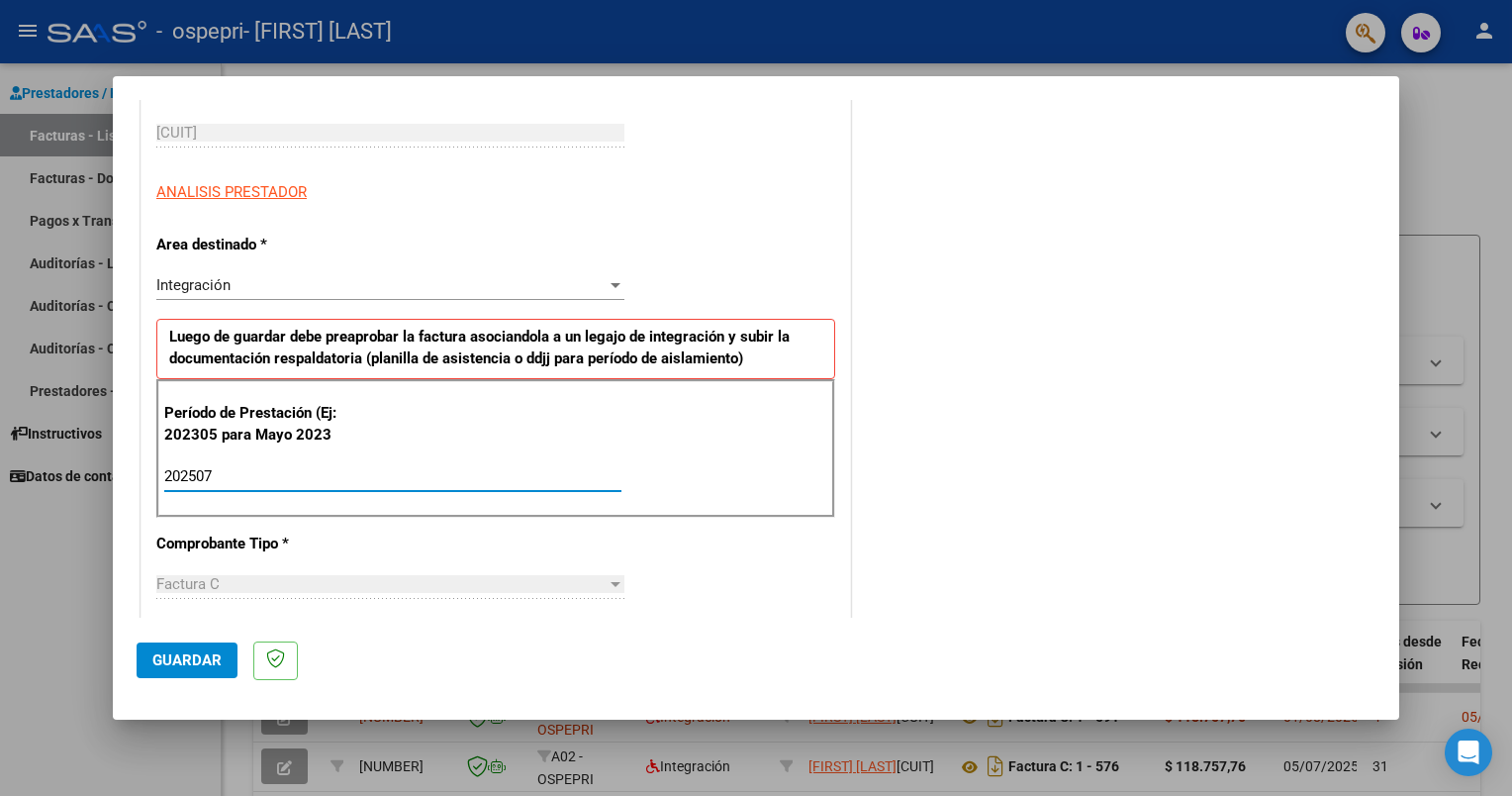 type on "202507" 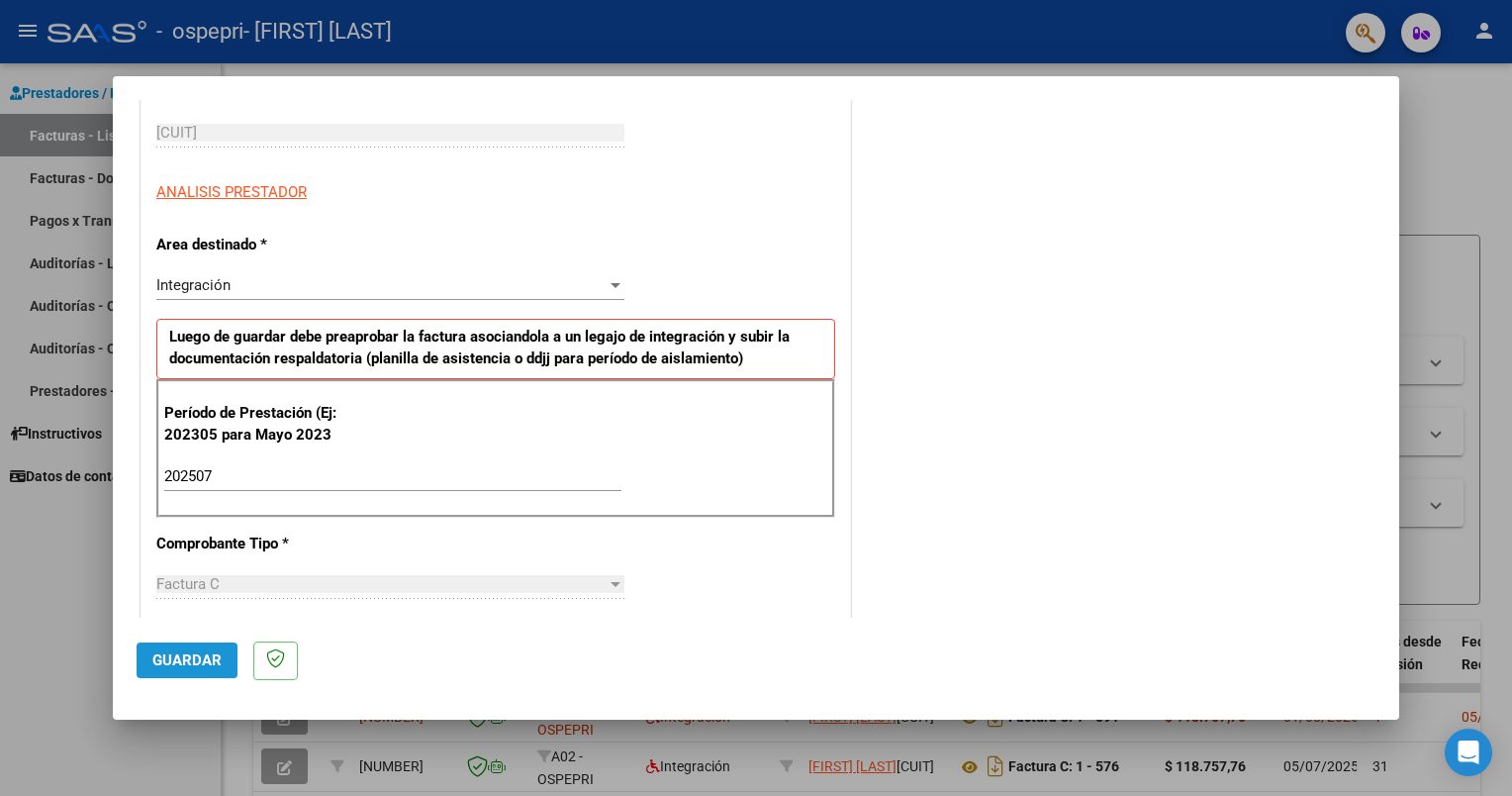 click on "Guardar" 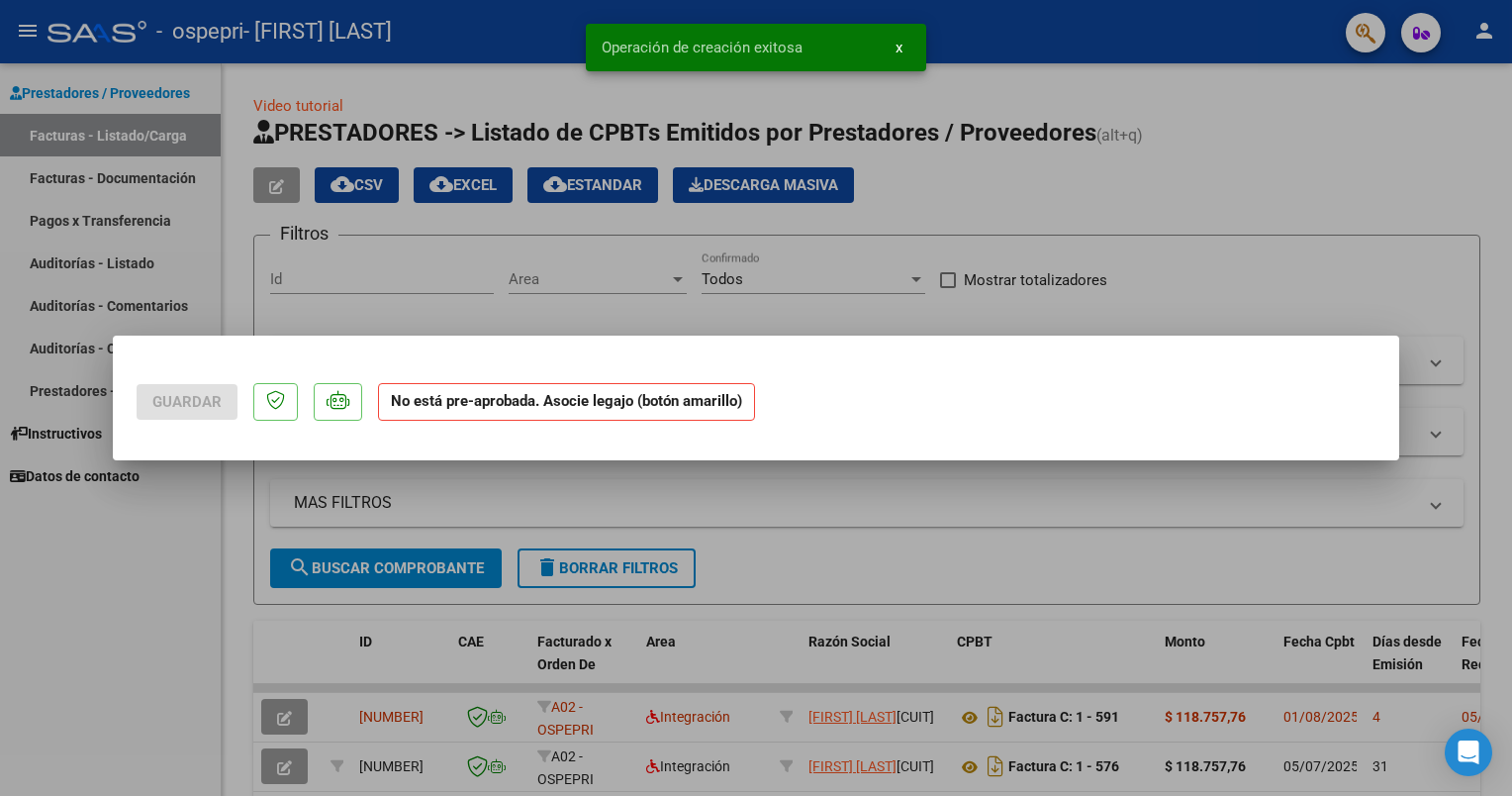 scroll, scrollTop: 0, scrollLeft: 0, axis: both 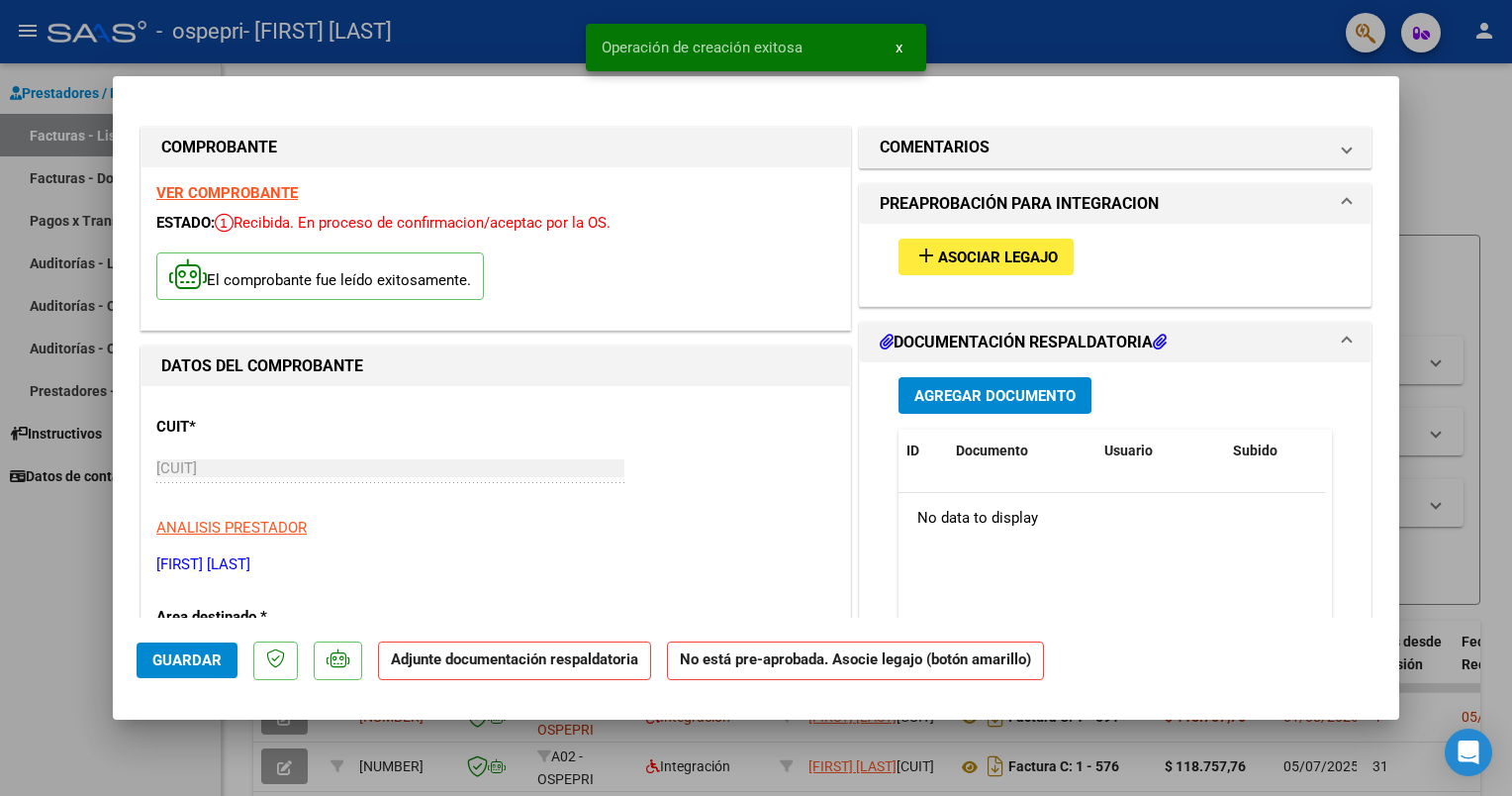 click at bounding box center (756, 398) 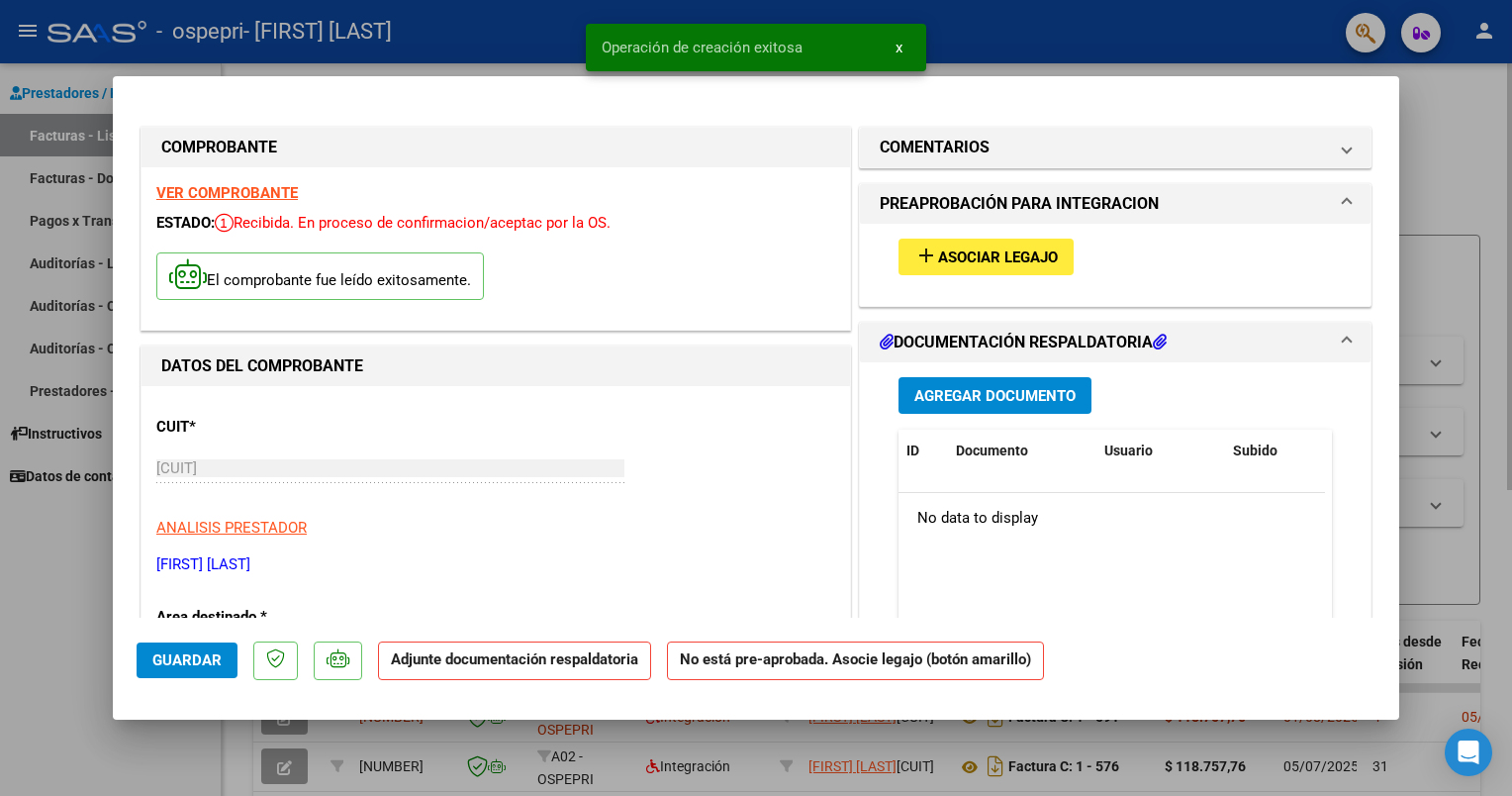 type 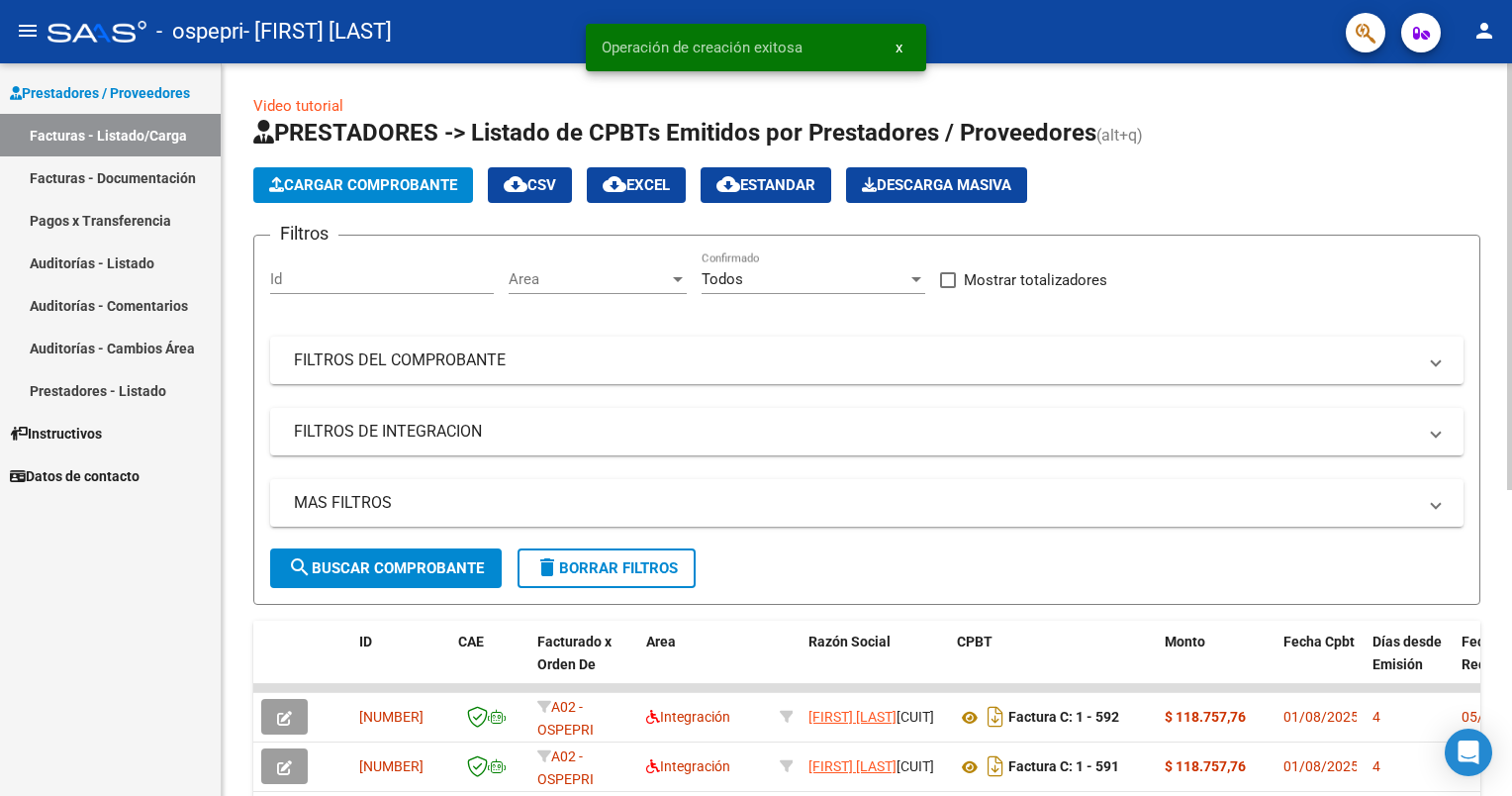click on "Cargar Comprobante" 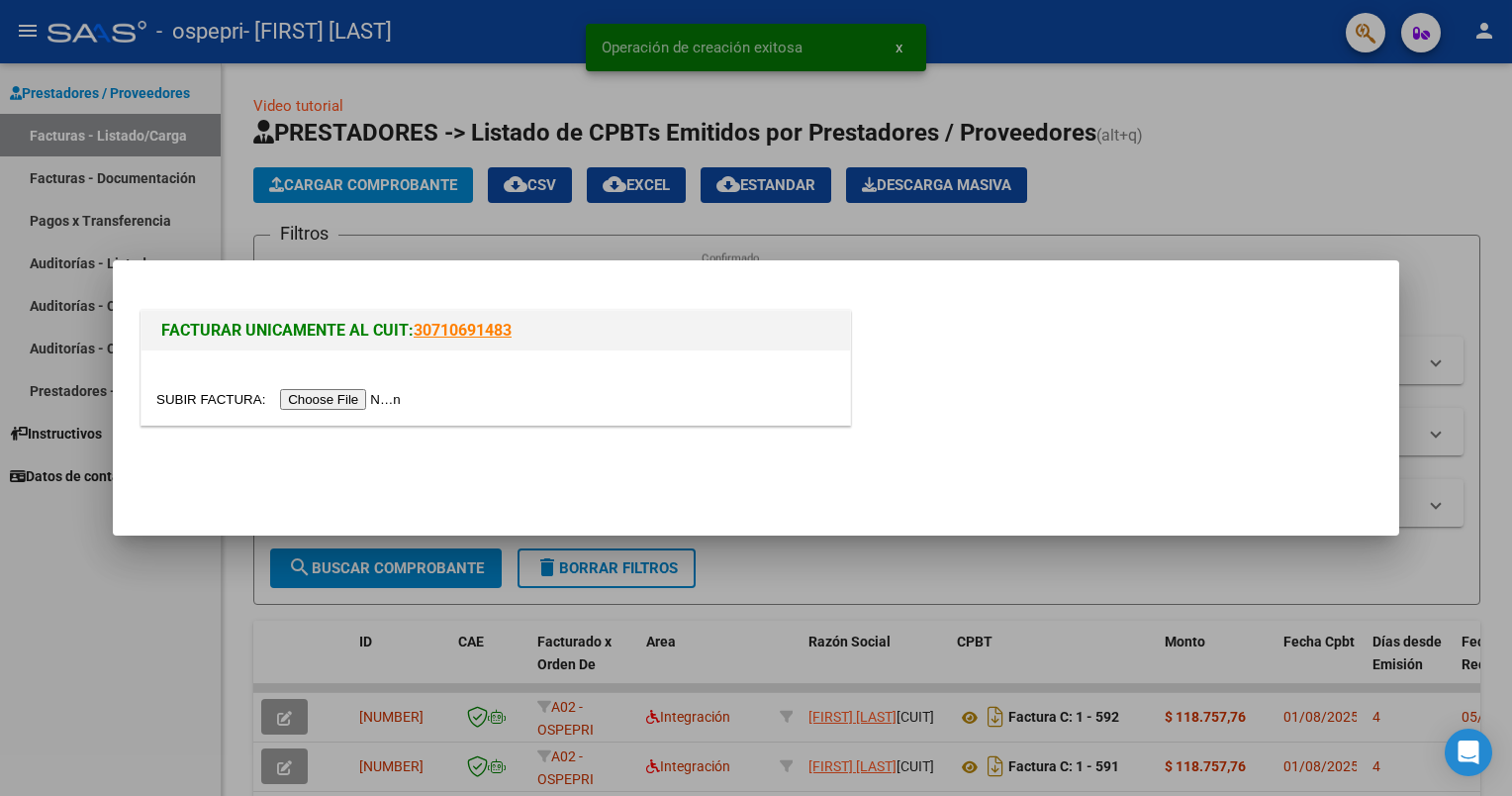 click at bounding box center [281, 399] 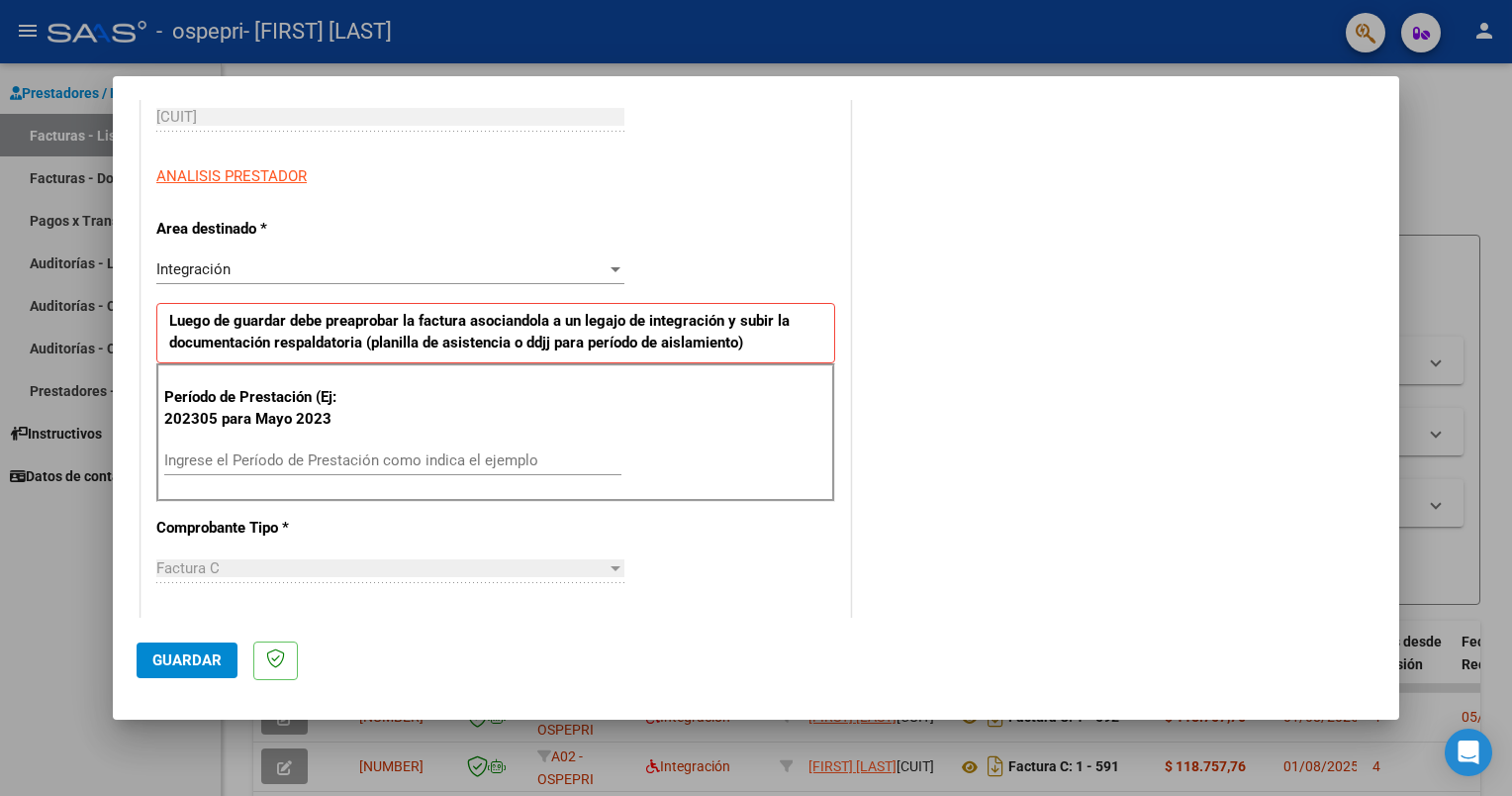 scroll, scrollTop: 396, scrollLeft: 0, axis: vertical 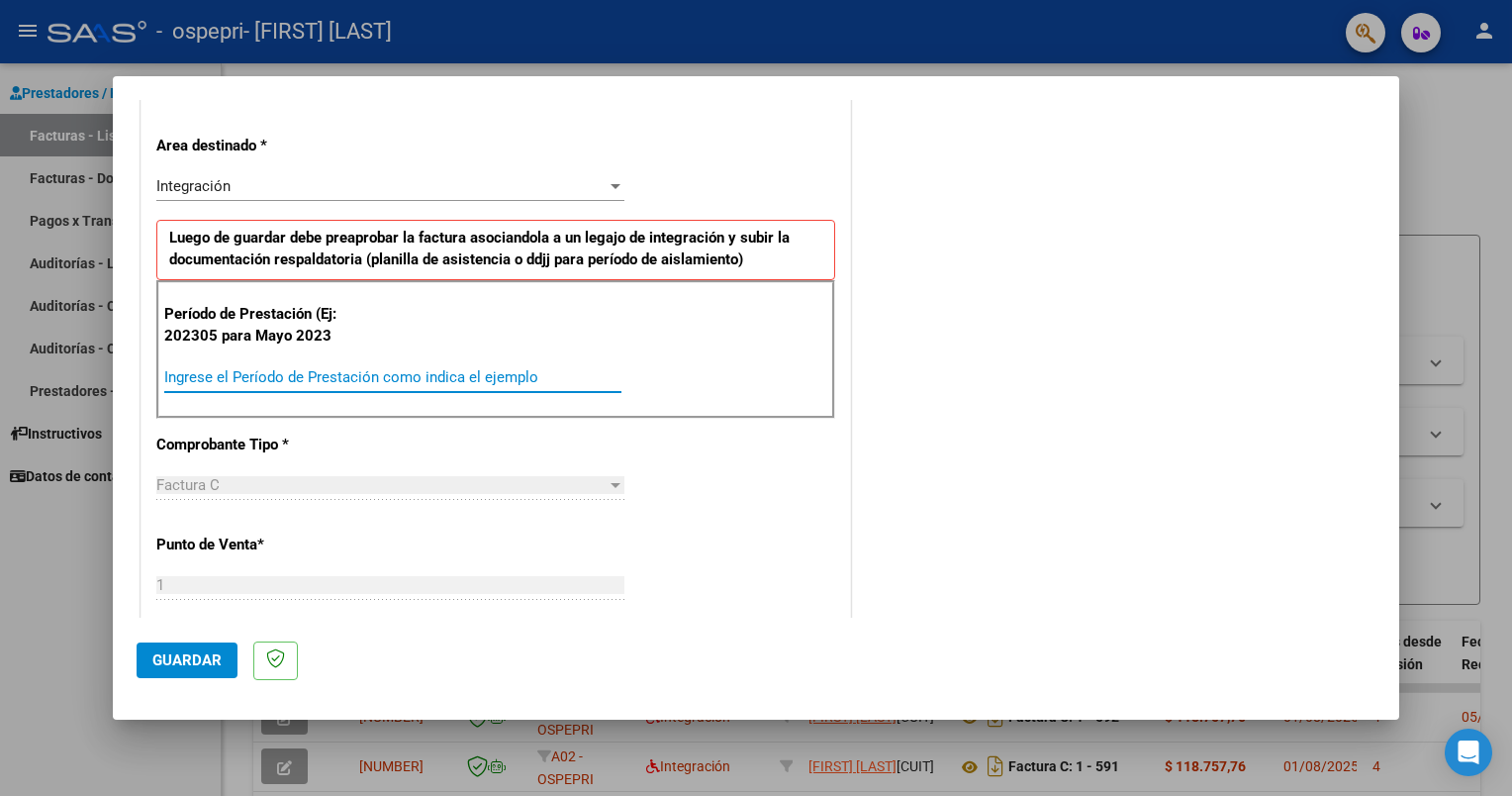 click on "Ingrese el Período de Prestación como indica el ejemplo" at bounding box center (393, 377) 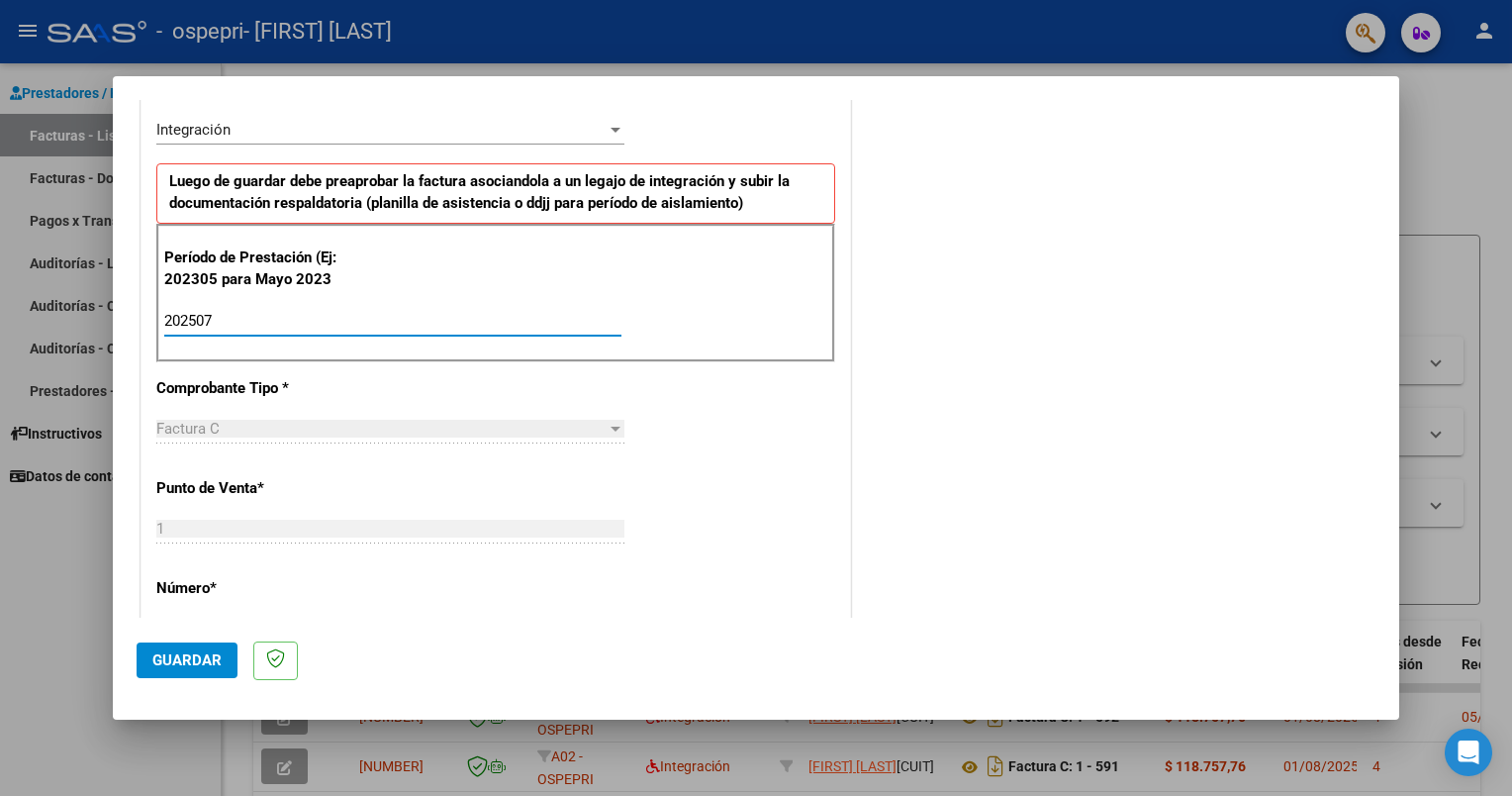 scroll, scrollTop: 594, scrollLeft: 0, axis: vertical 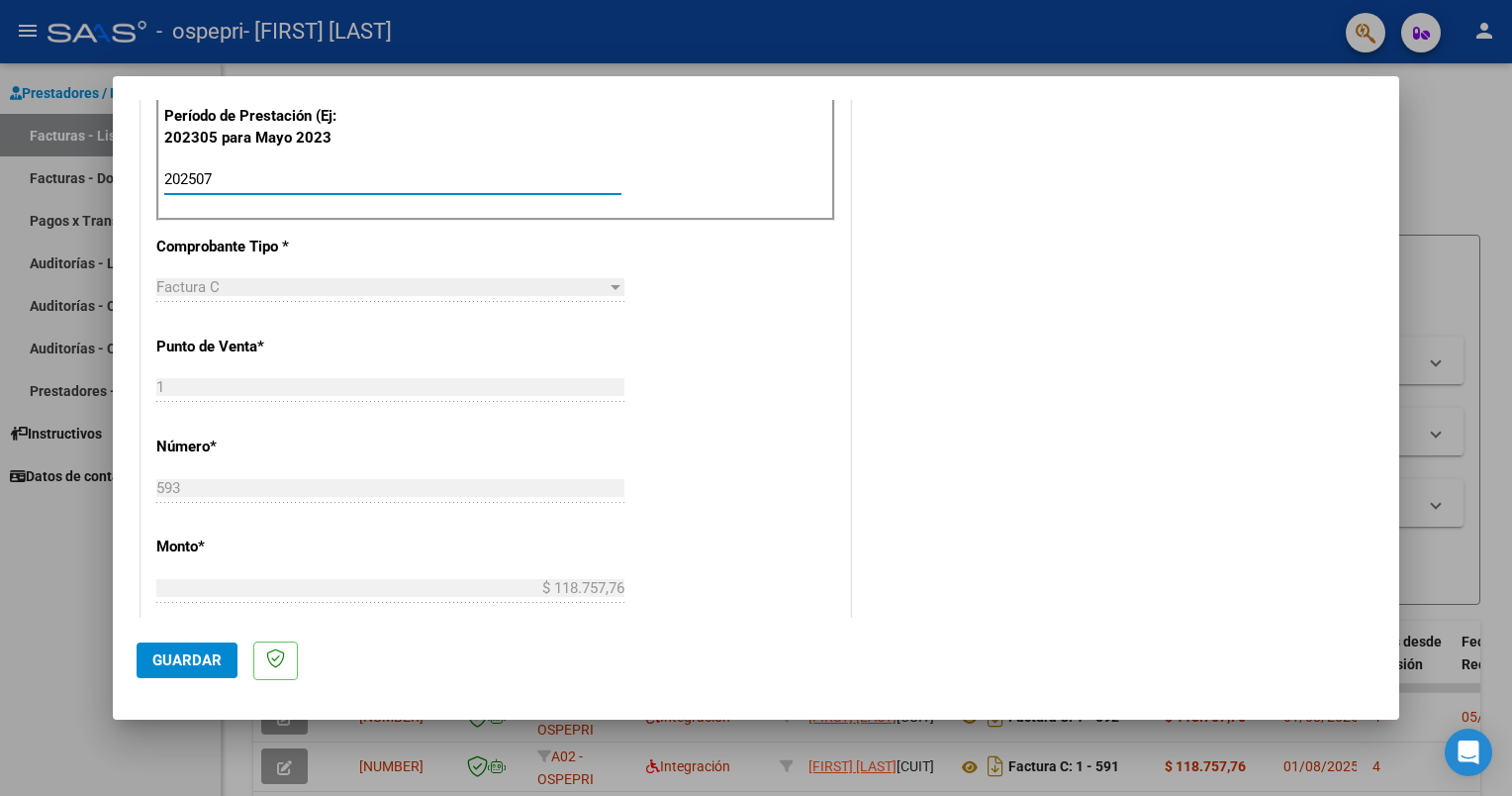 type on "202507" 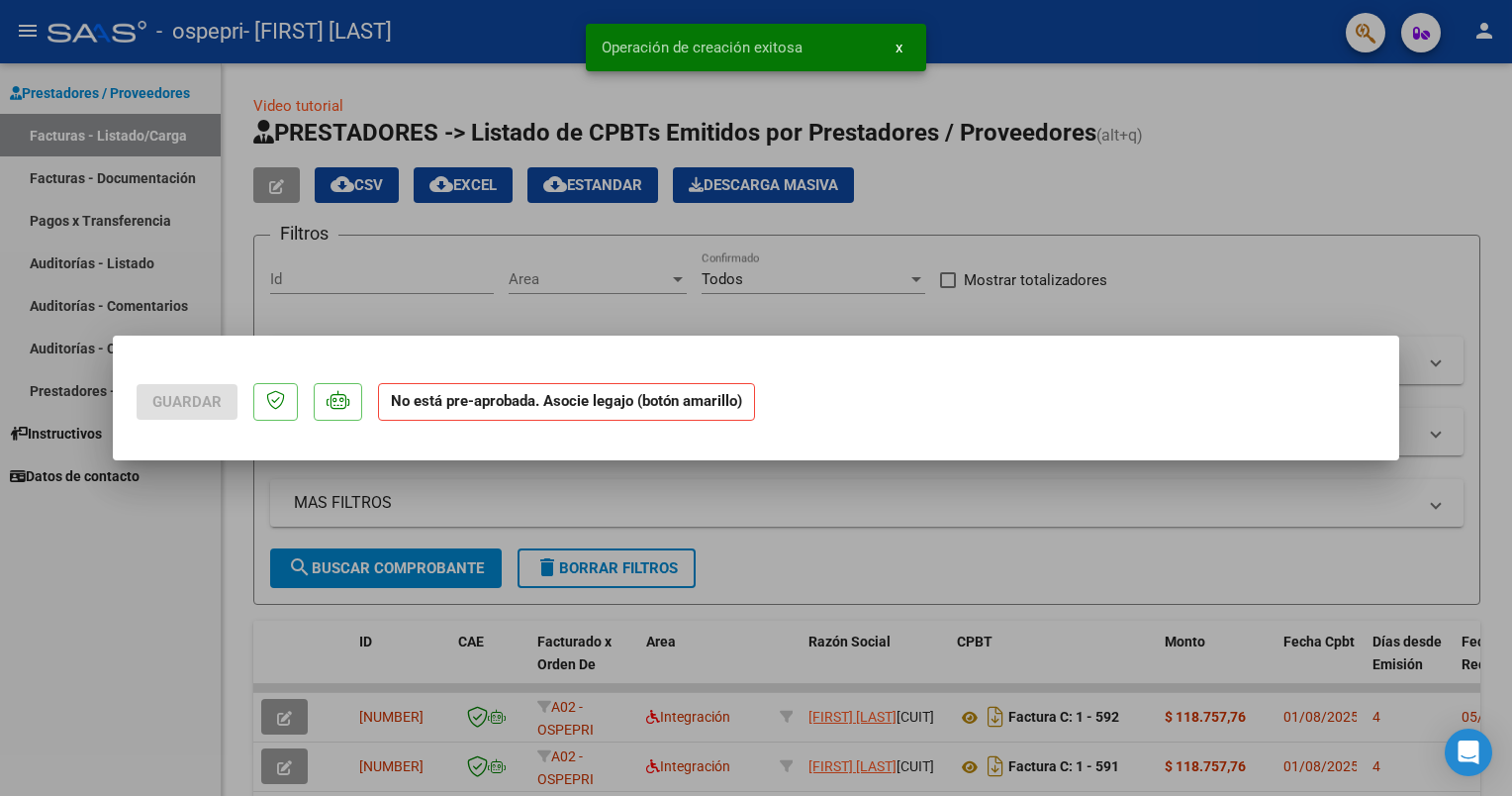 scroll, scrollTop: 0, scrollLeft: 0, axis: both 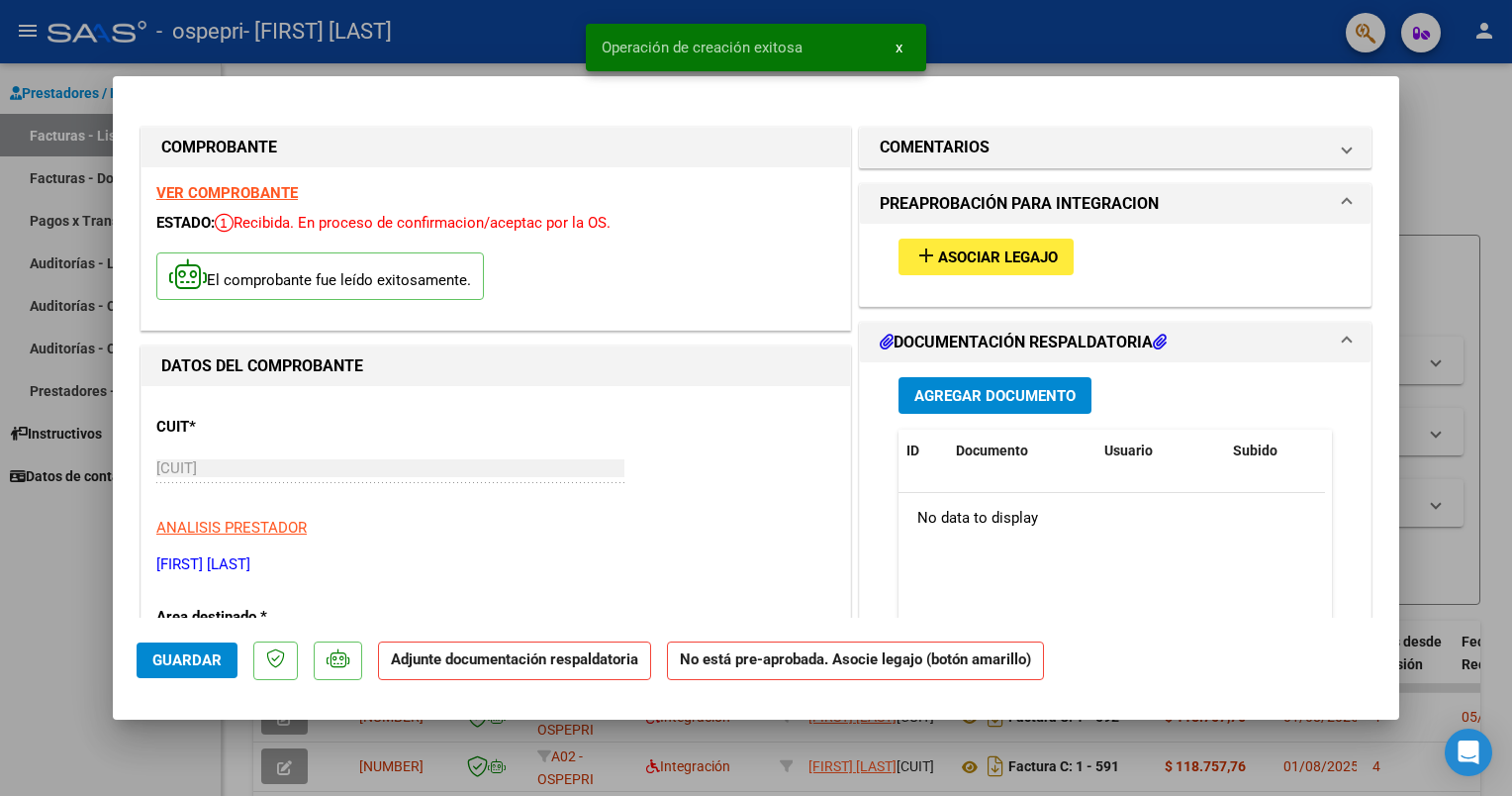 click at bounding box center [756, 398] 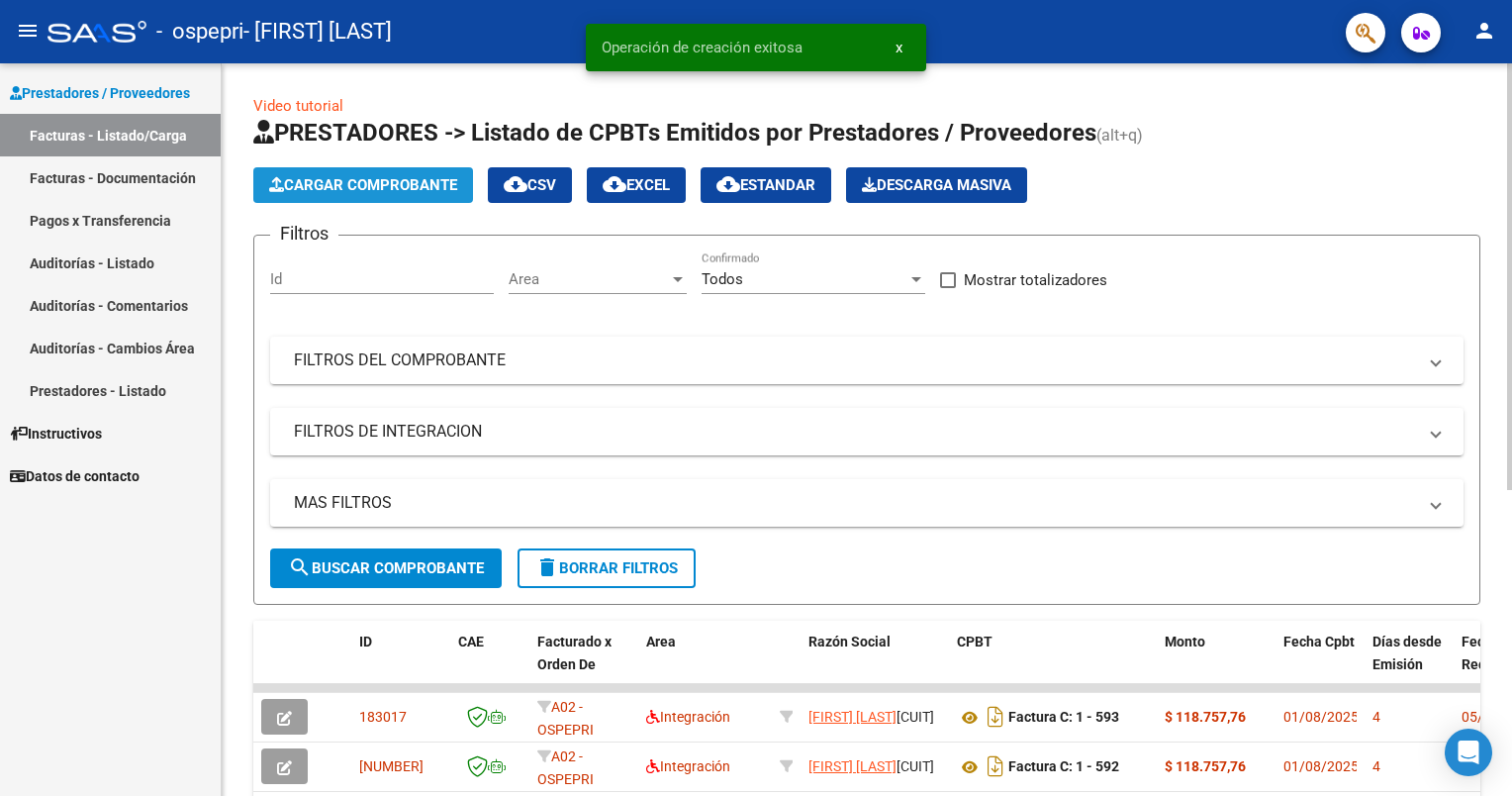 click on "Cargar Comprobante" 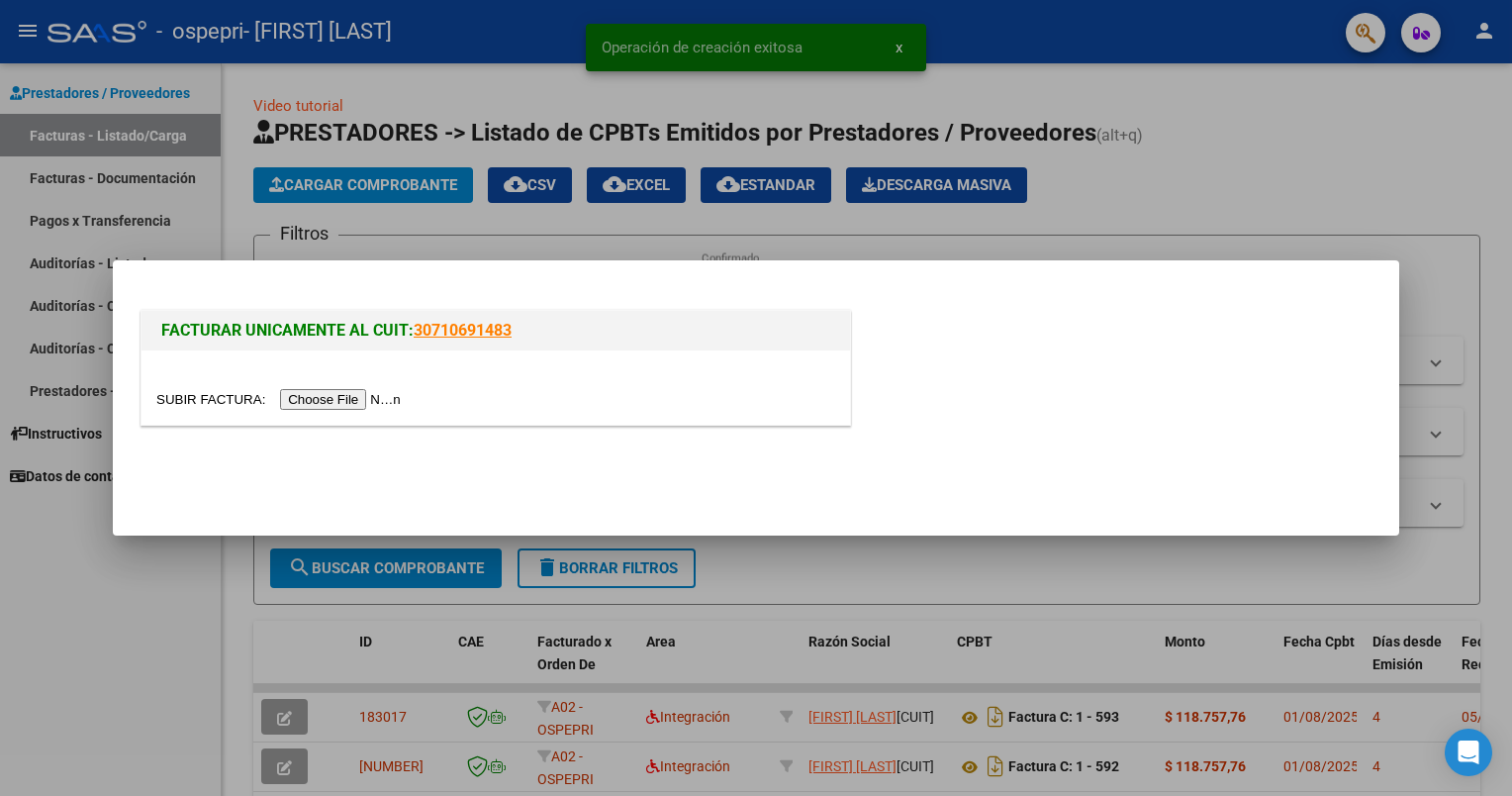 click at bounding box center (281, 399) 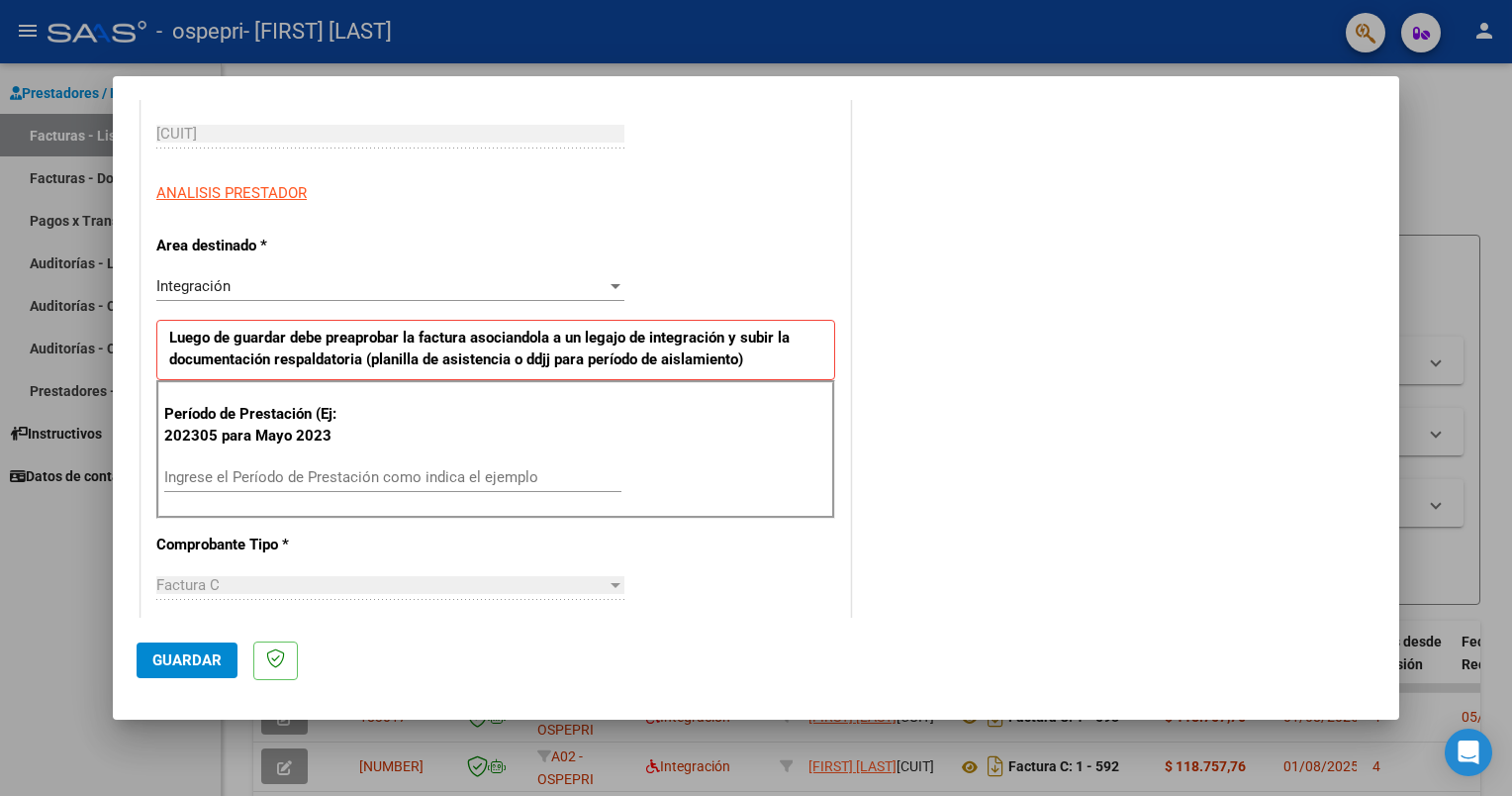 scroll, scrollTop: 297, scrollLeft: 0, axis: vertical 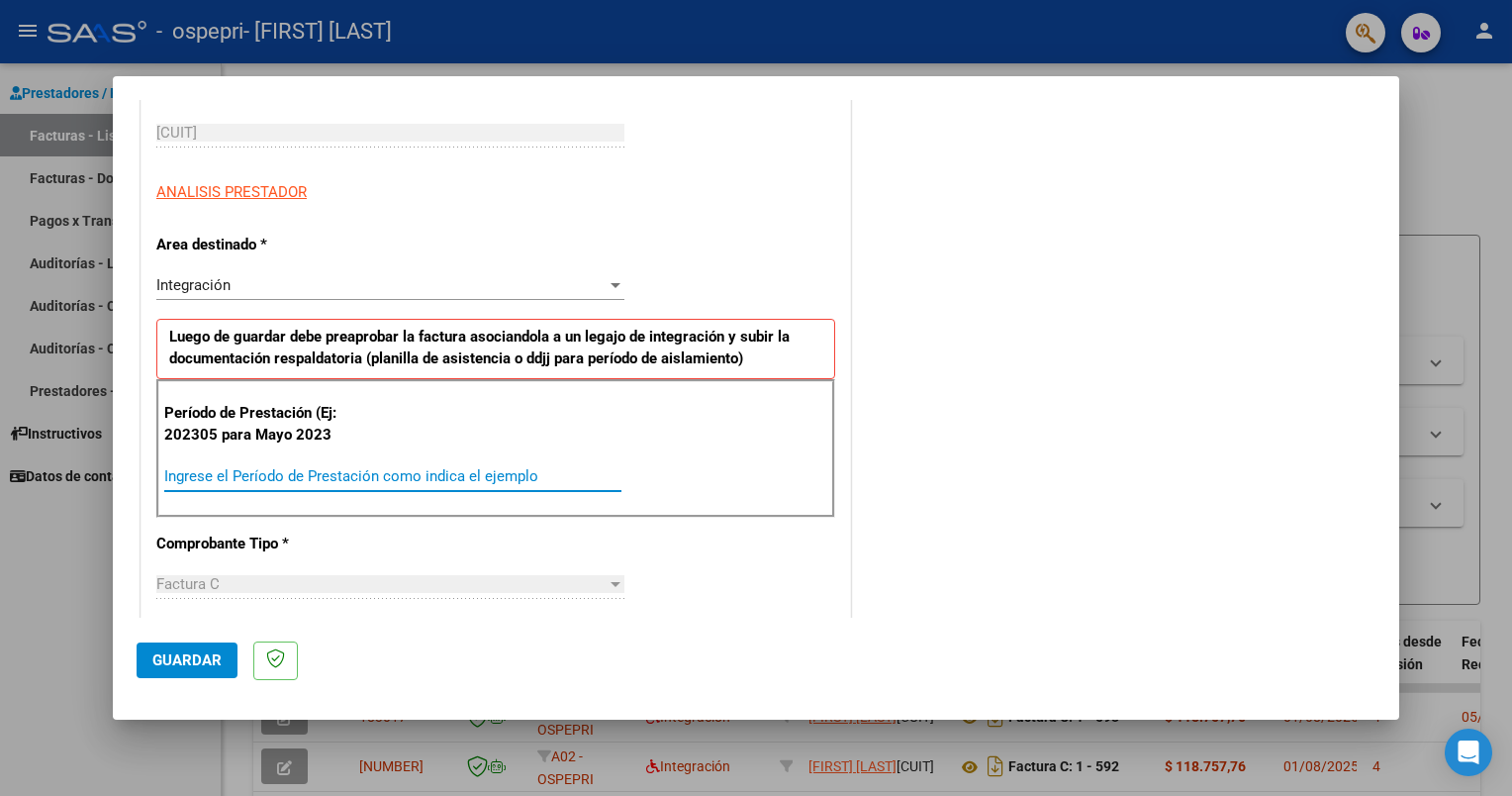 click on "Ingrese el Período de Prestación como indica el ejemplo" at bounding box center (393, 476) 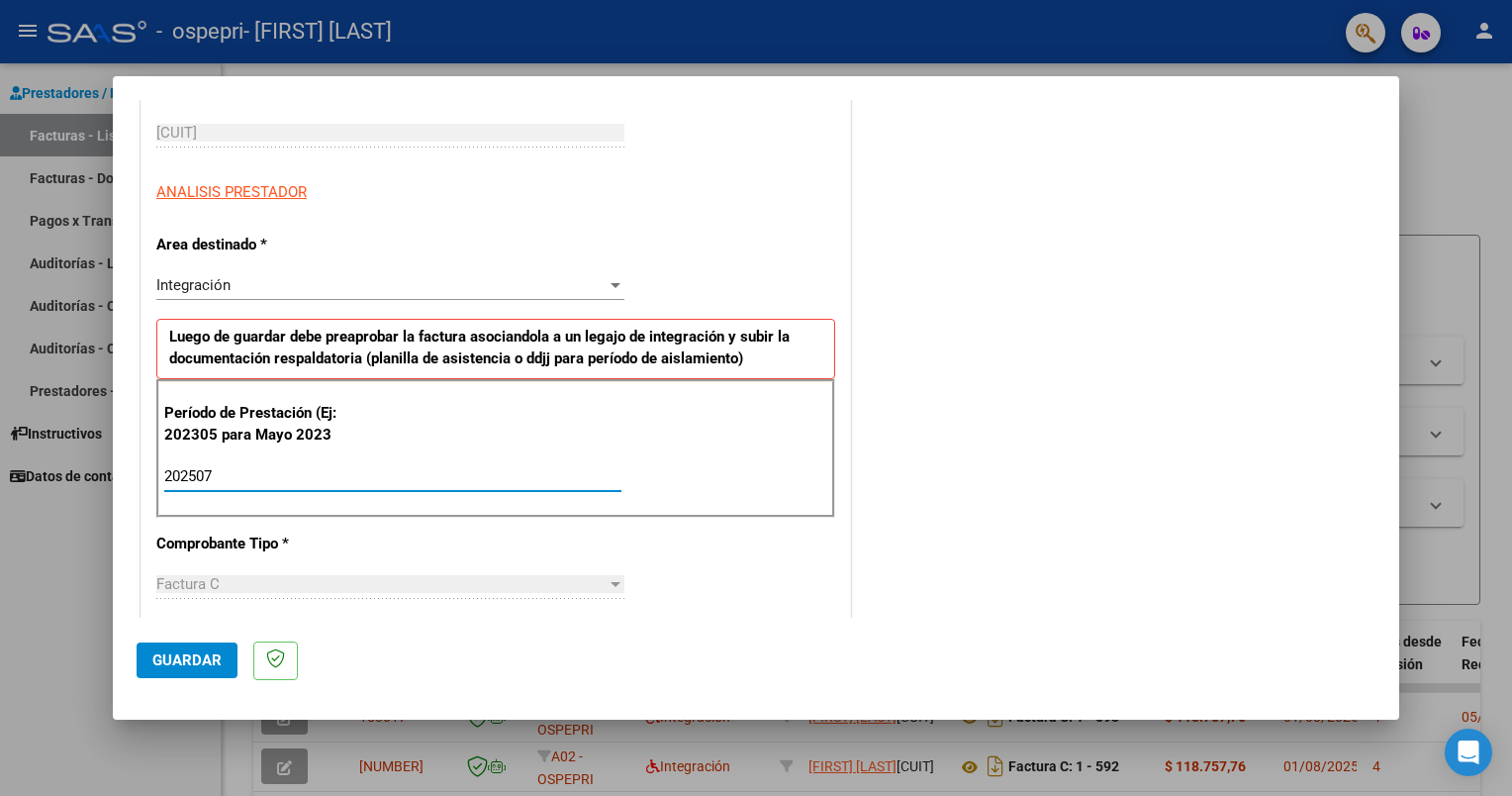 type on "202507" 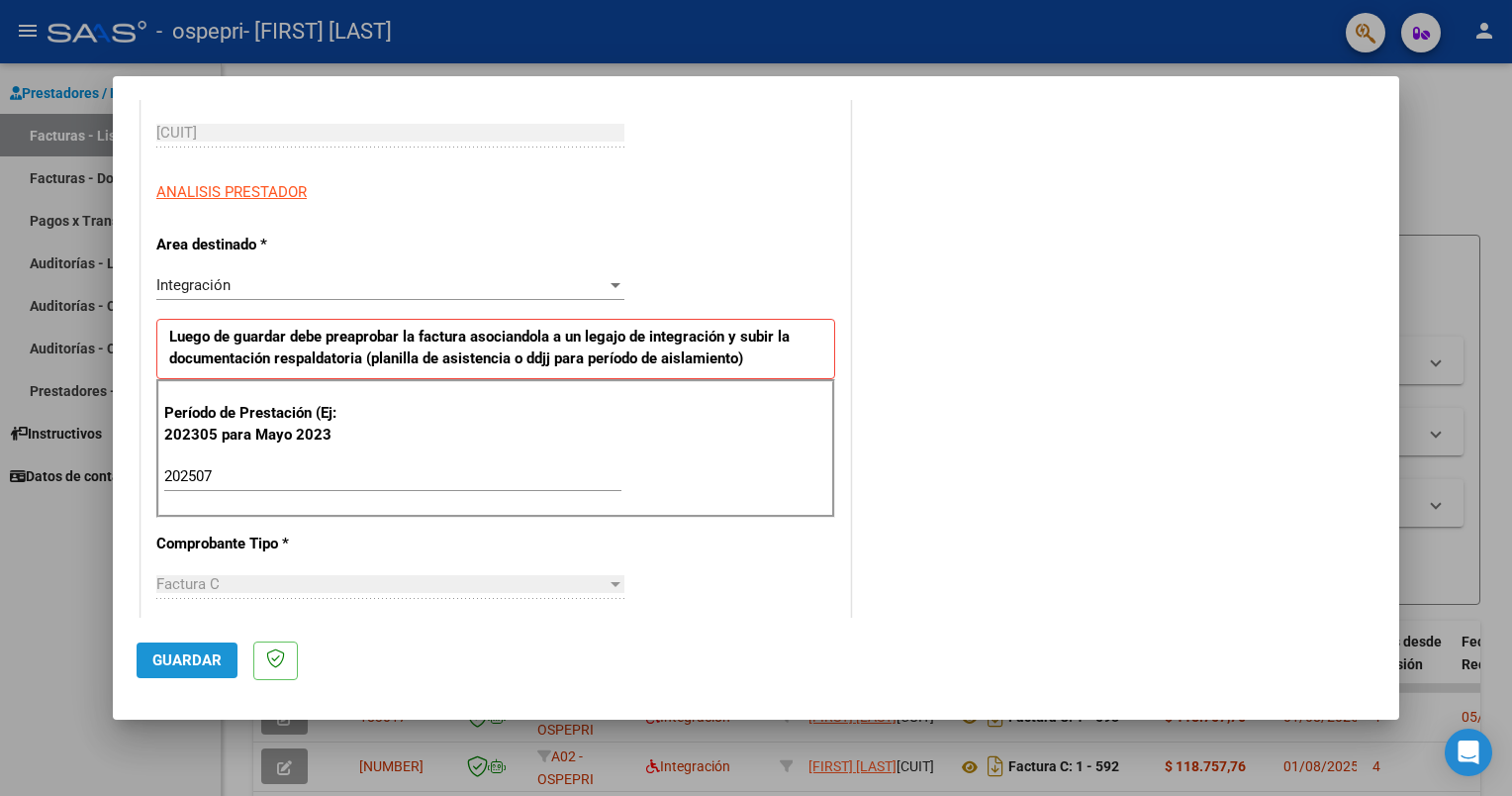 click on "Guardar" 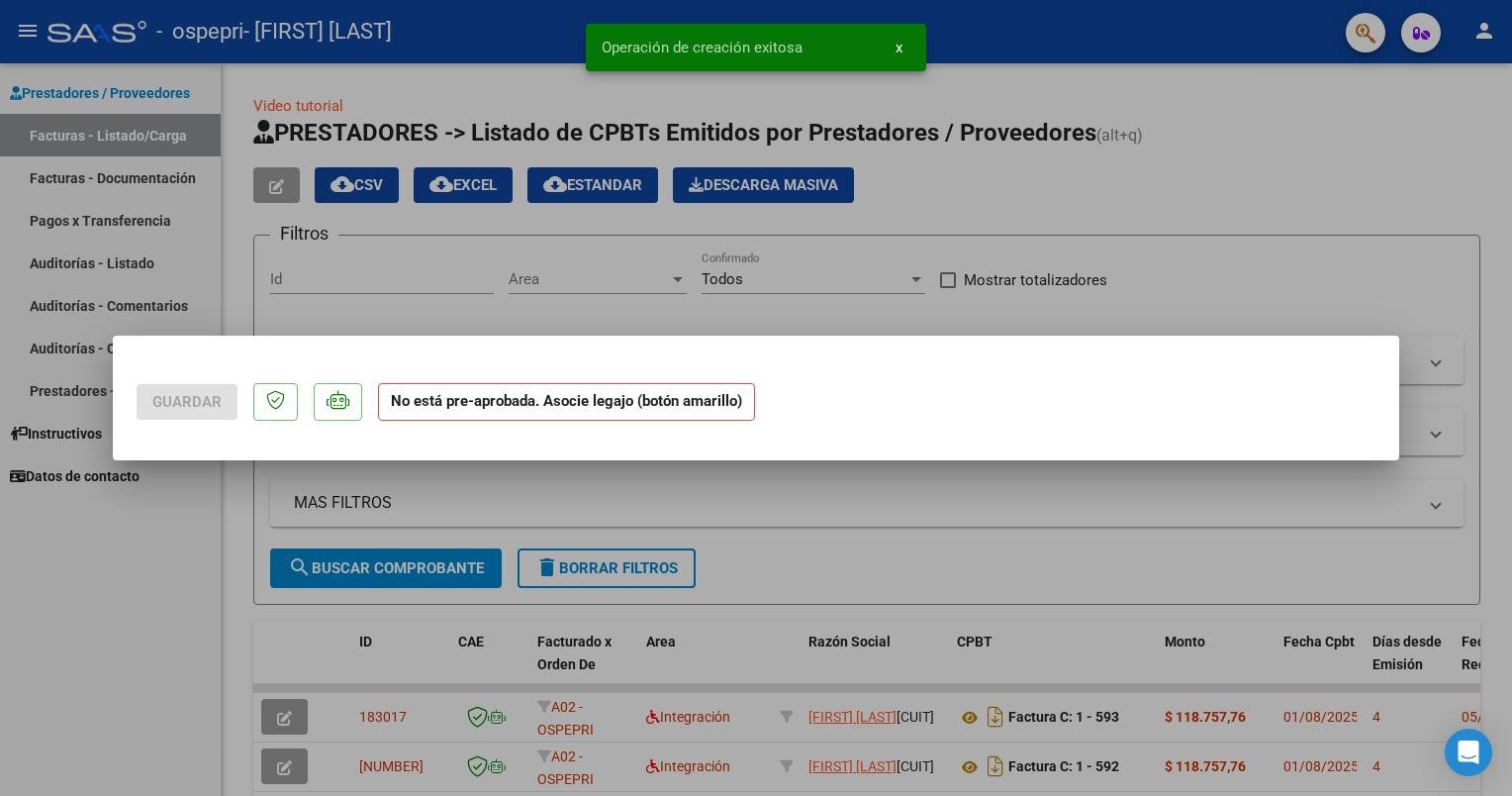 scroll, scrollTop: 0, scrollLeft: 0, axis: both 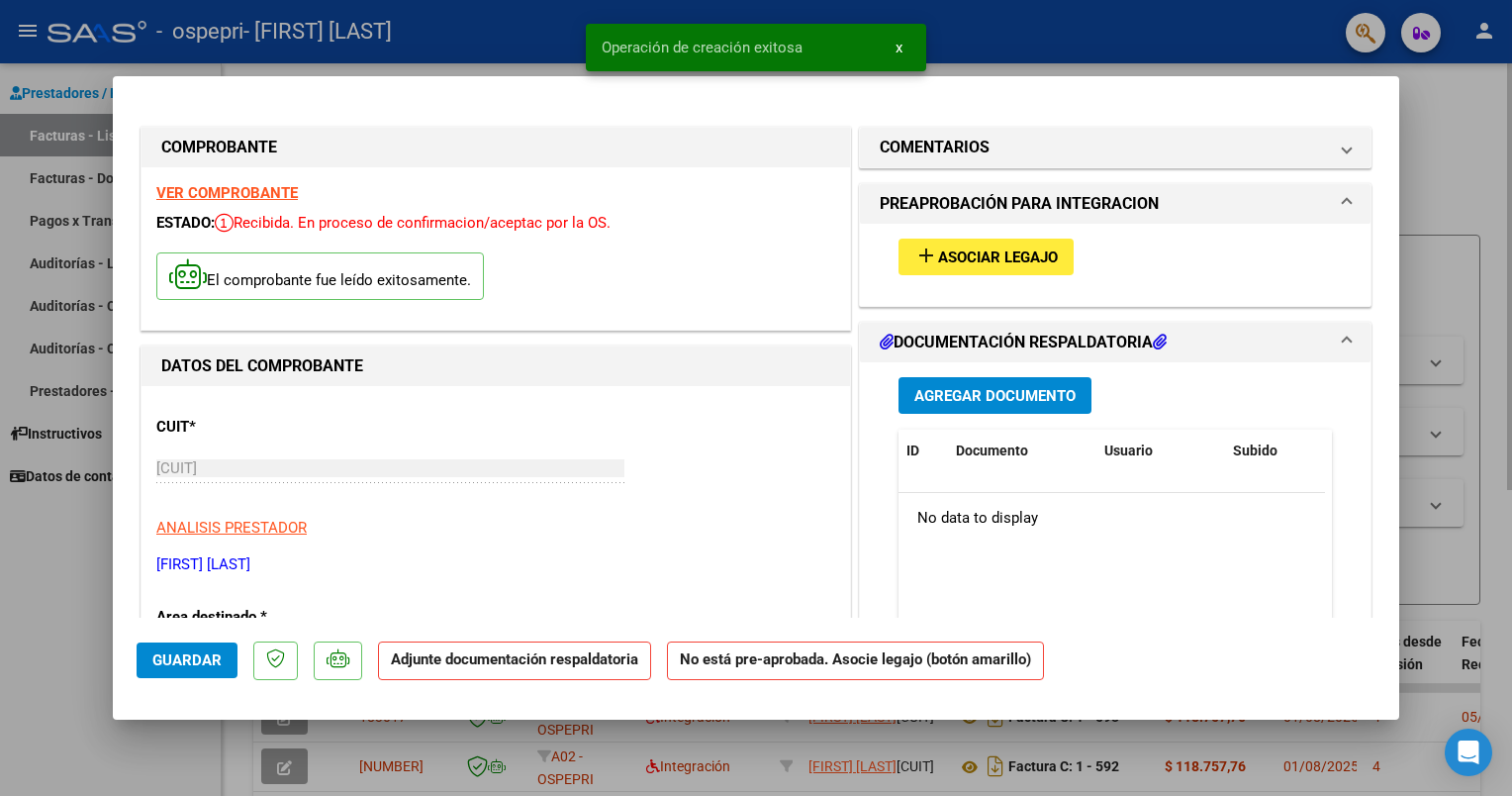 drag, startPoint x: 1409, startPoint y: 198, endPoint x: 1420, endPoint y: 190, distance: 13.601471 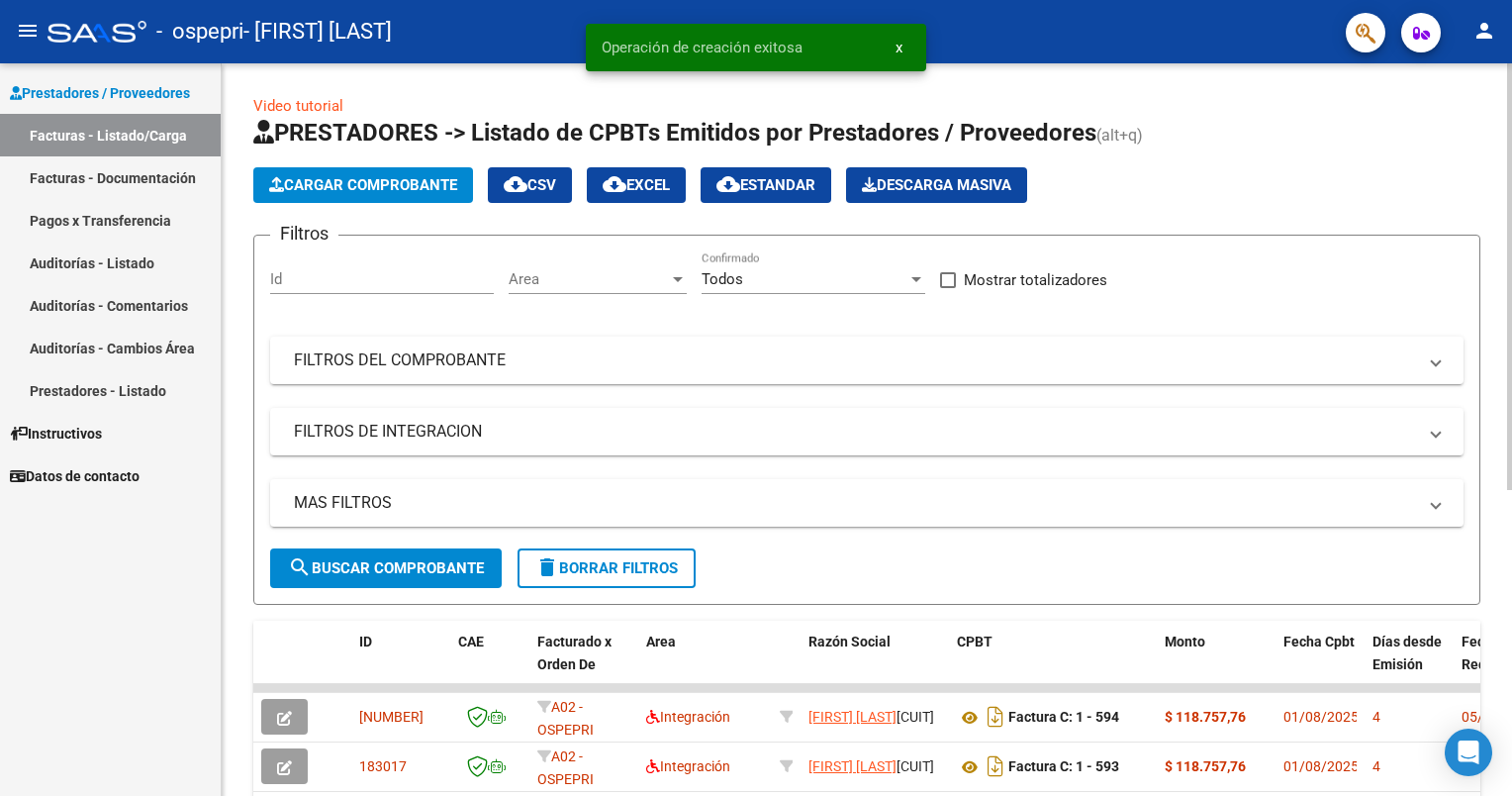 click on "Cargar Comprobante" 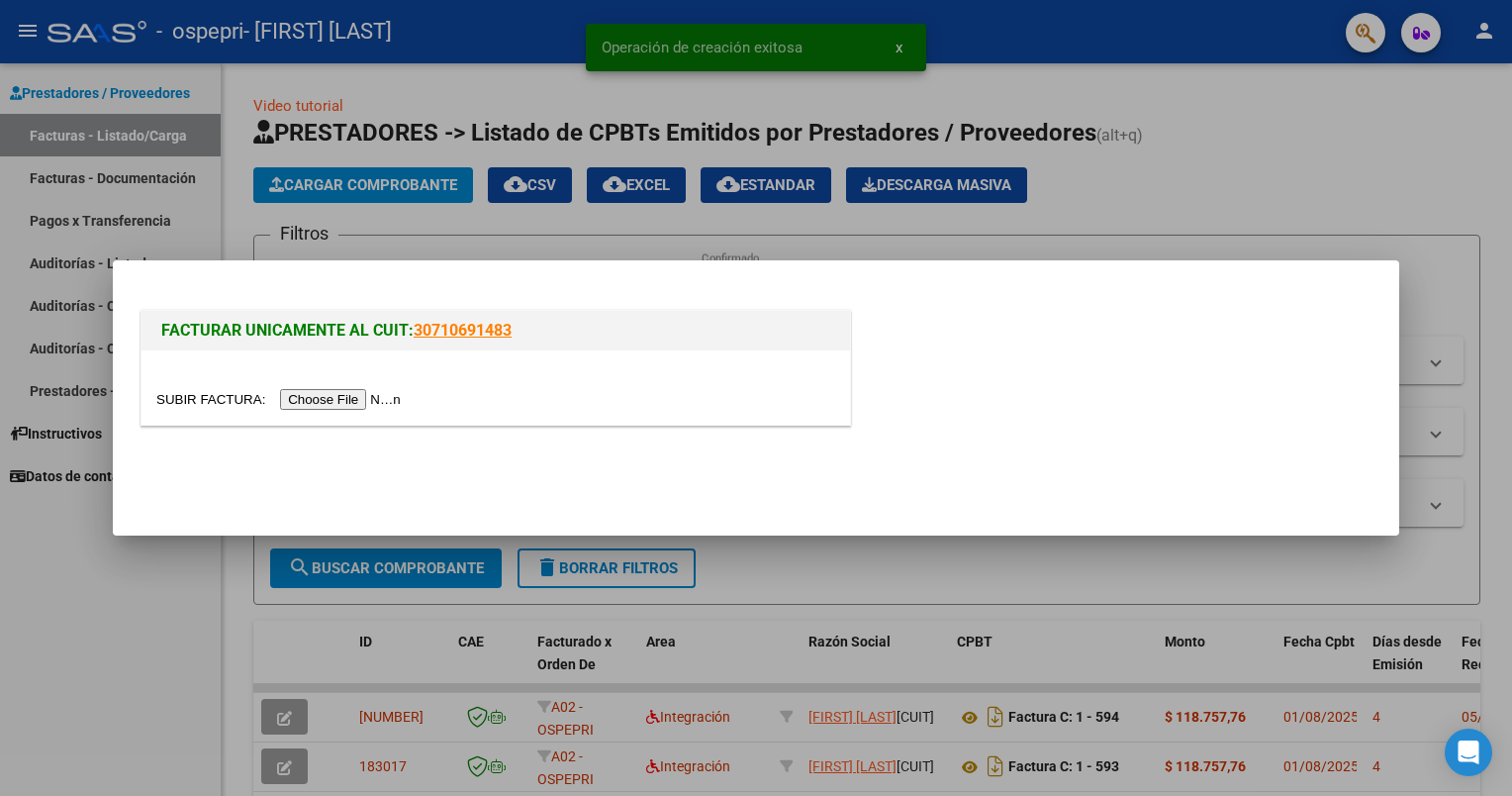 click at bounding box center [281, 399] 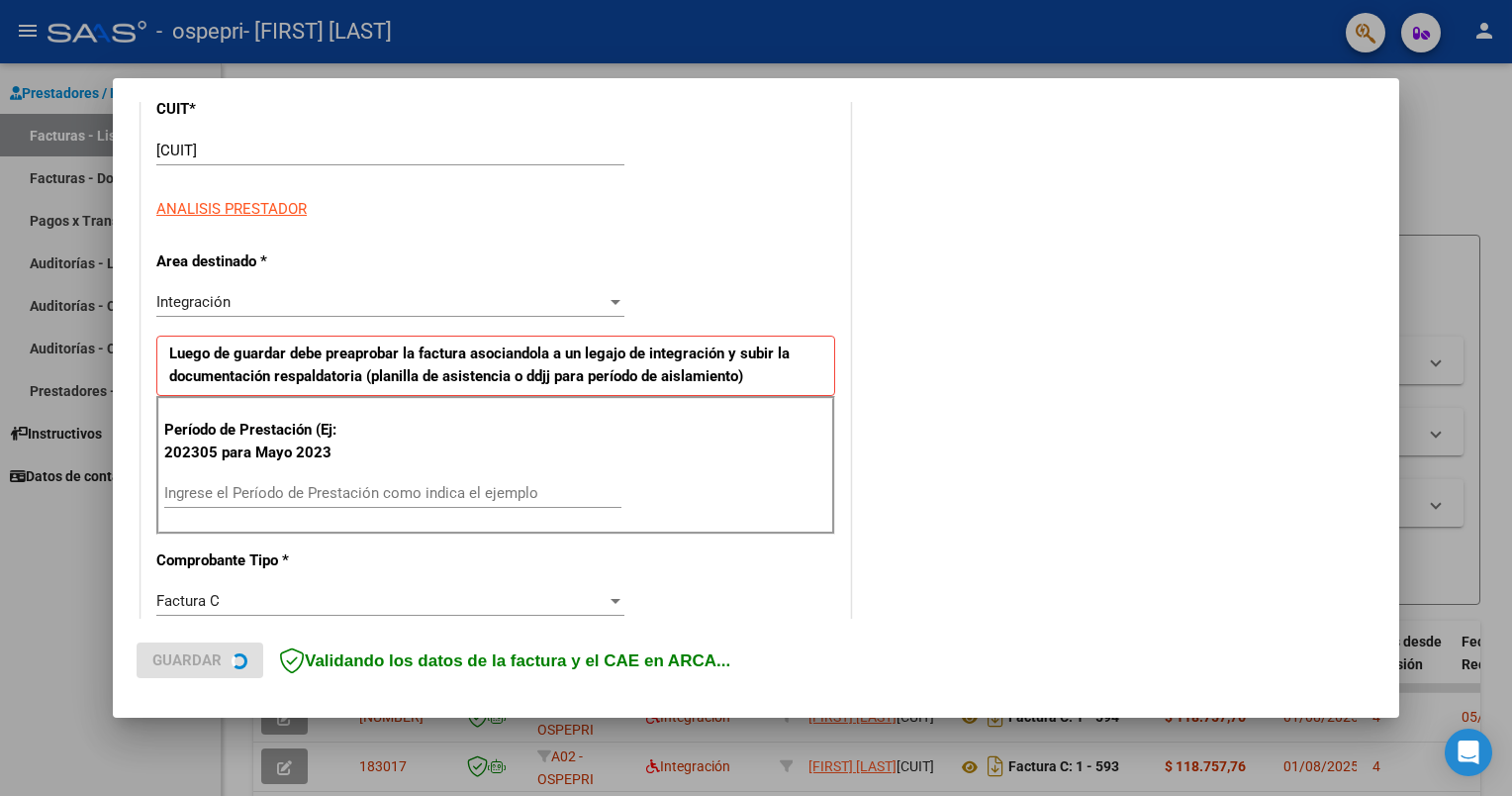 scroll, scrollTop: 297, scrollLeft: 0, axis: vertical 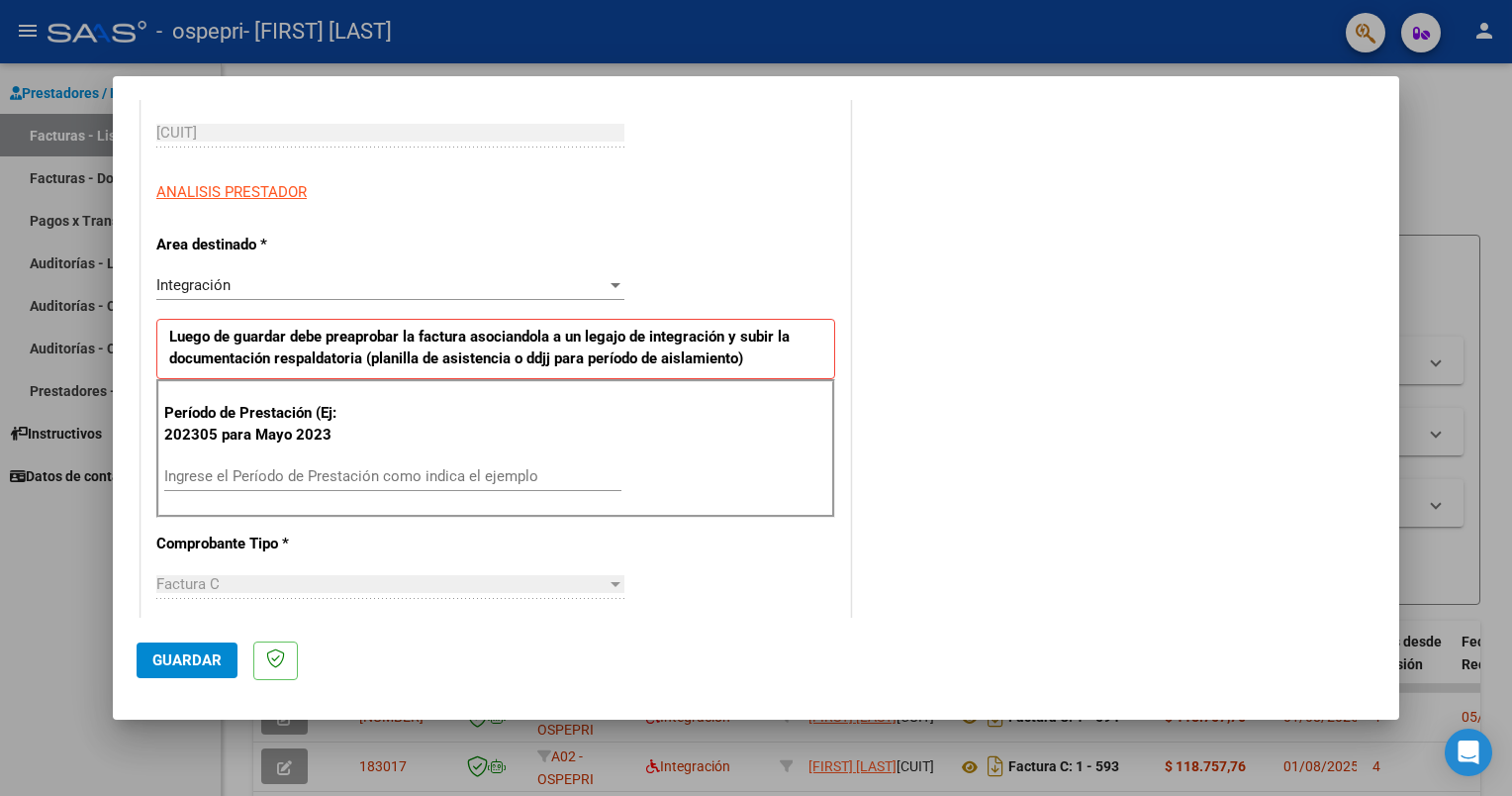 click on "Ingrese el Período de Prestación como indica el ejemplo" at bounding box center (393, 476) 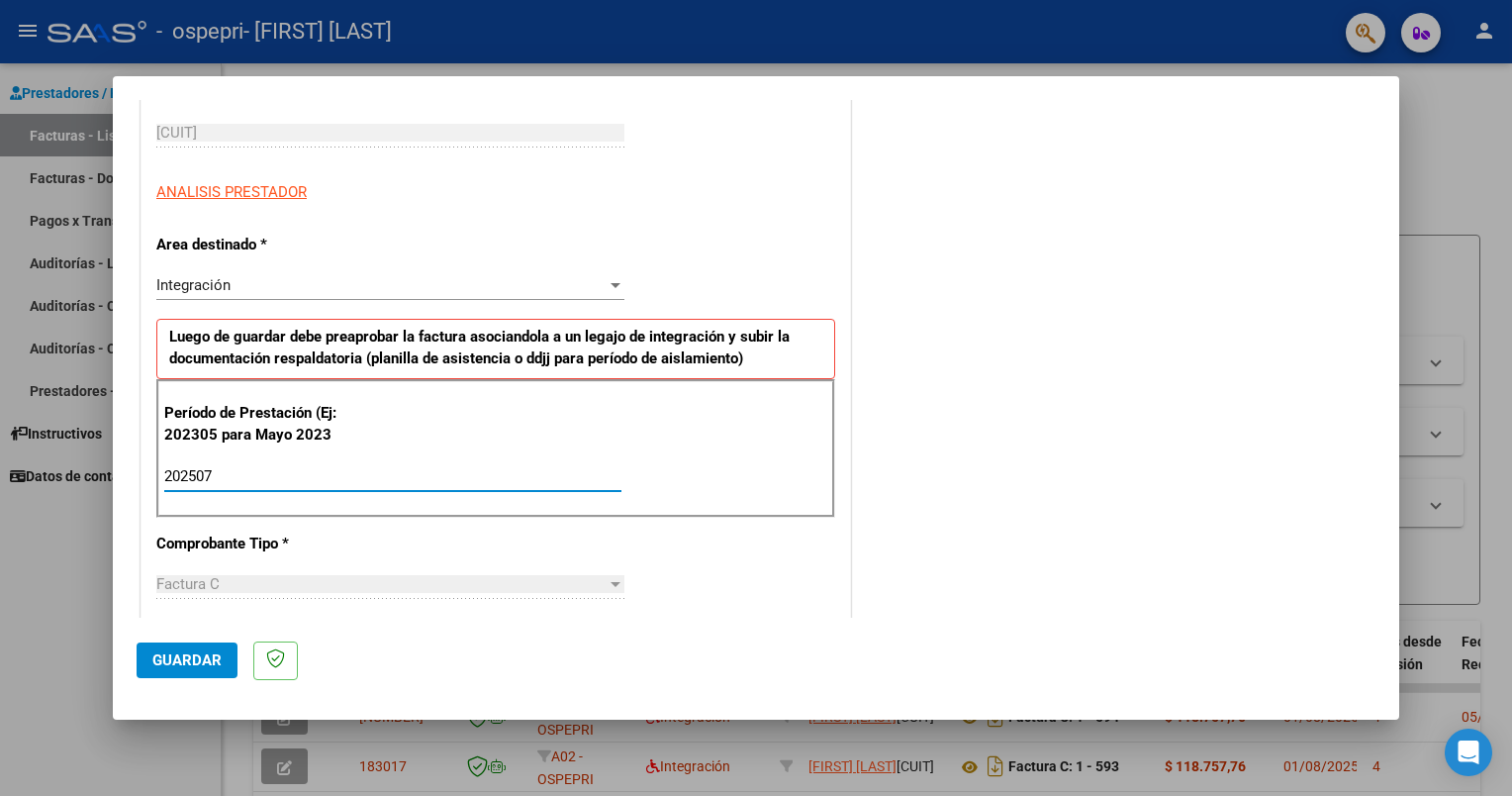 type on "202507" 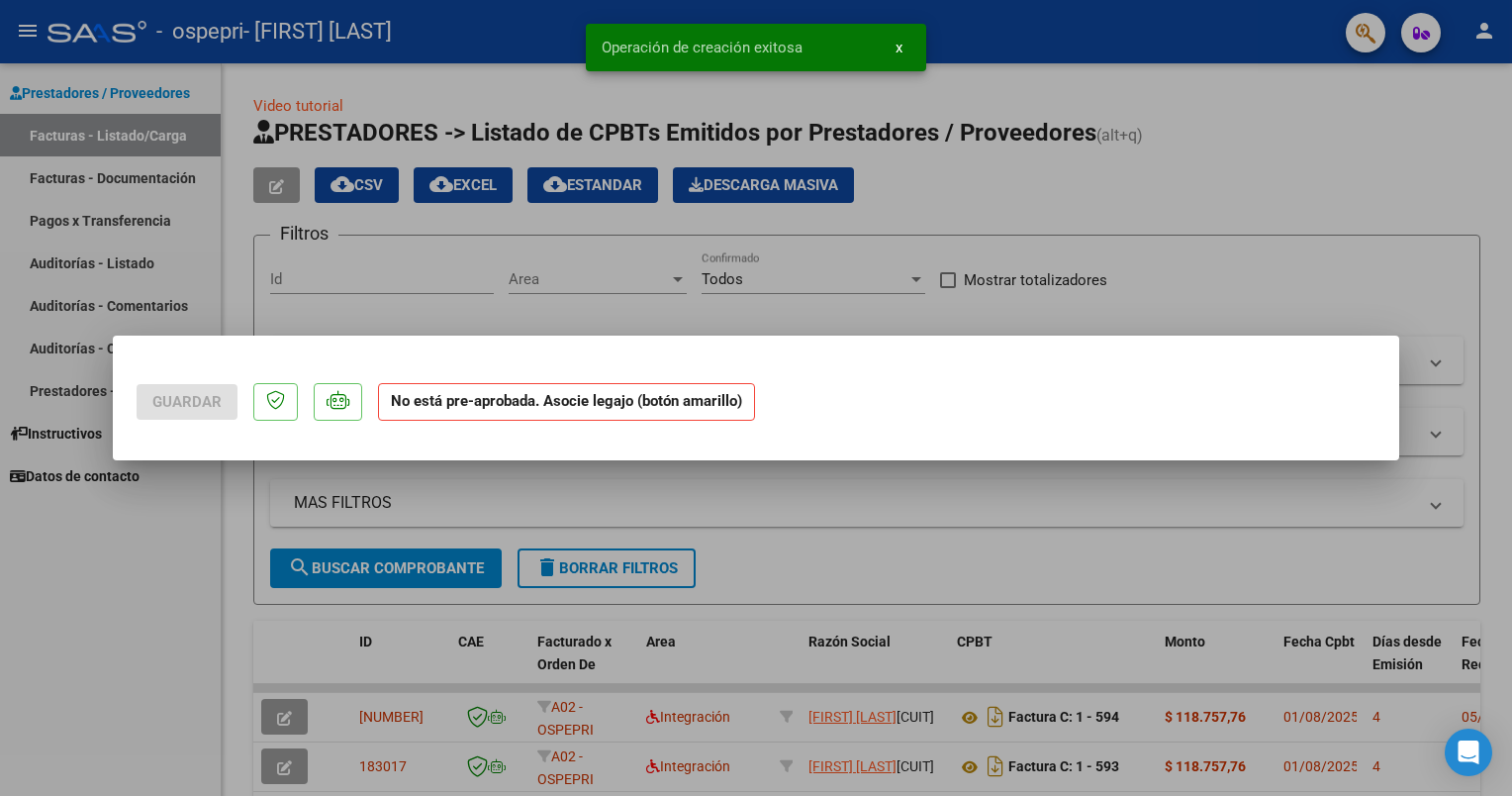 scroll, scrollTop: 0, scrollLeft: 0, axis: both 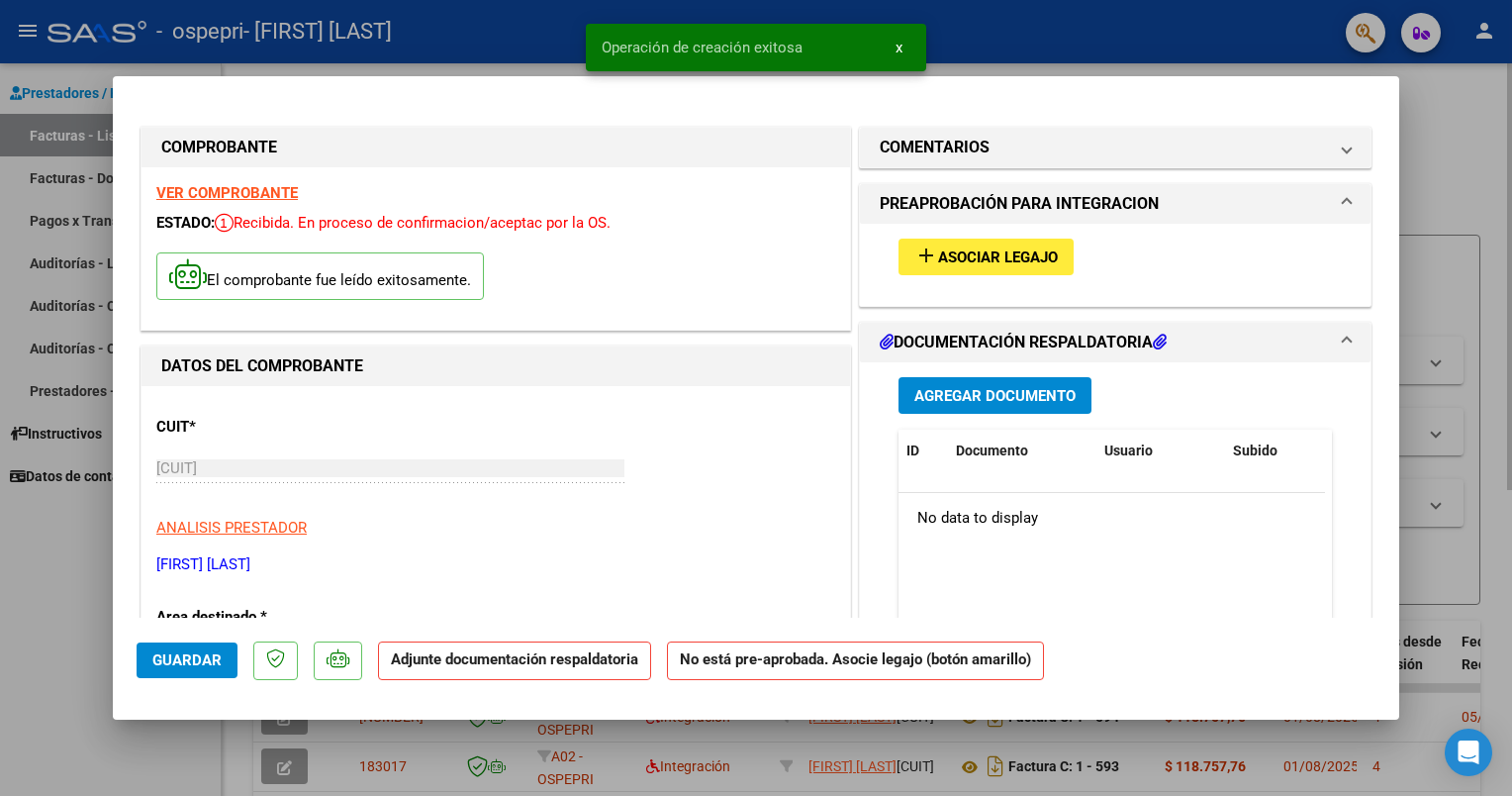 drag, startPoint x: 1428, startPoint y: 228, endPoint x: 1408, endPoint y: 242, distance: 24.41311 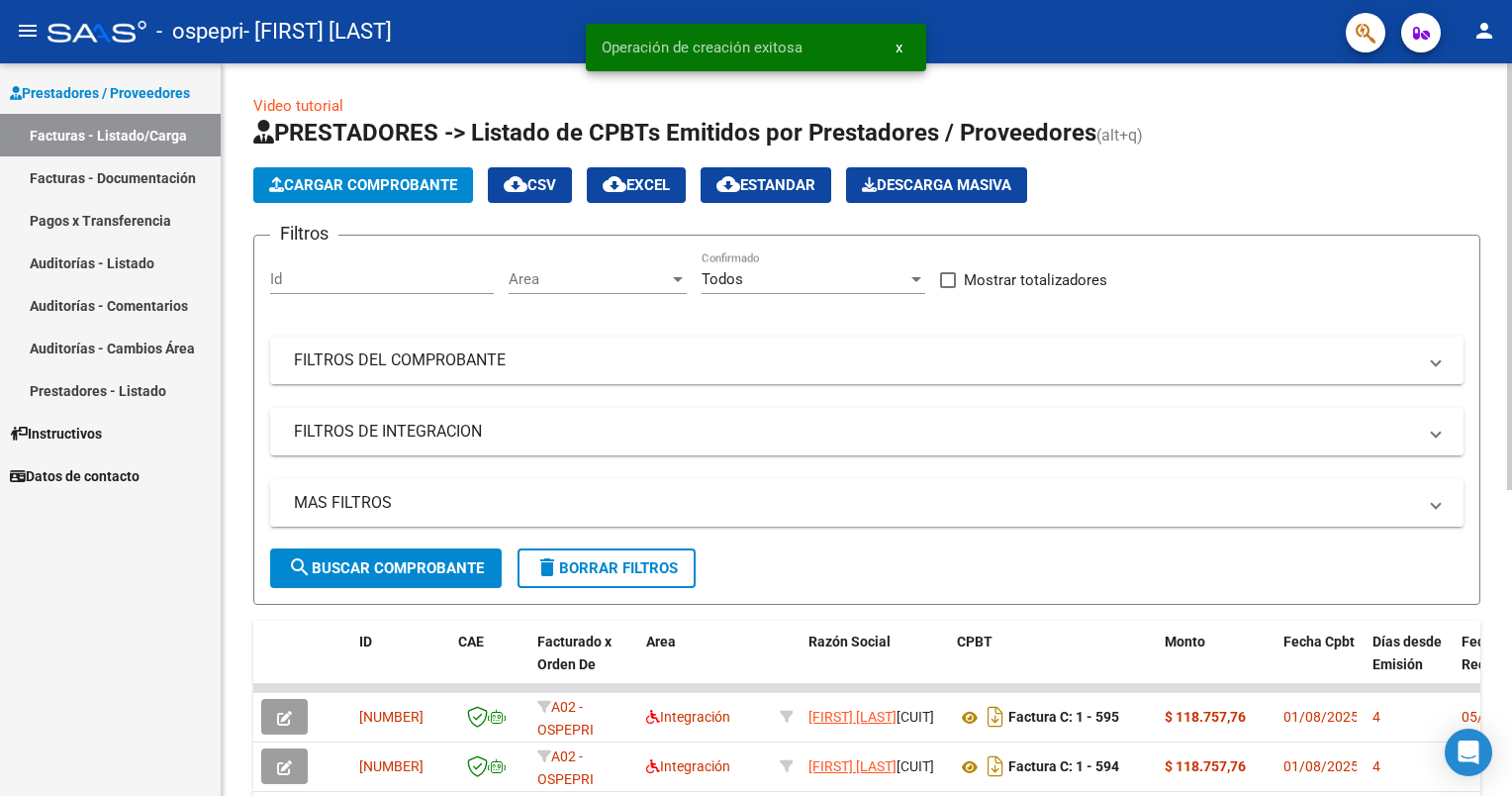 click on "Cargar Comprobante" 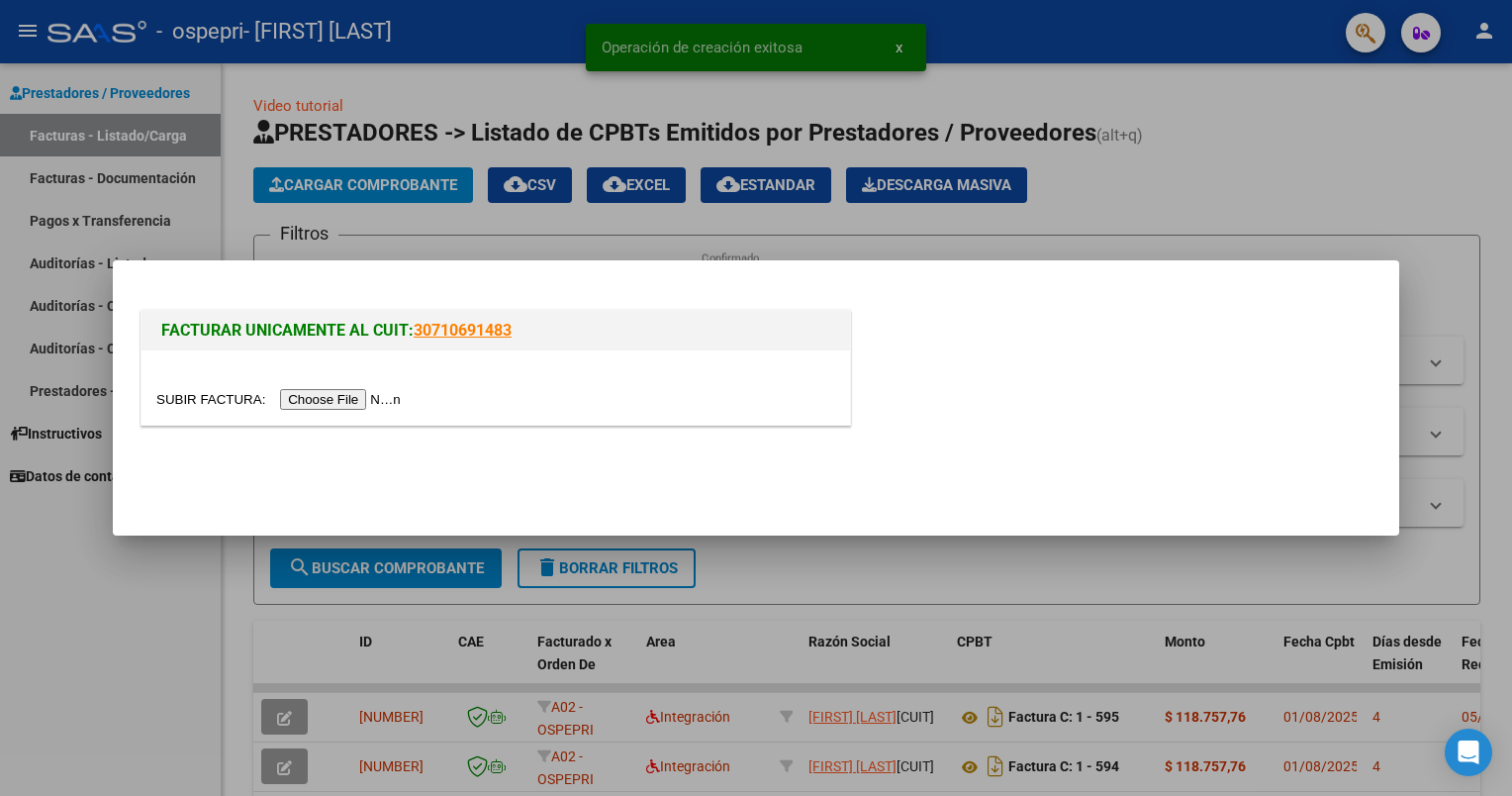click at bounding box center [281, 399] 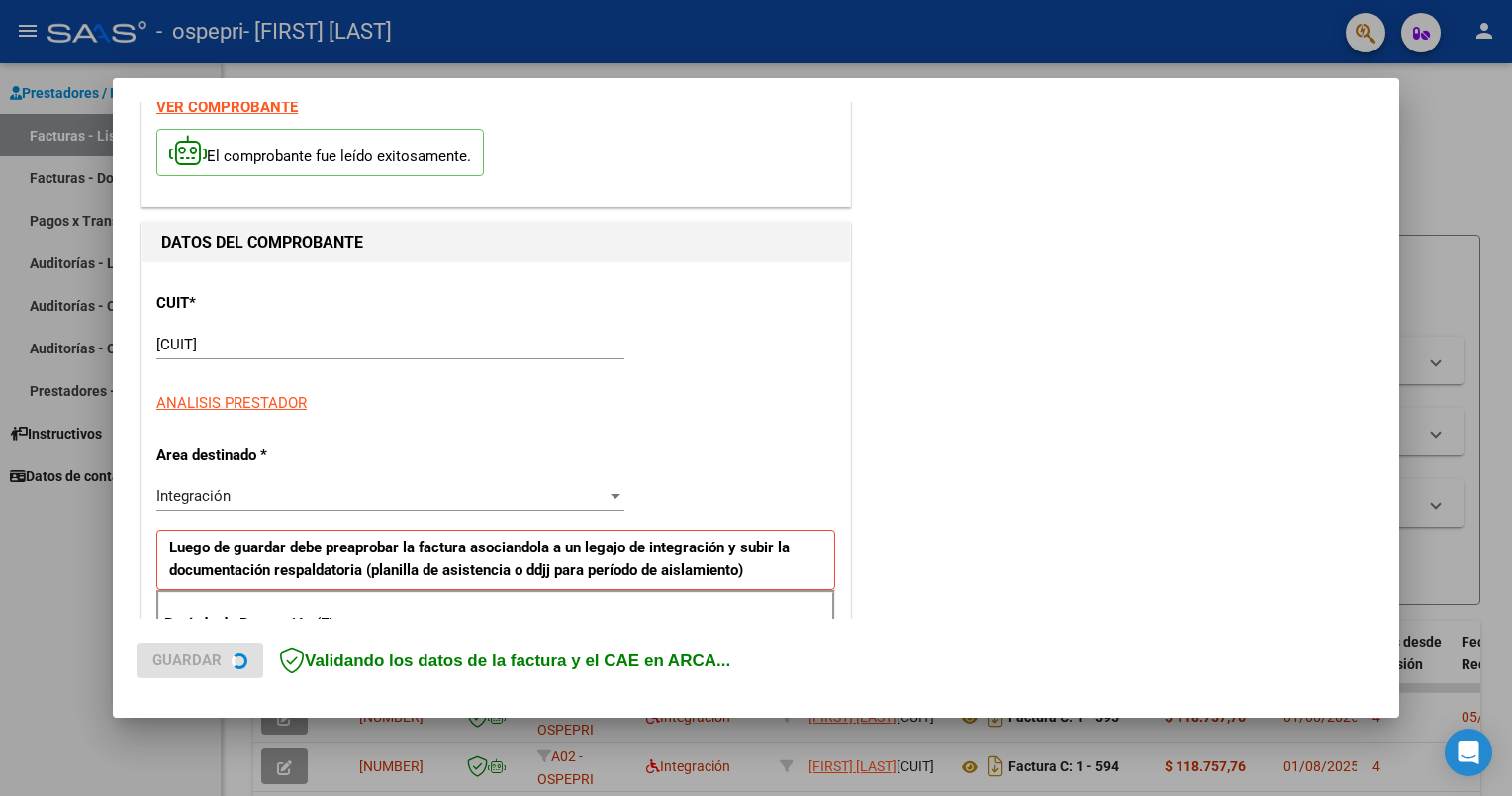 scroll, scrollTop: 198, scrollLeft: 0, axis: vertical 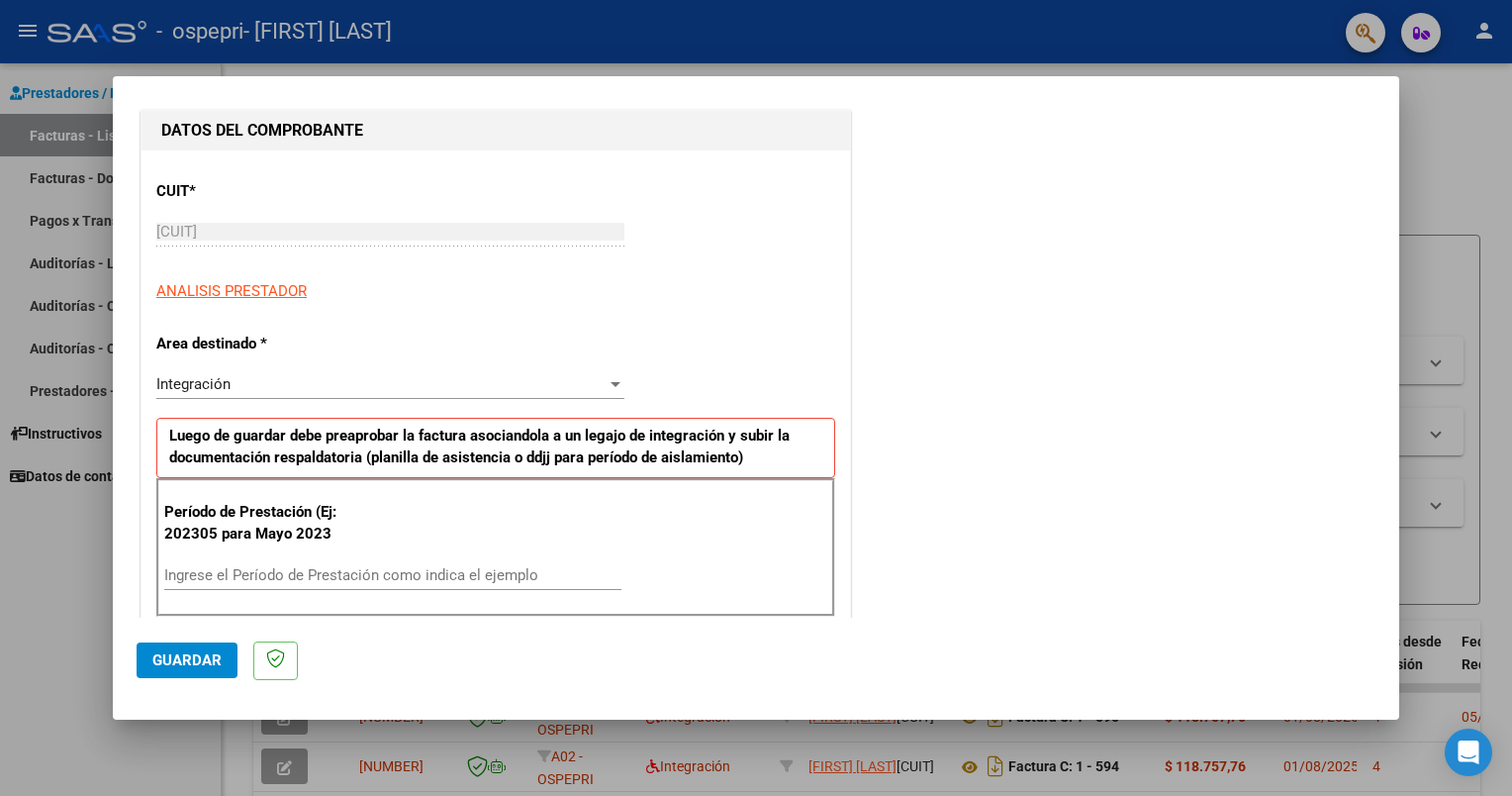 click on "Período de Prestación (Ej: 202305 para Mayo 2023    Ingrese el Período de Prestación como indica el ejemplo" at bounding box center [496, 547] 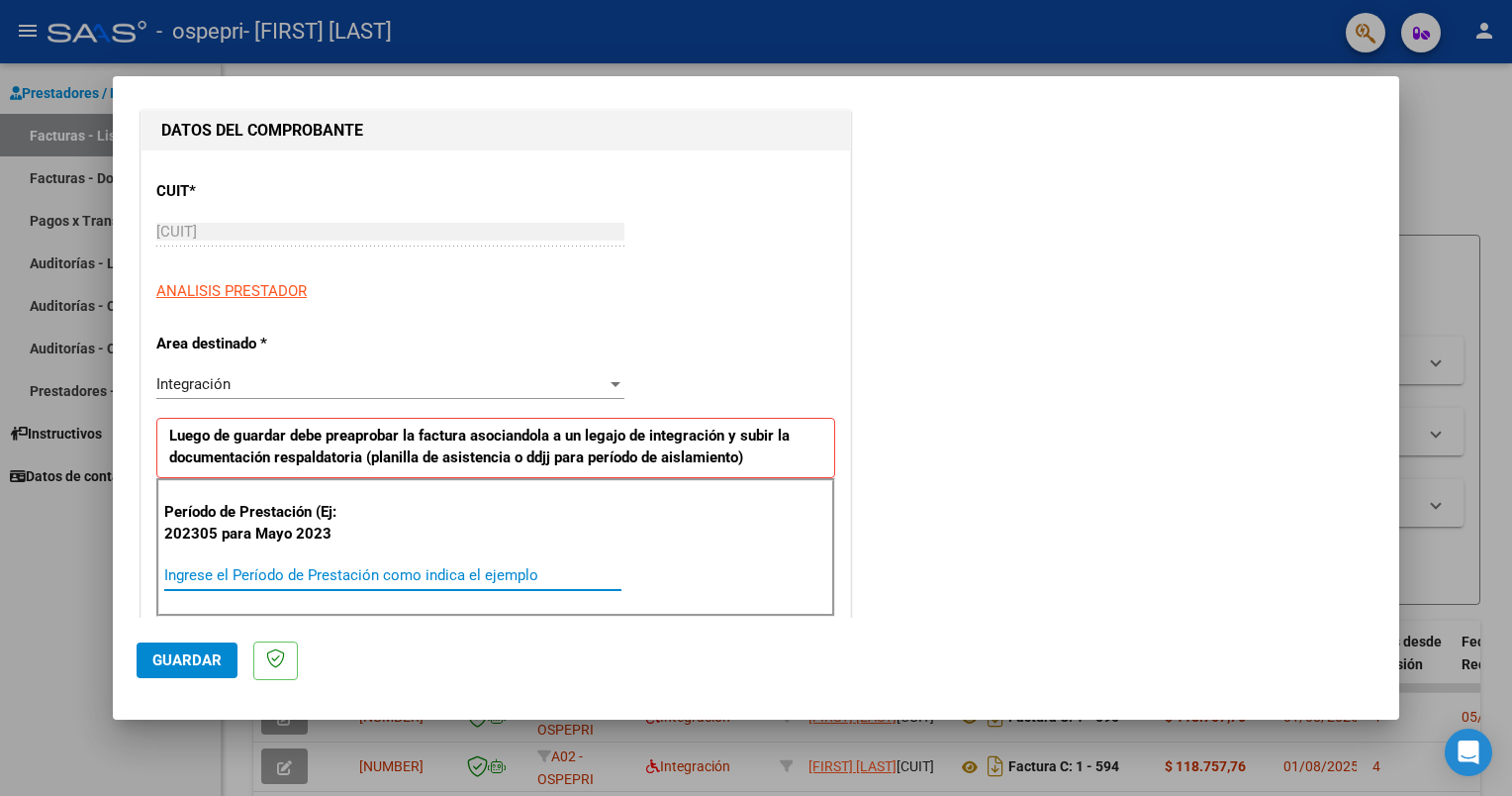 click on "Ingrese el Período de Prestación como indica el ejemplo" at bounding box center [393, 575] 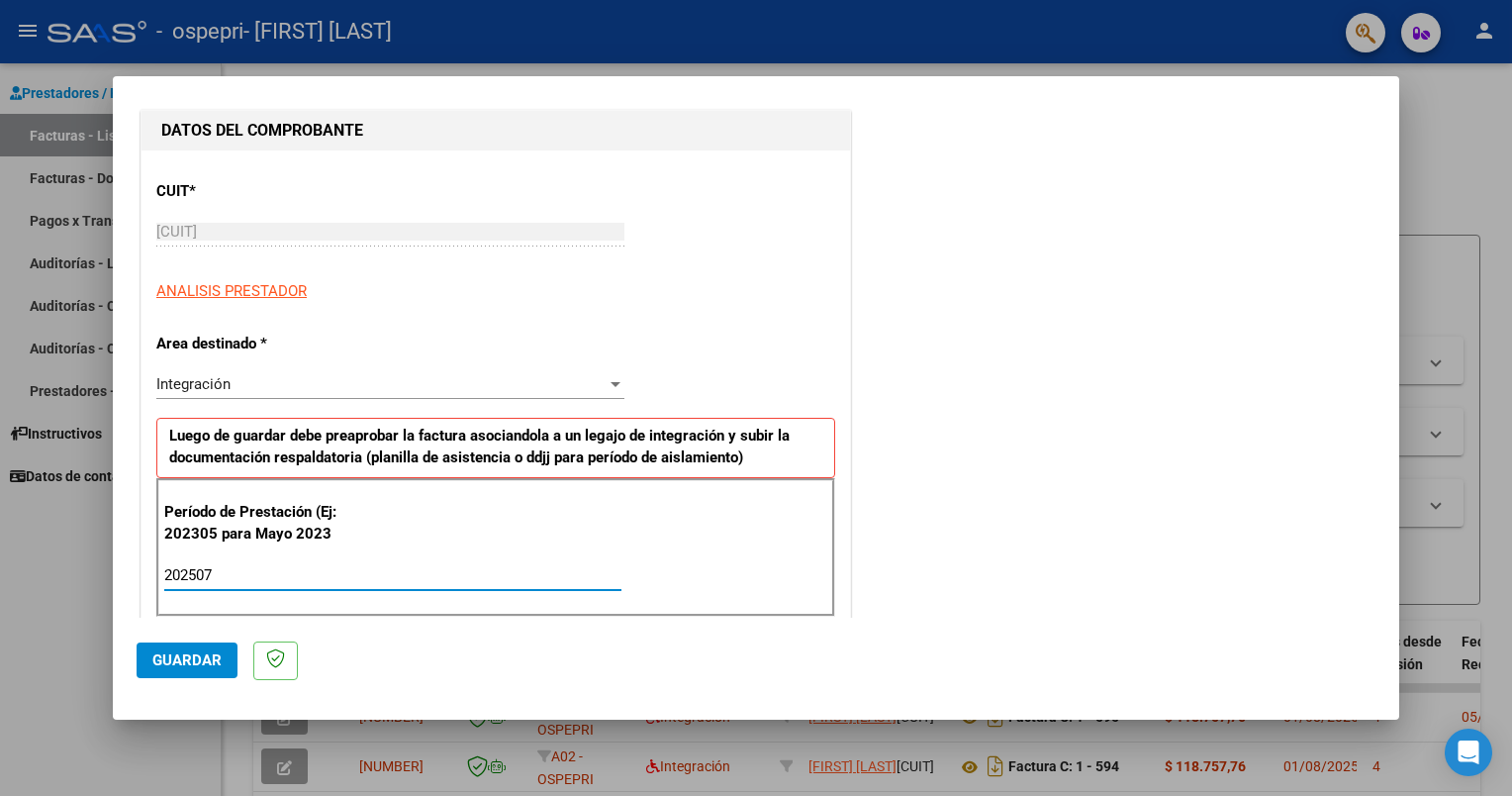 type on "202507" 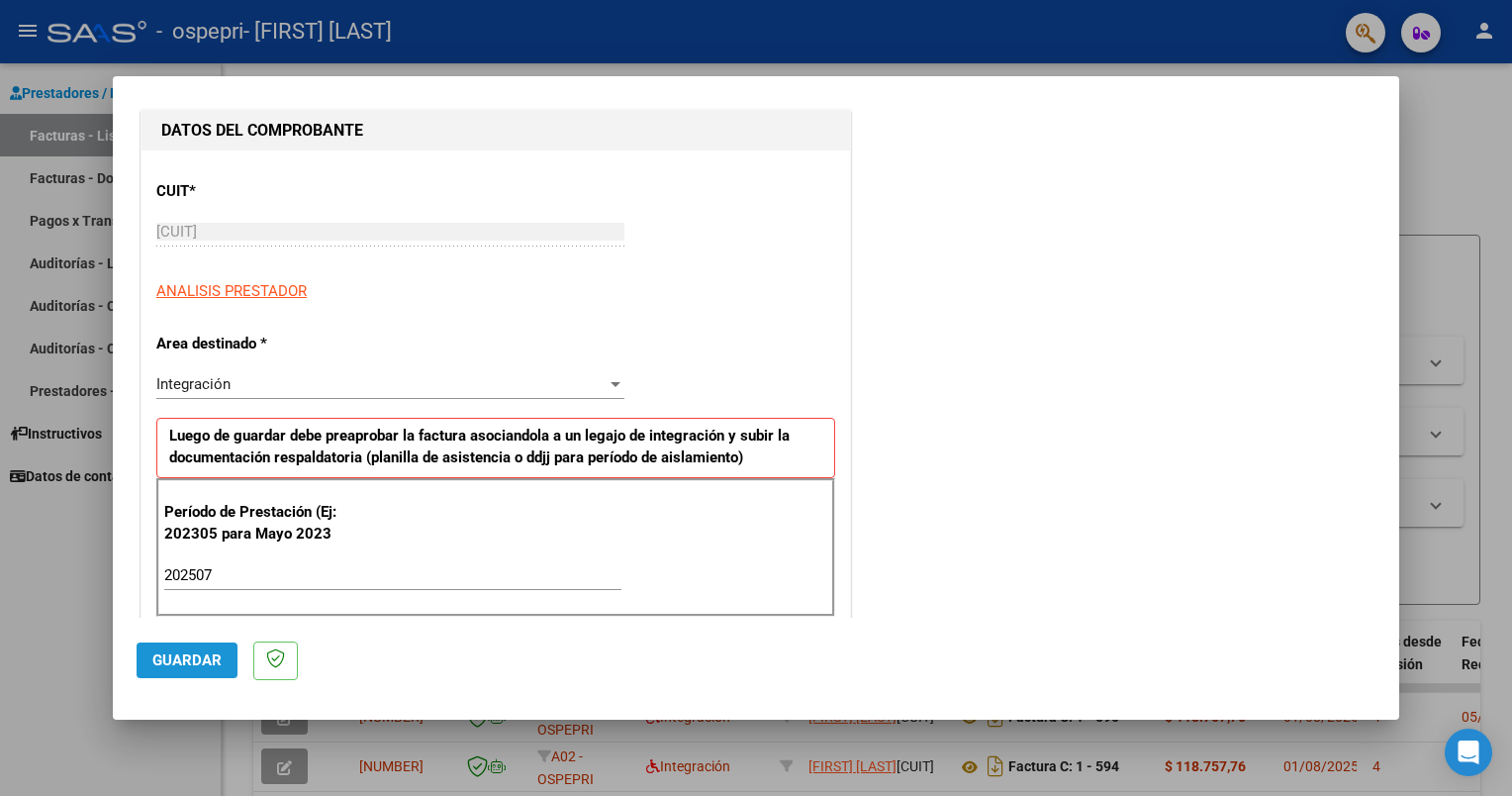 click on "Guardar" 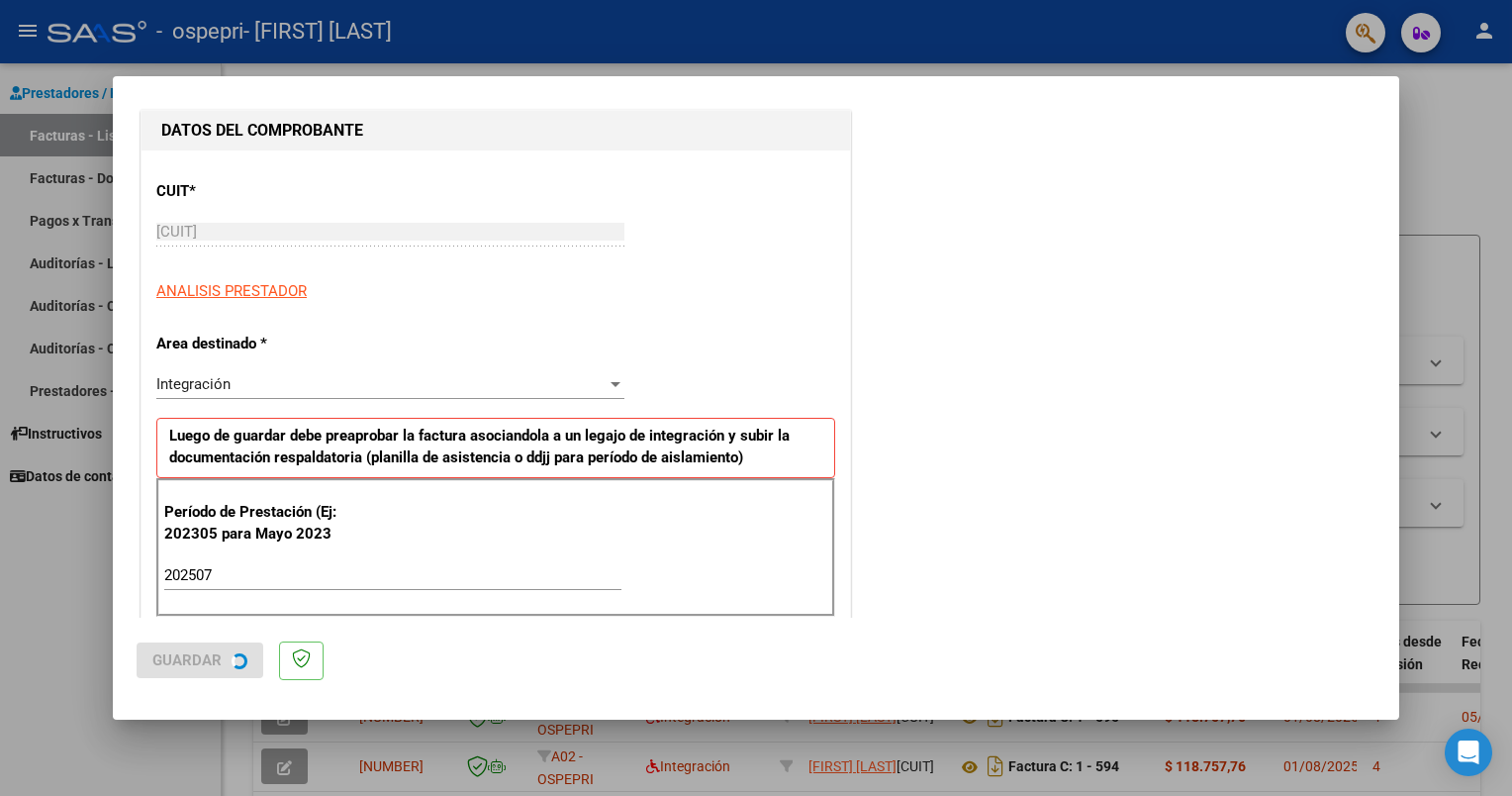 scroll, scrollTop: 0, scrollLeft: 0, axis: both 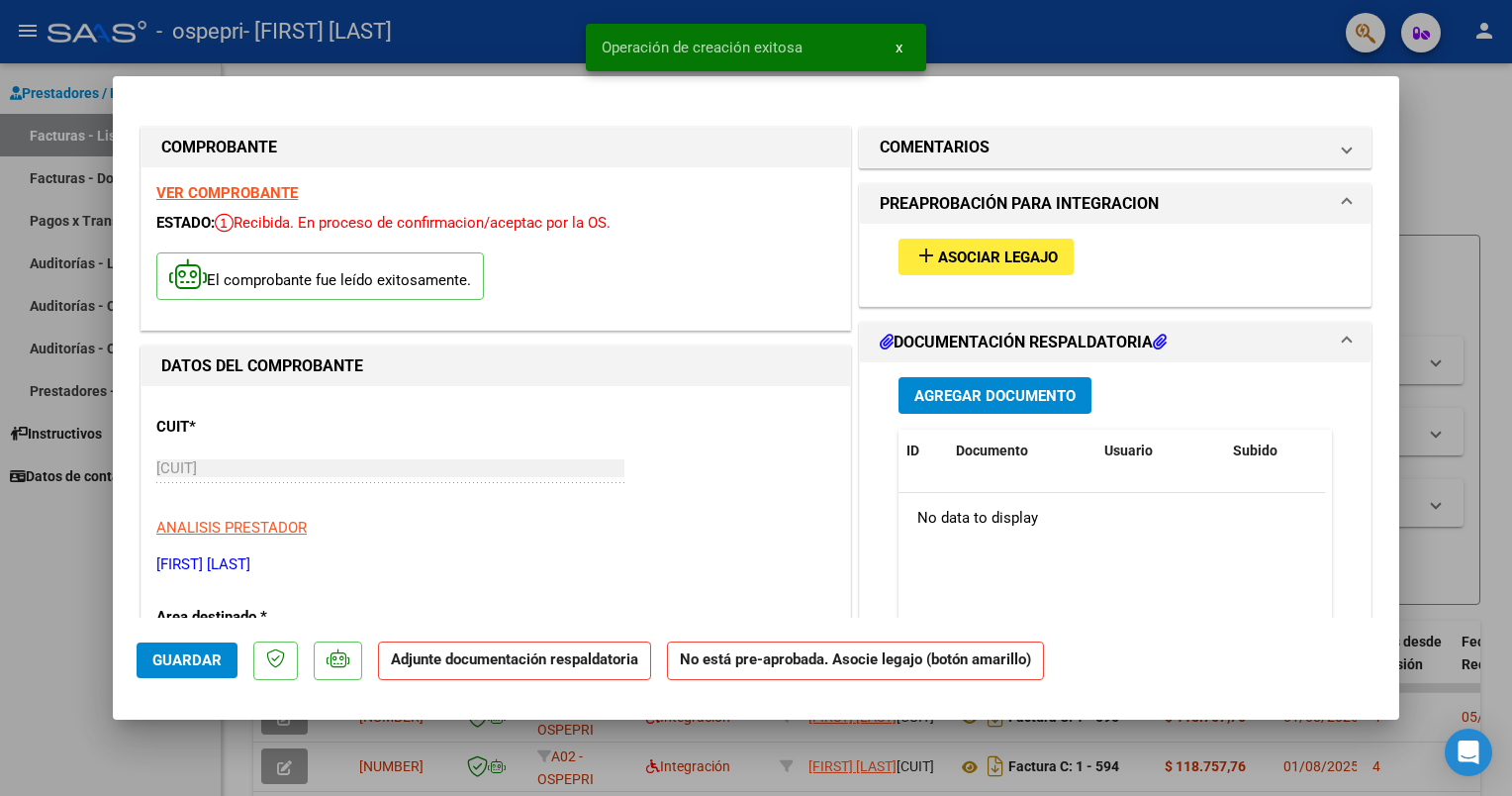 click at bounding box center [756, 398] 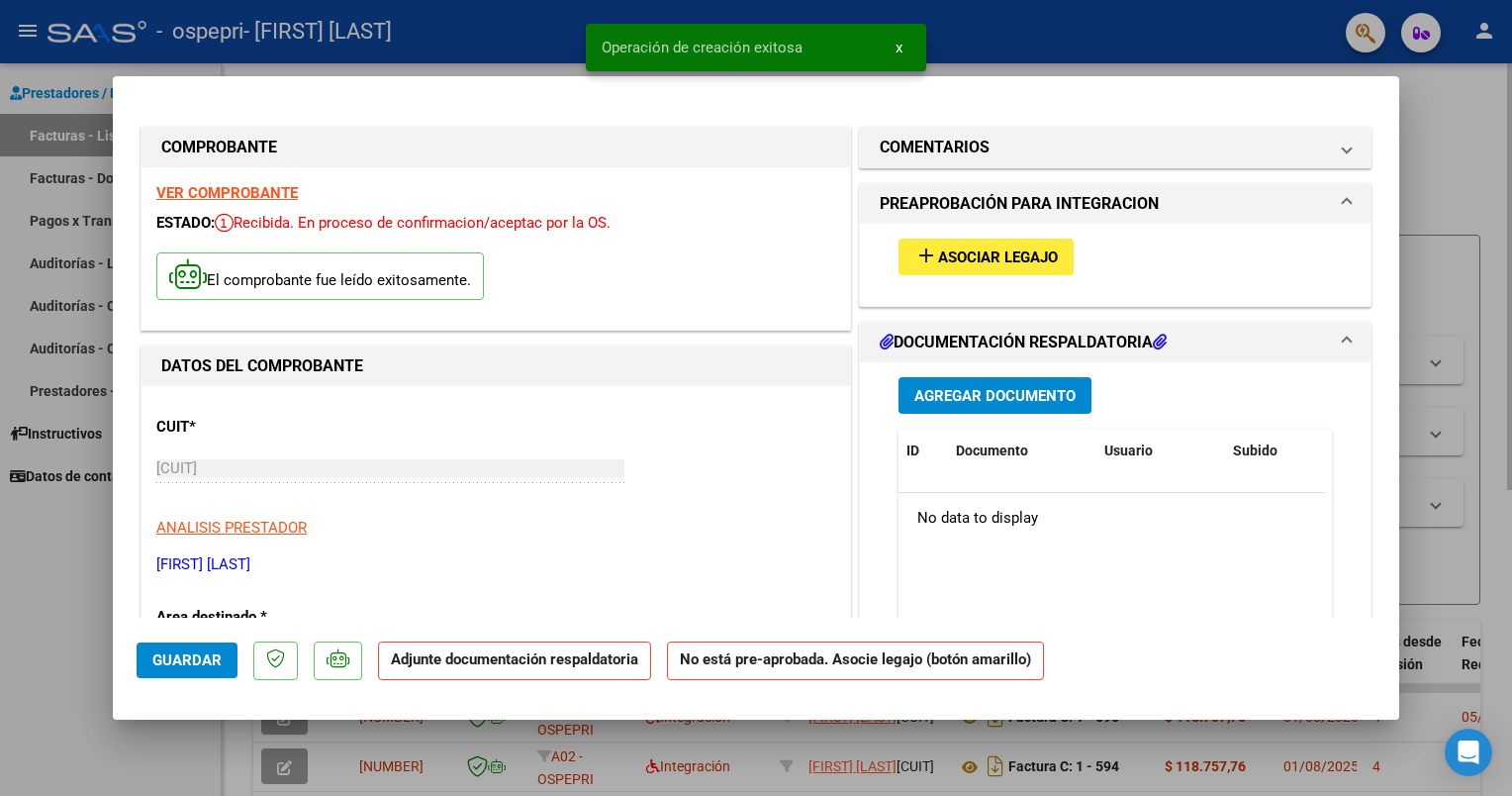 type 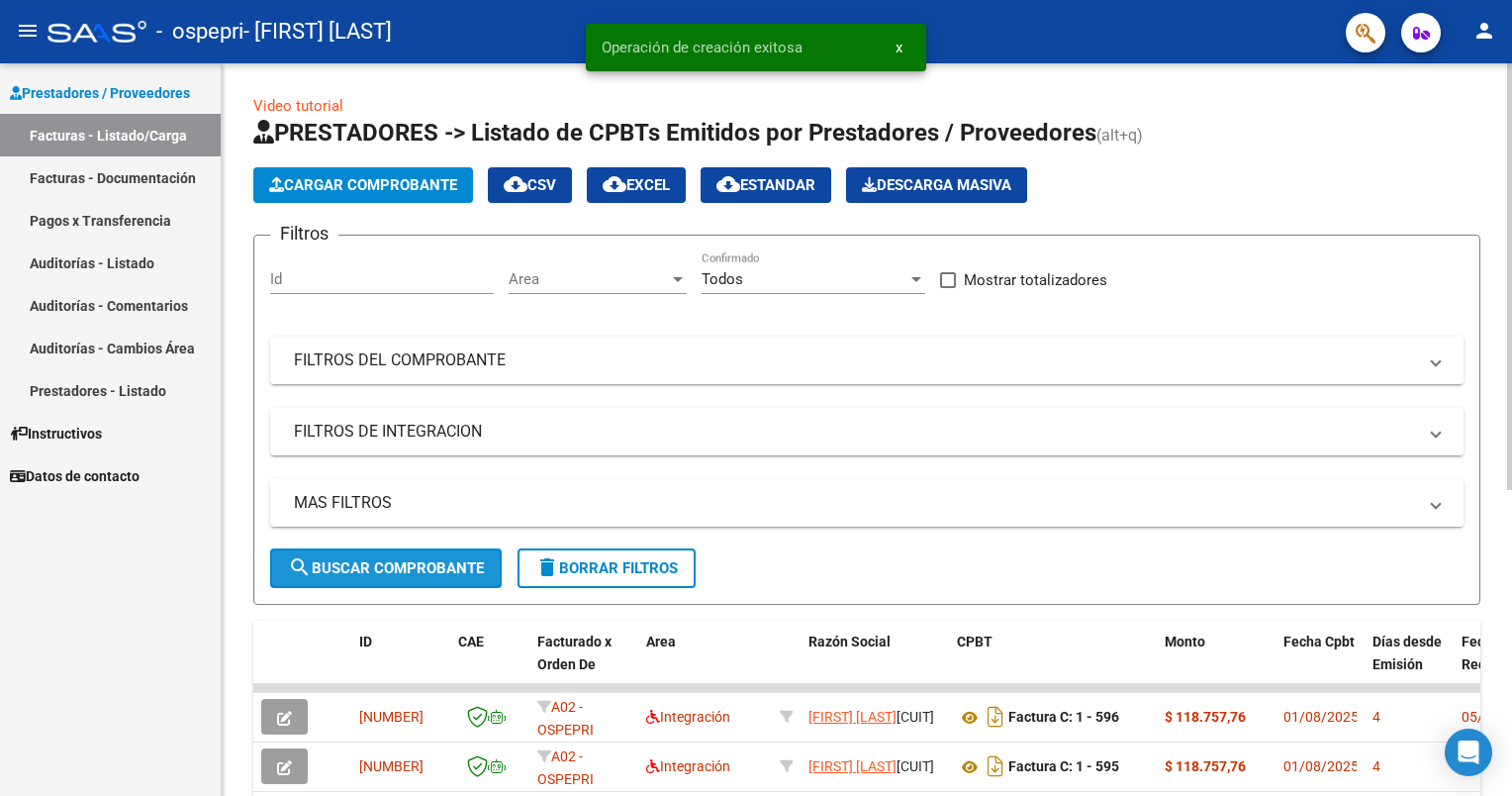 click on "search  Buscar Comprobante" 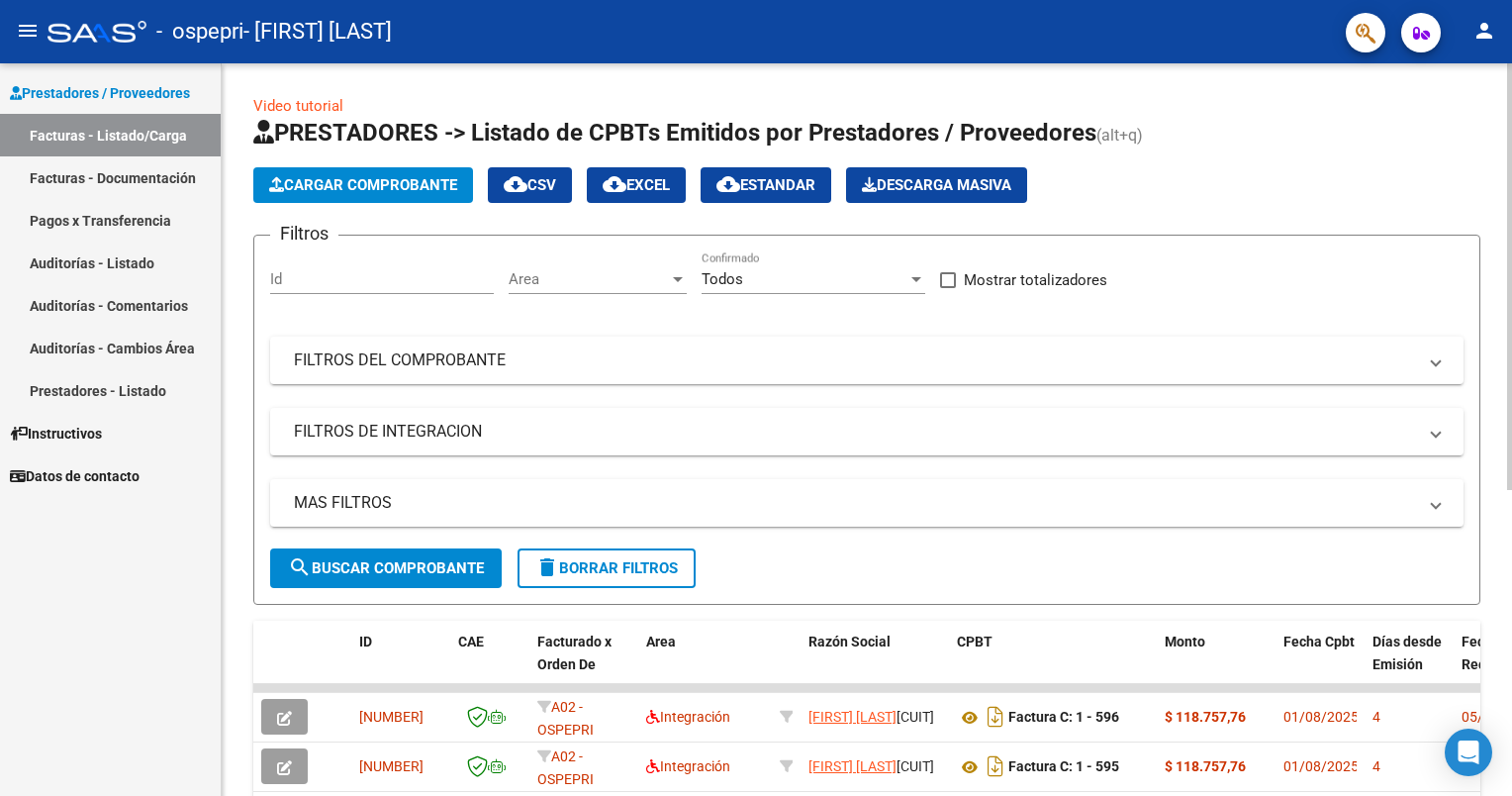 click on "Cargar Comprobante" 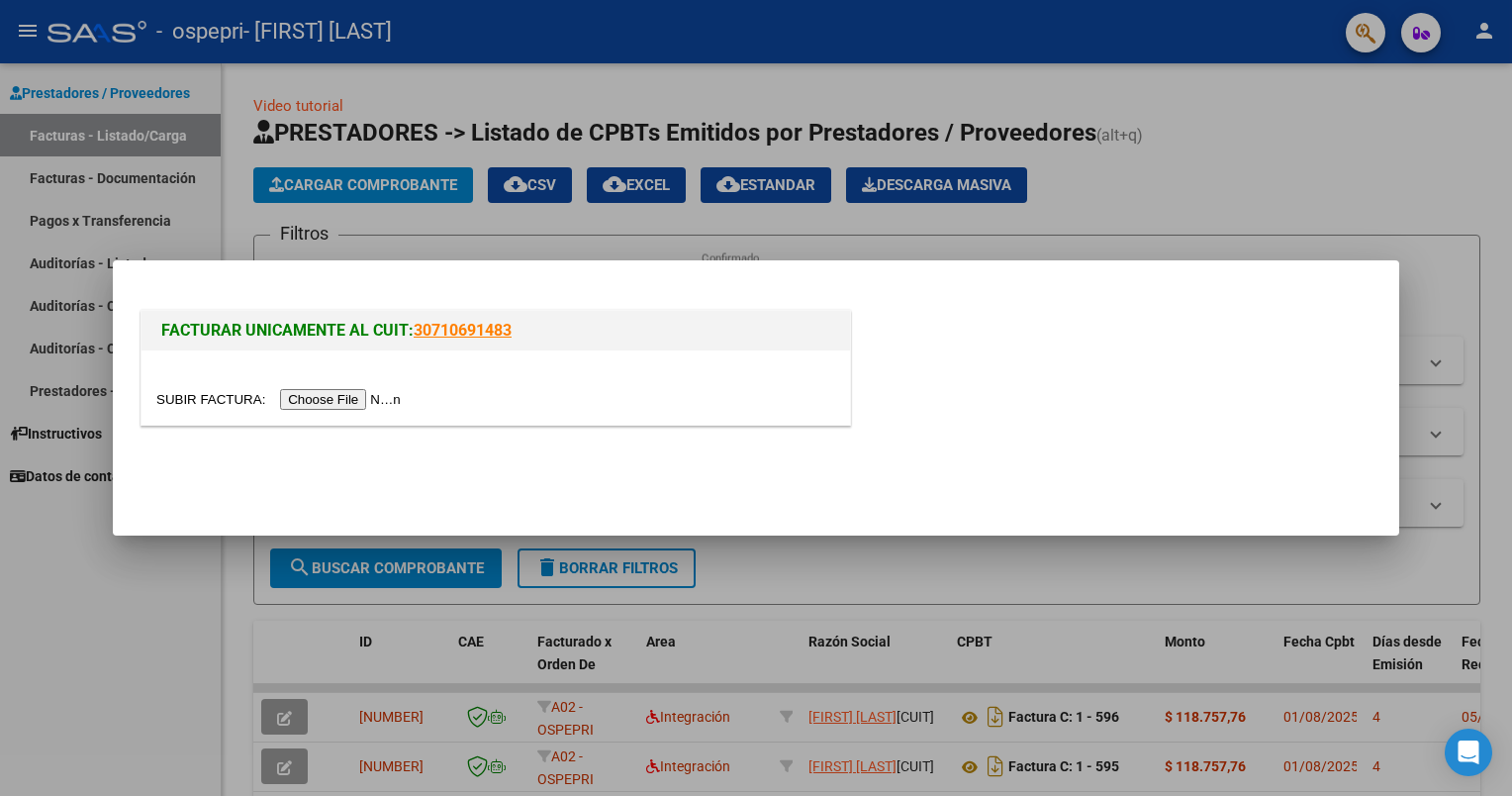 click at bounding box center (281, 399) 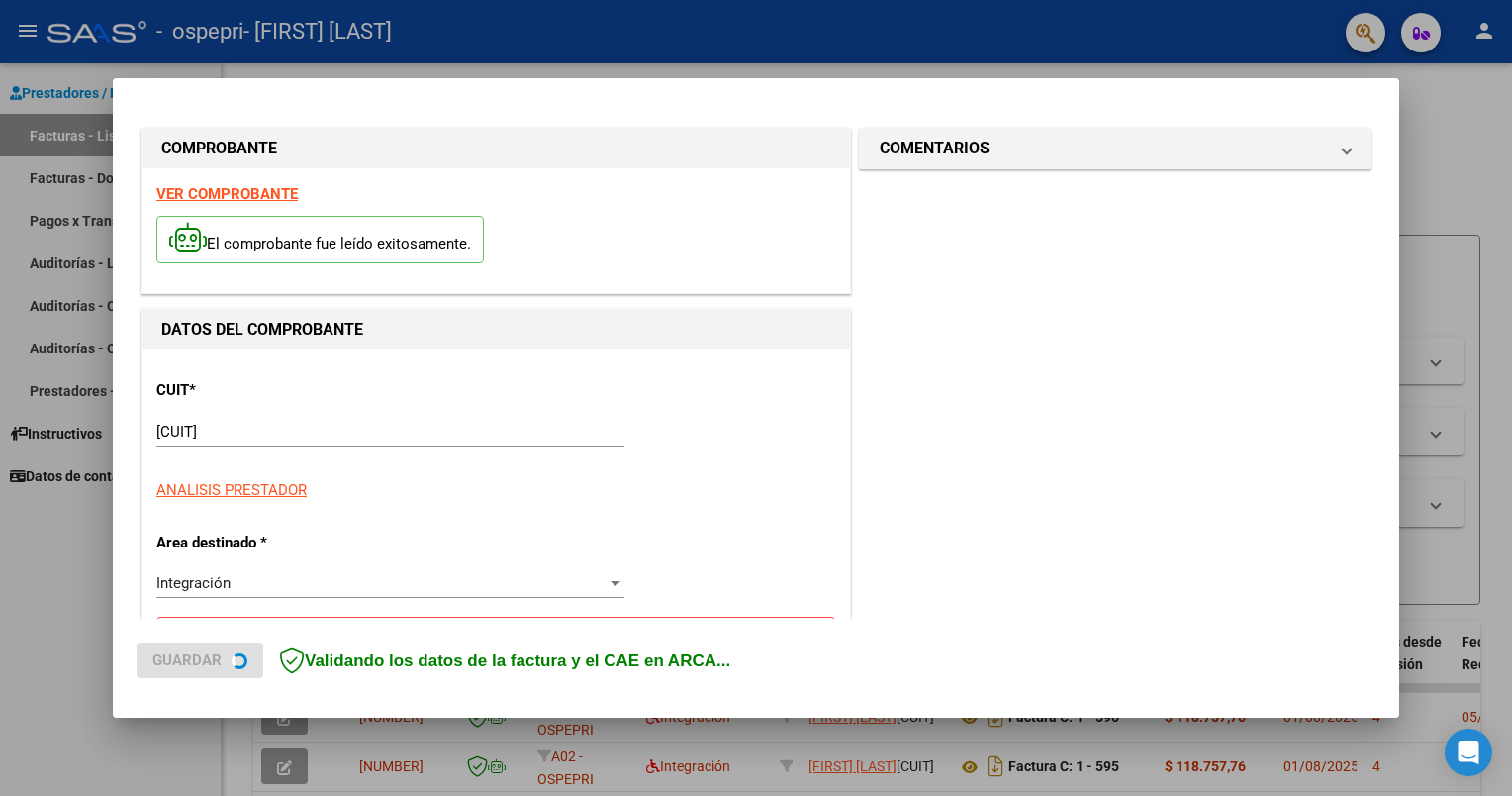 scroll, scrollTop: 297, scrollLeft: 0, axis: vertical 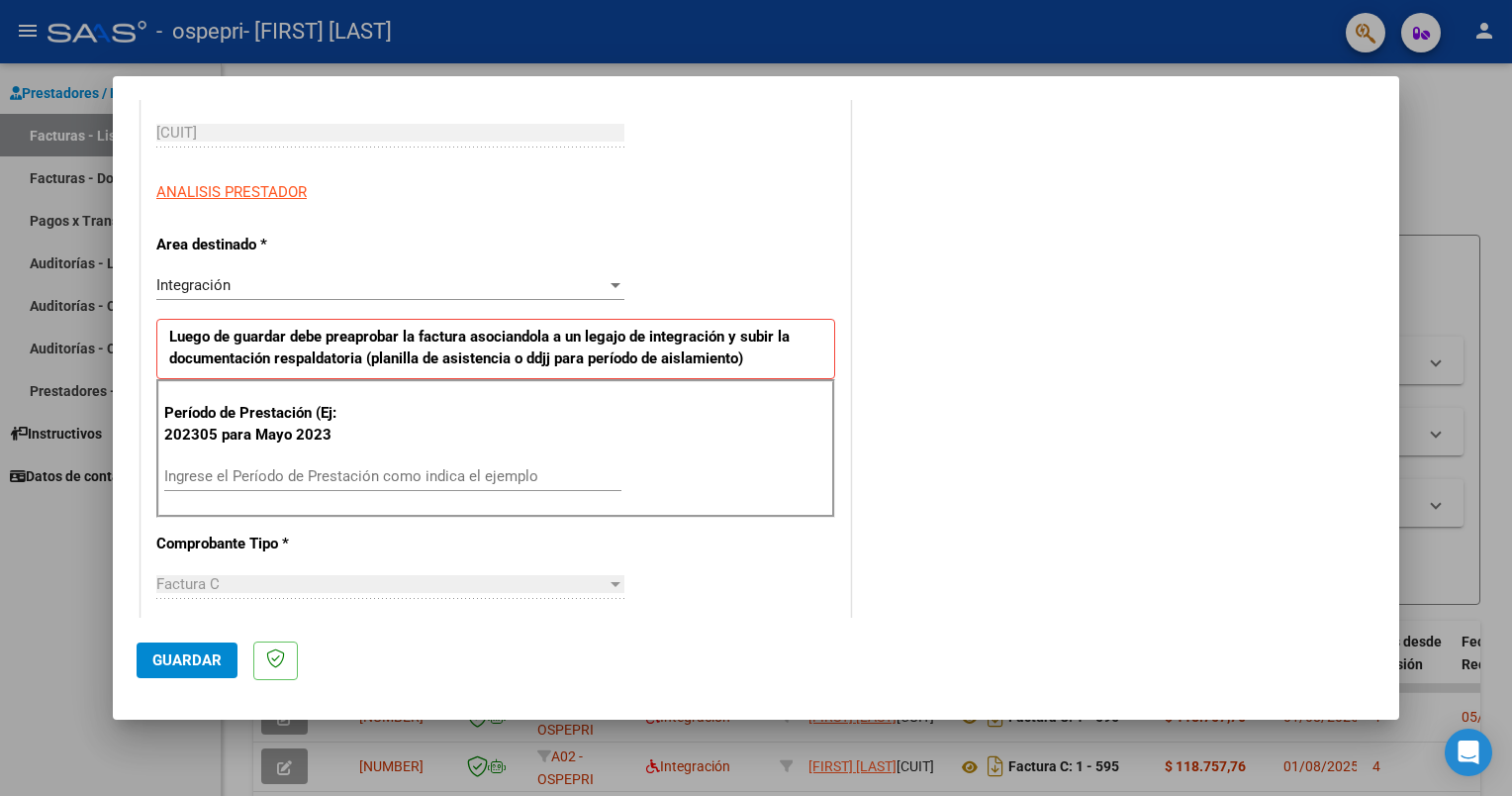 click on "Ingrese el Período de Prestación como indica el ejemplo" at bounding box center (393, 476) 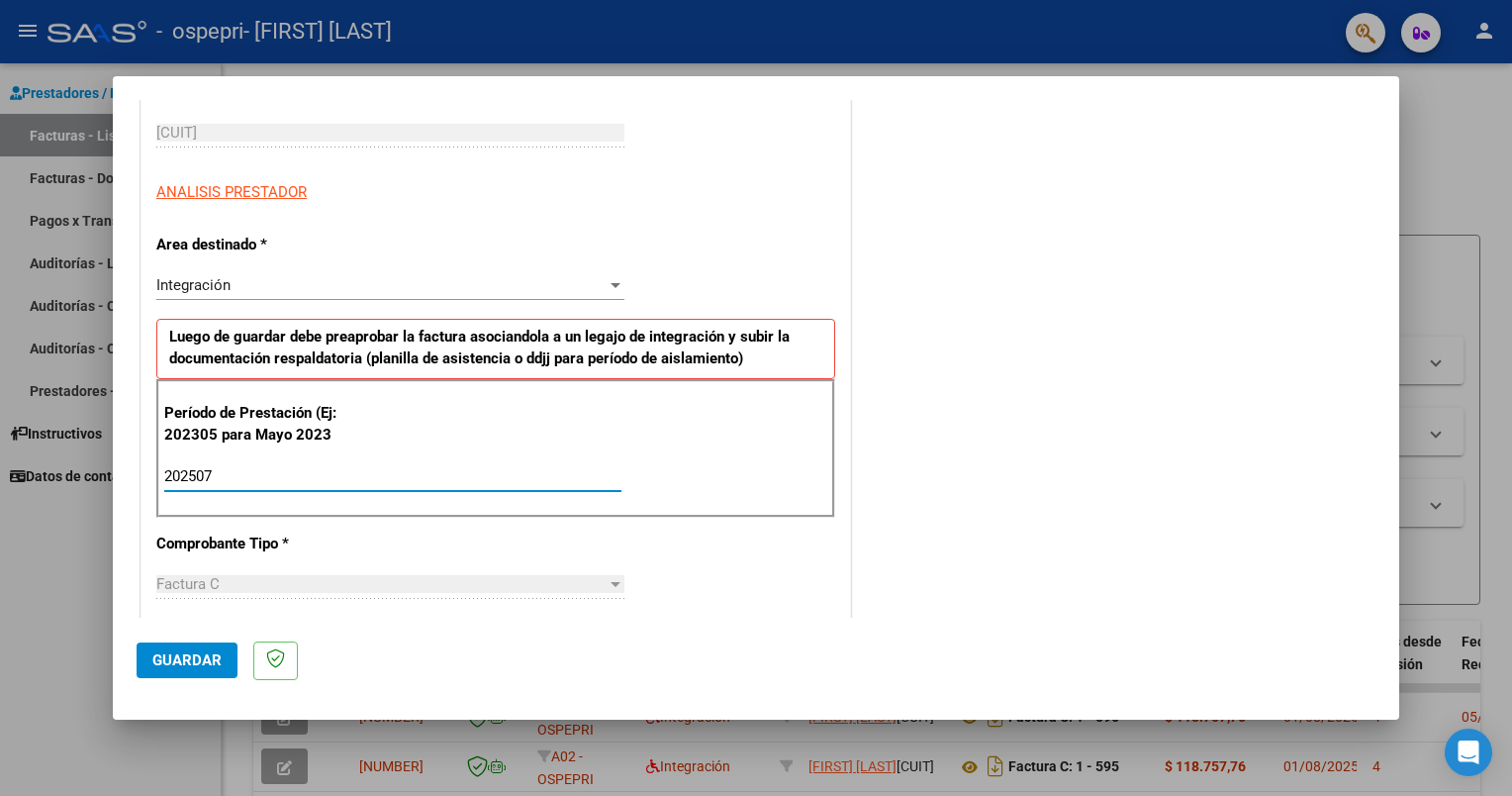 type on "202507" 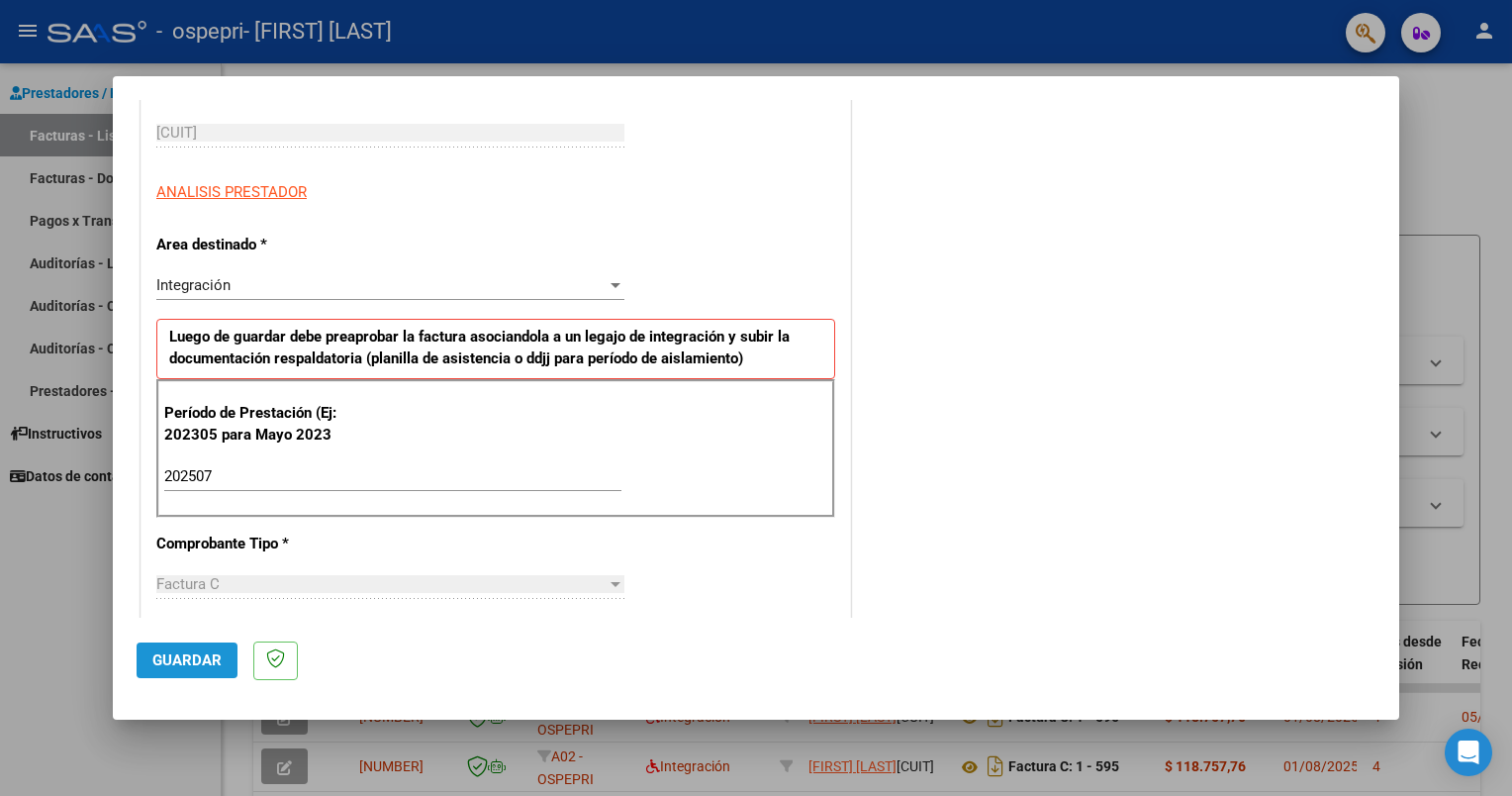 click on "Guardar" 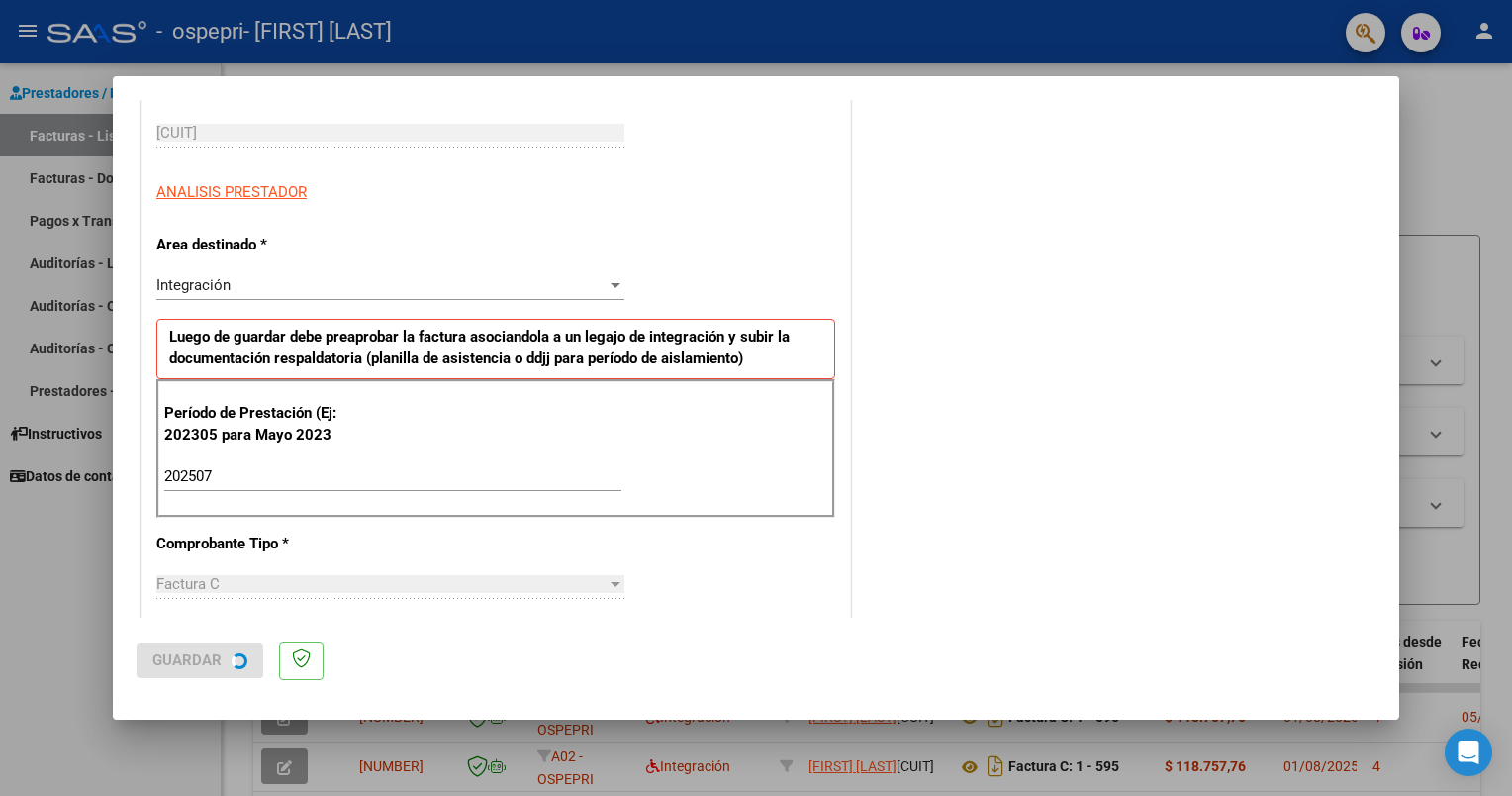 scroll, scrollTop: 0, scrollLeft: 0, axis: both 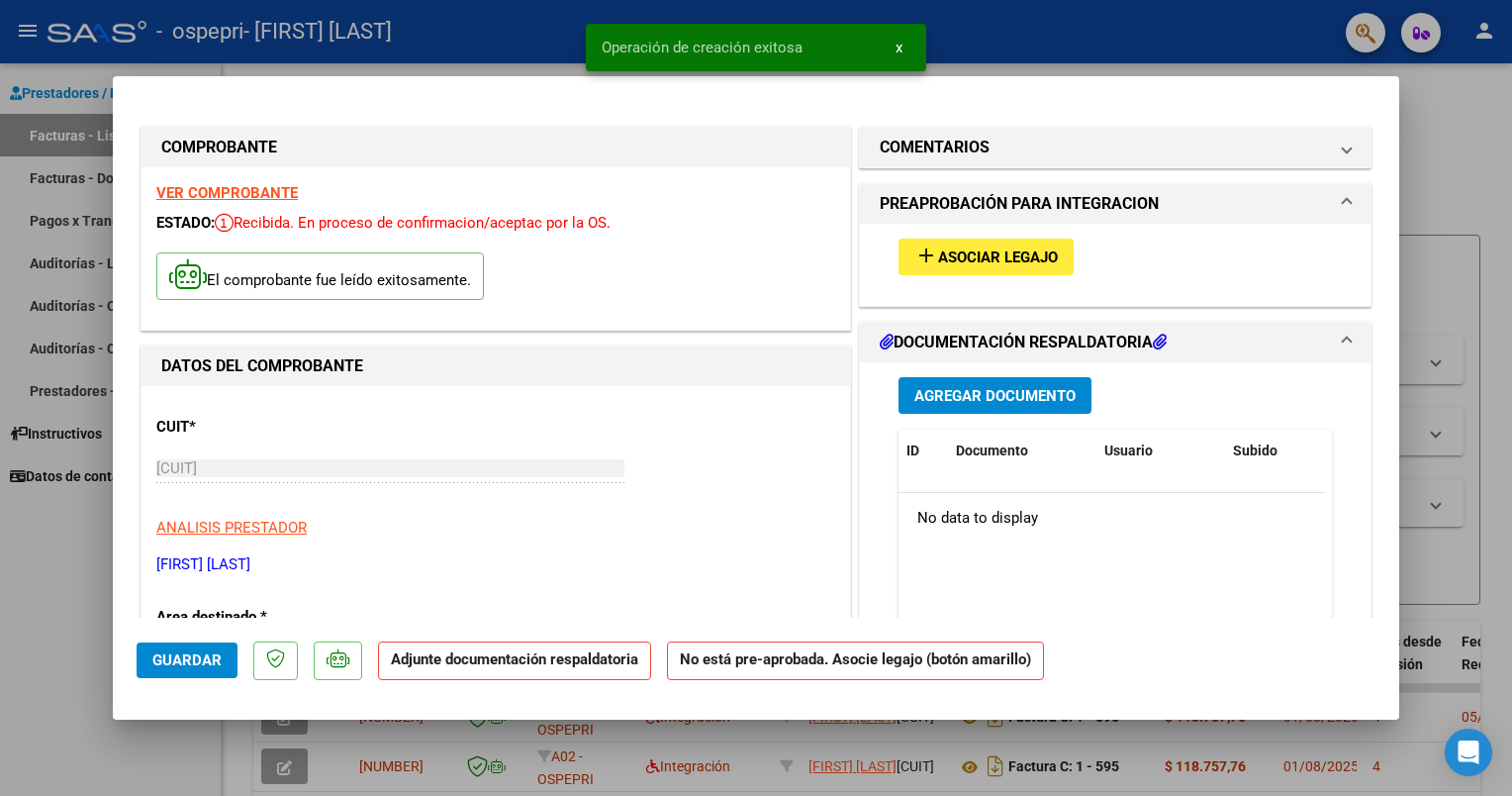 click at bounding box center [756, 398] 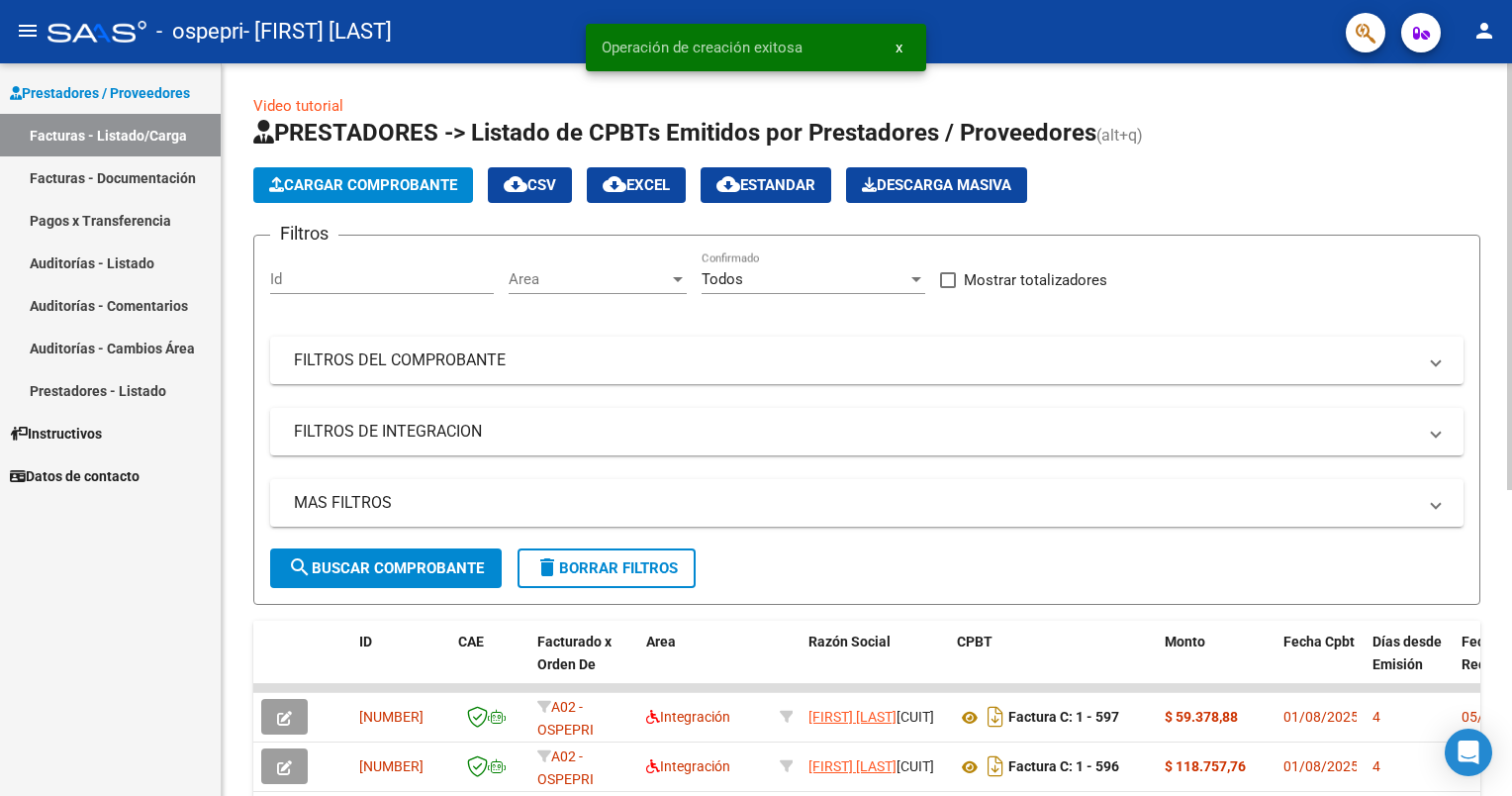 click on "Cargar Comprobante" 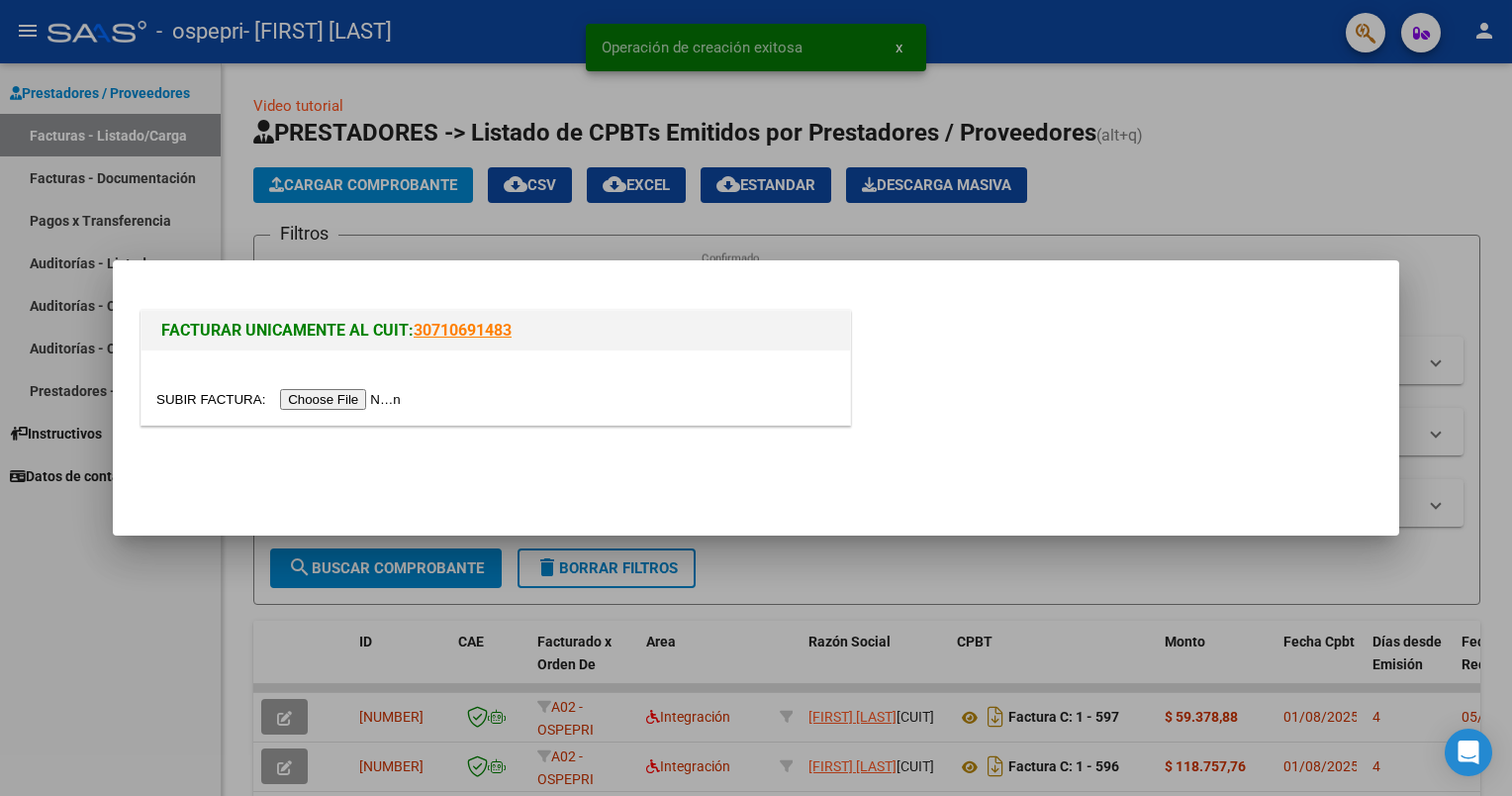click at bounding box center (281, 399) 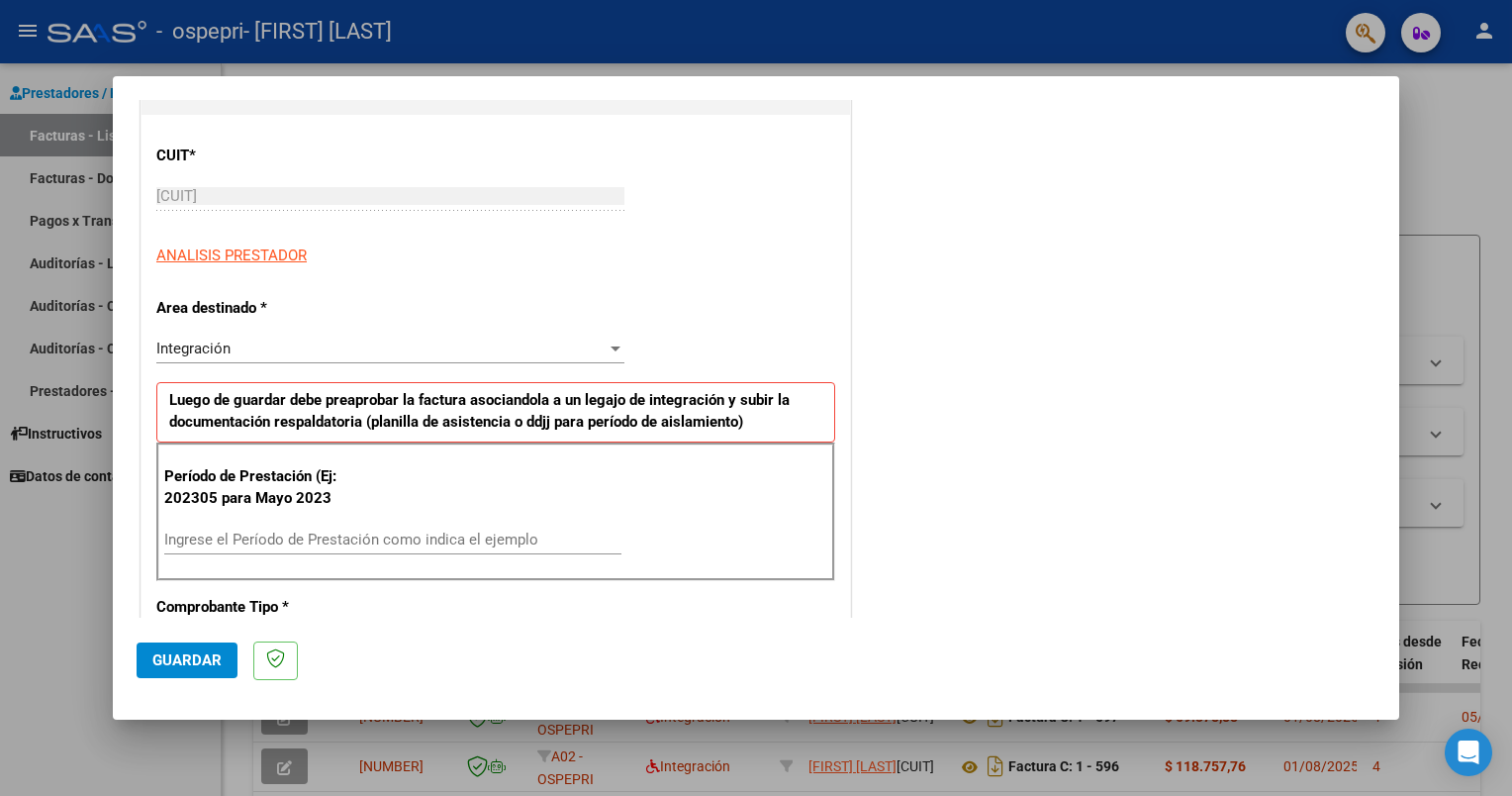 scroll, scrollTop: 297, scrollLeft: 0, axis: vertical 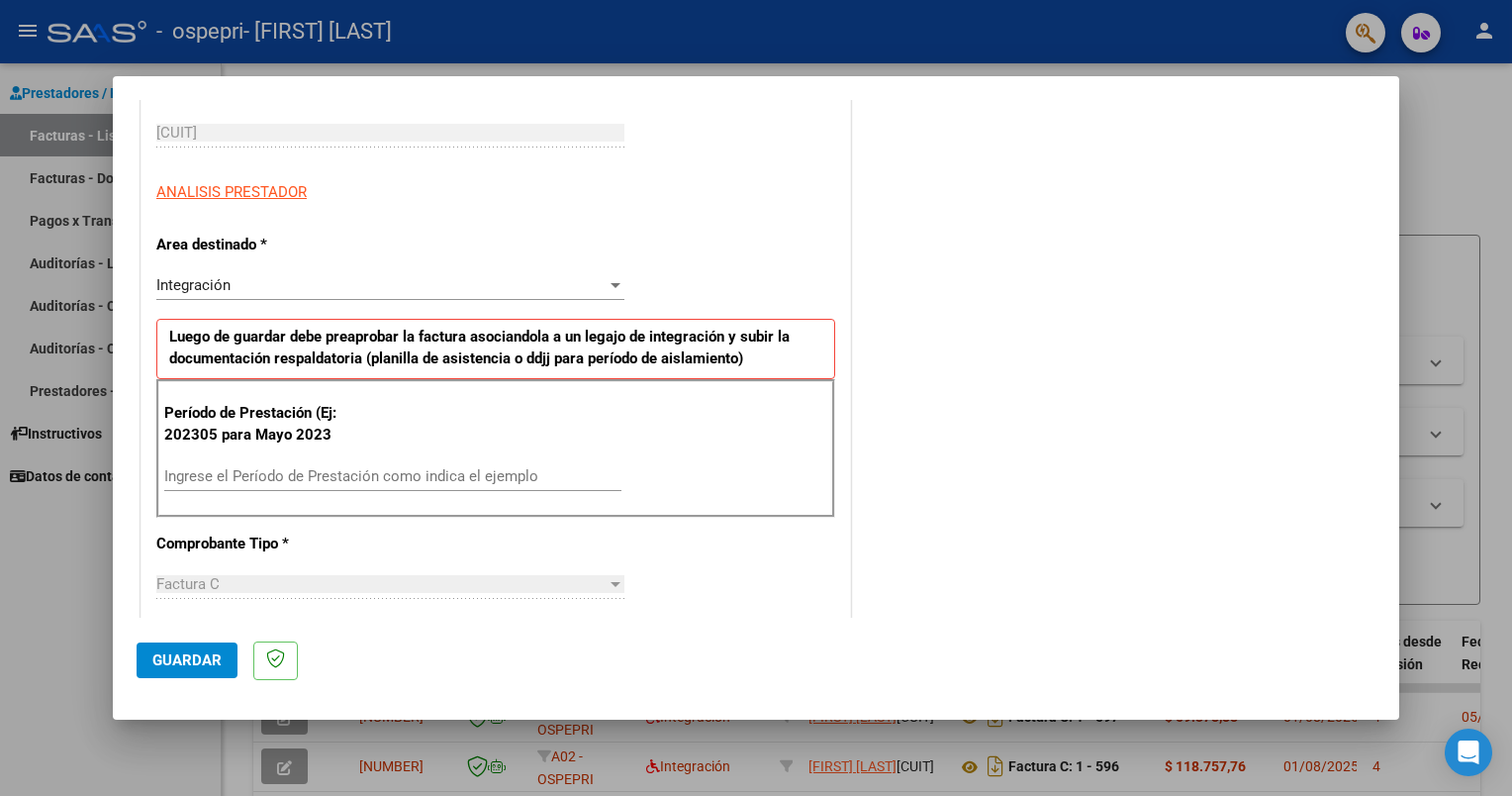 click on "Ingrese el Período de Prestación como indica el ejemplo" at bounding box center (393, 476) 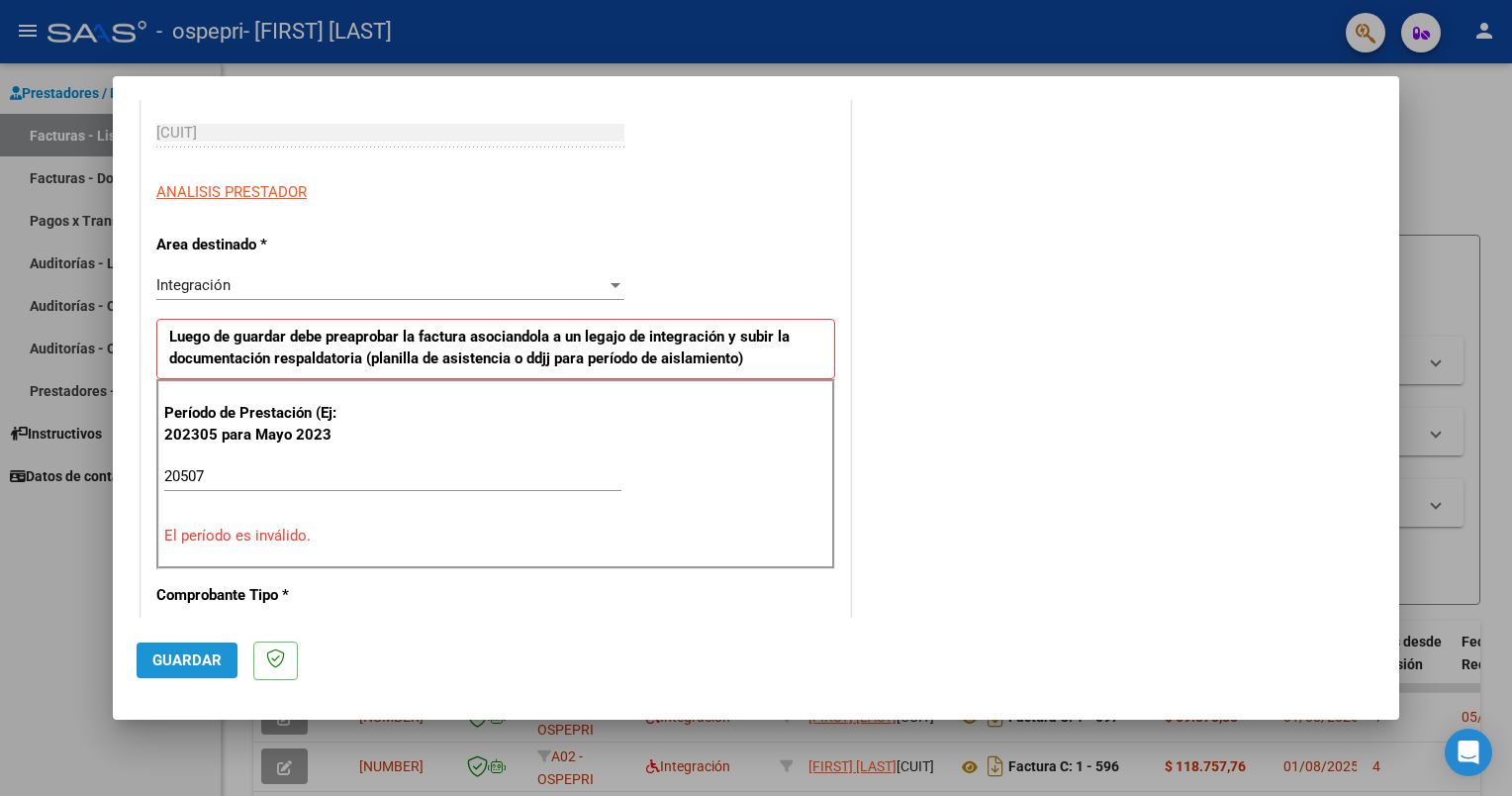 click on "Guardar" 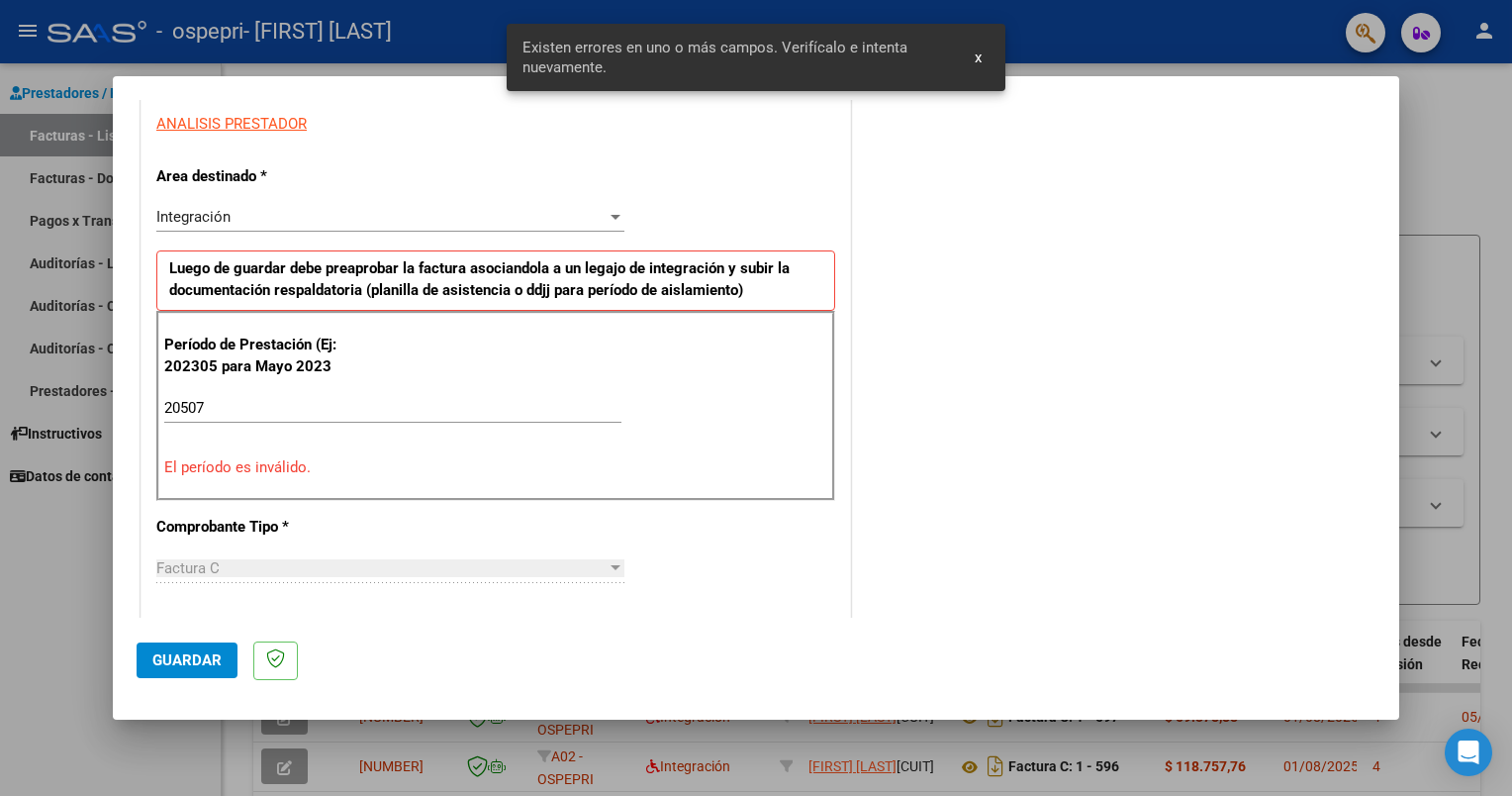 scroll, scrollTop: 392, scrollLeft: 0, axis: vertical 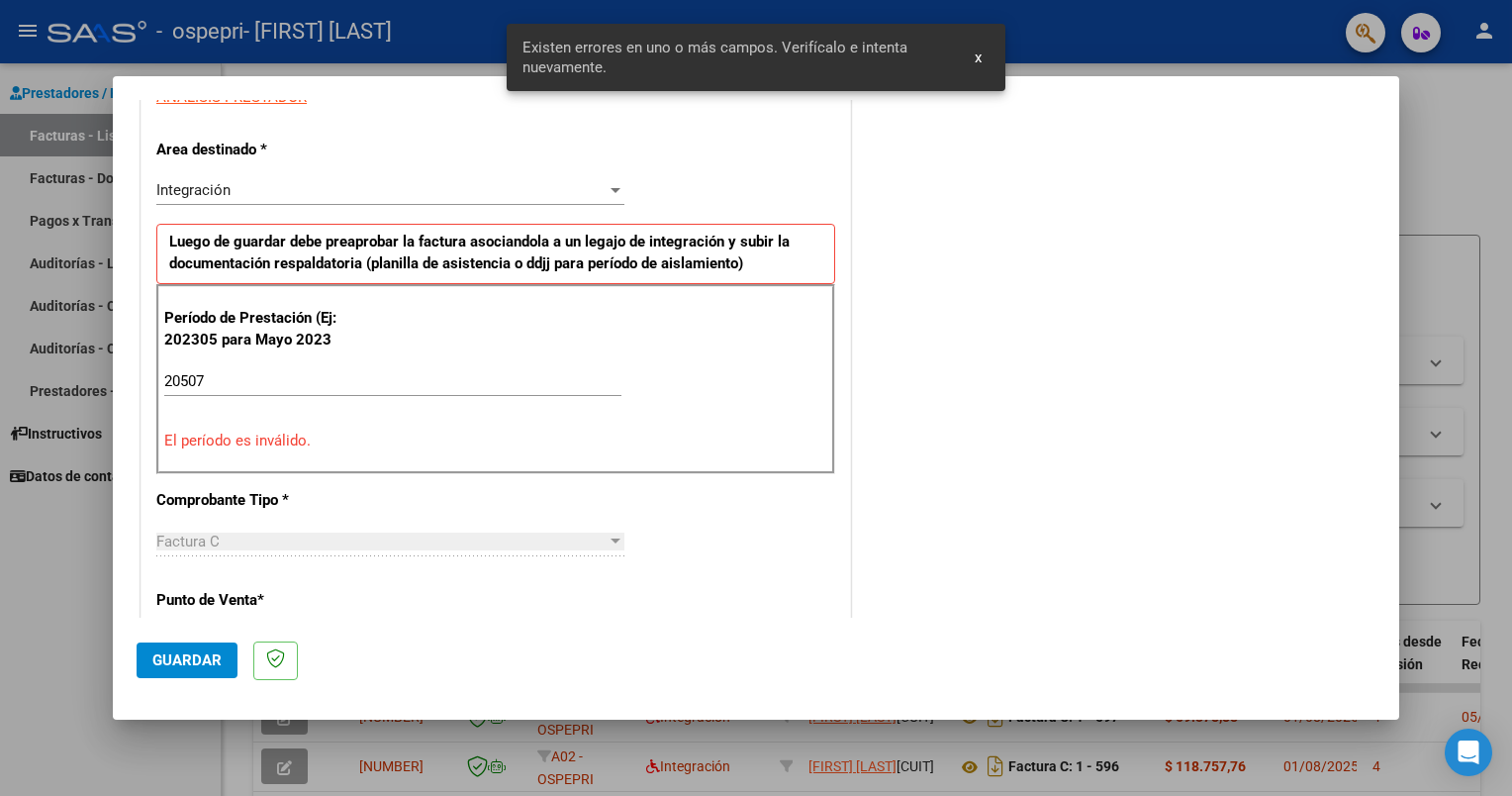 click on "20507" at bounding box center [393, 381] 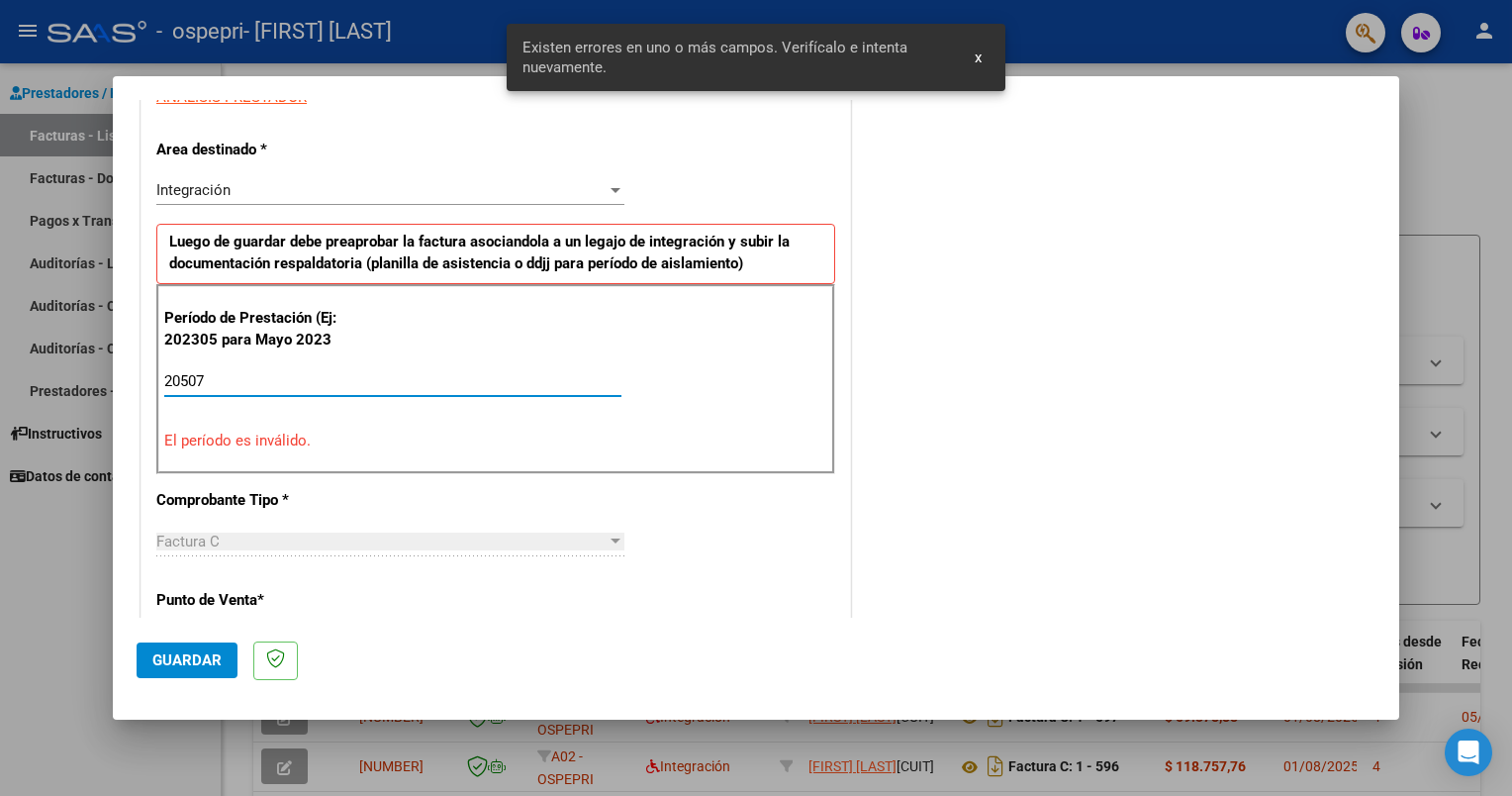drag, startPoint x: 249, startPoint y: 367, endPoint x: 76, endPoint y: 371, distance: 173.04624 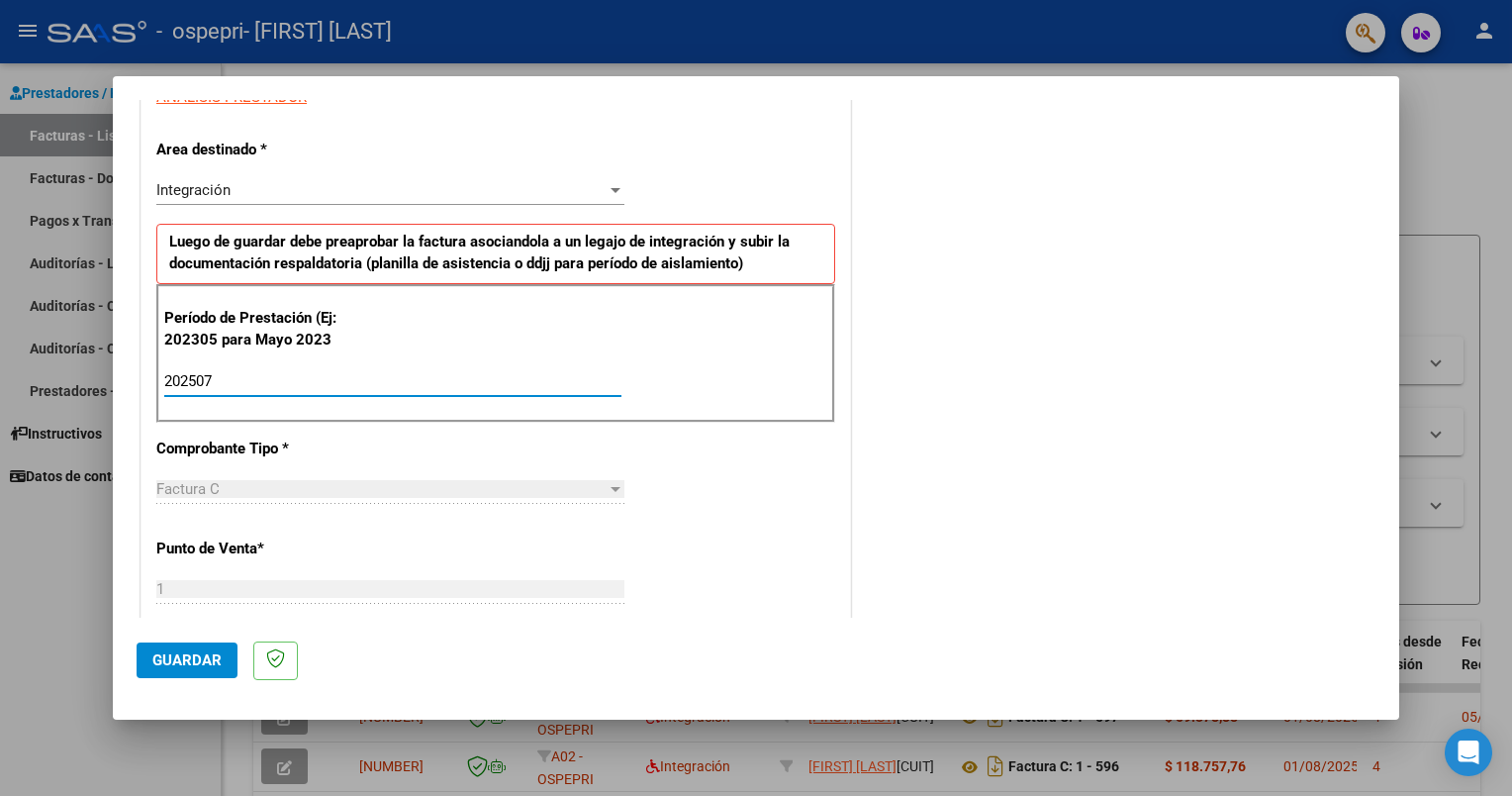 type on "202507" 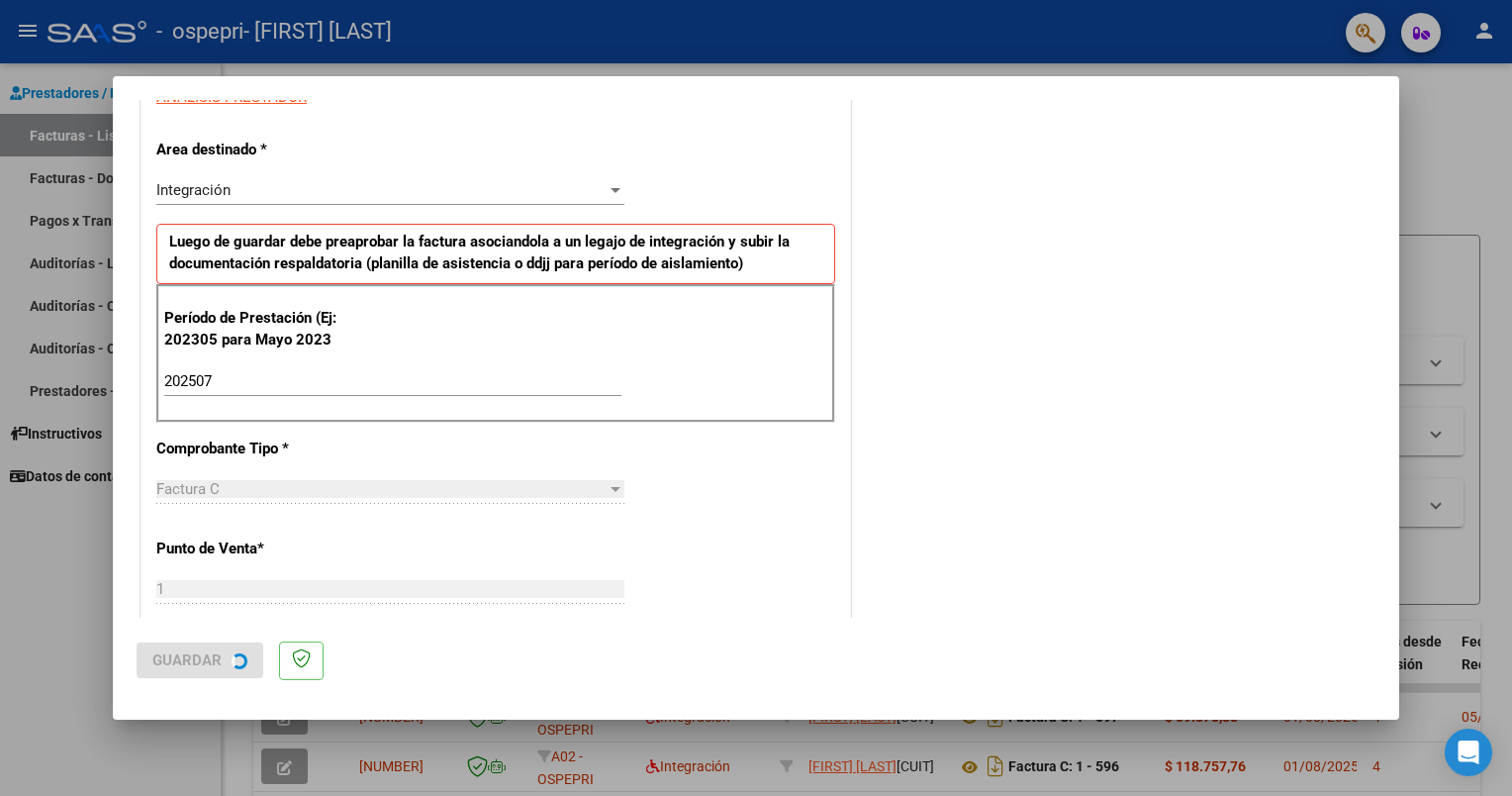 scroll, scrollTop: 0, scrollLeft: 0, axis: both 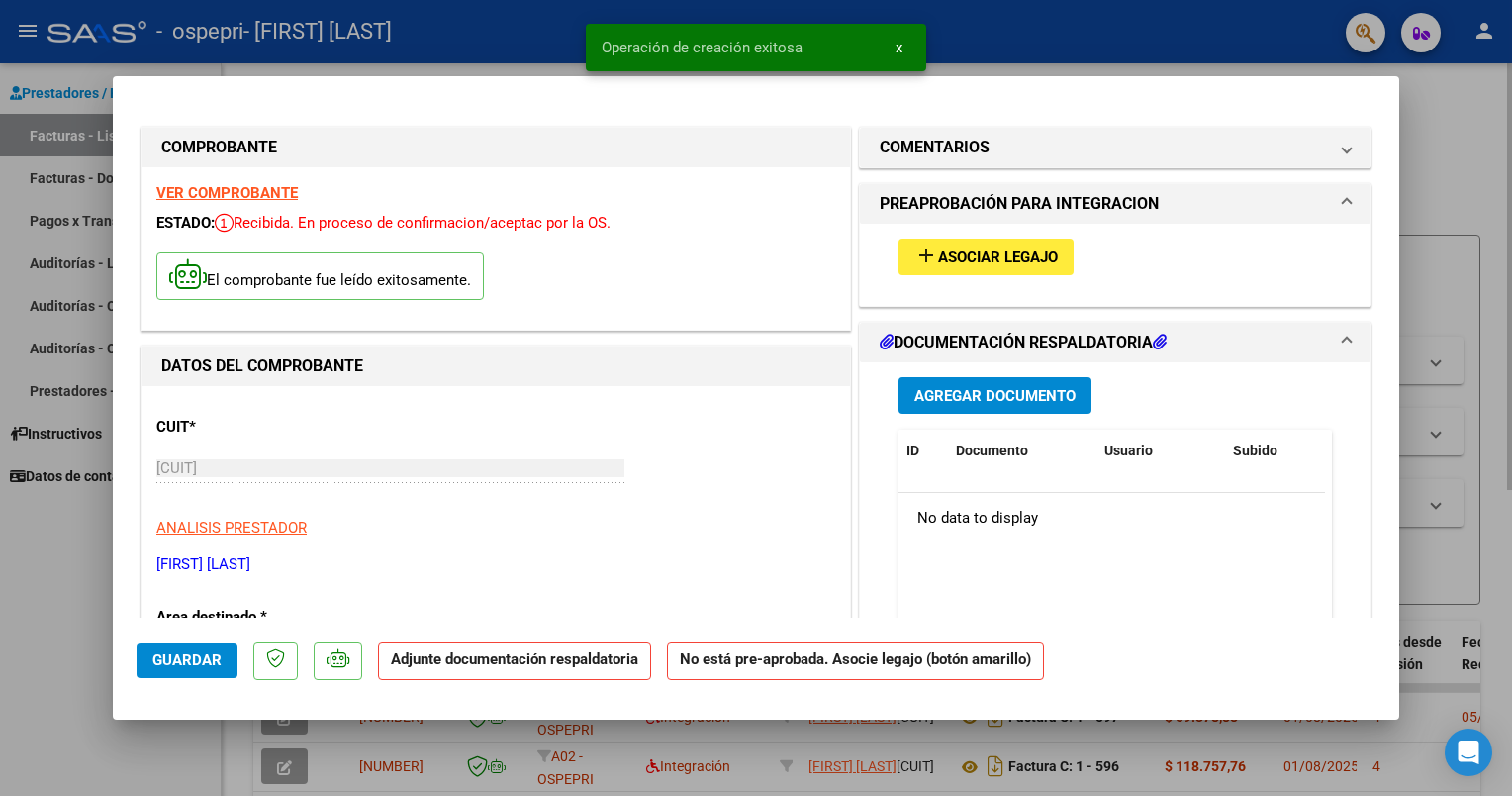 click at bounding box center (756, 398) 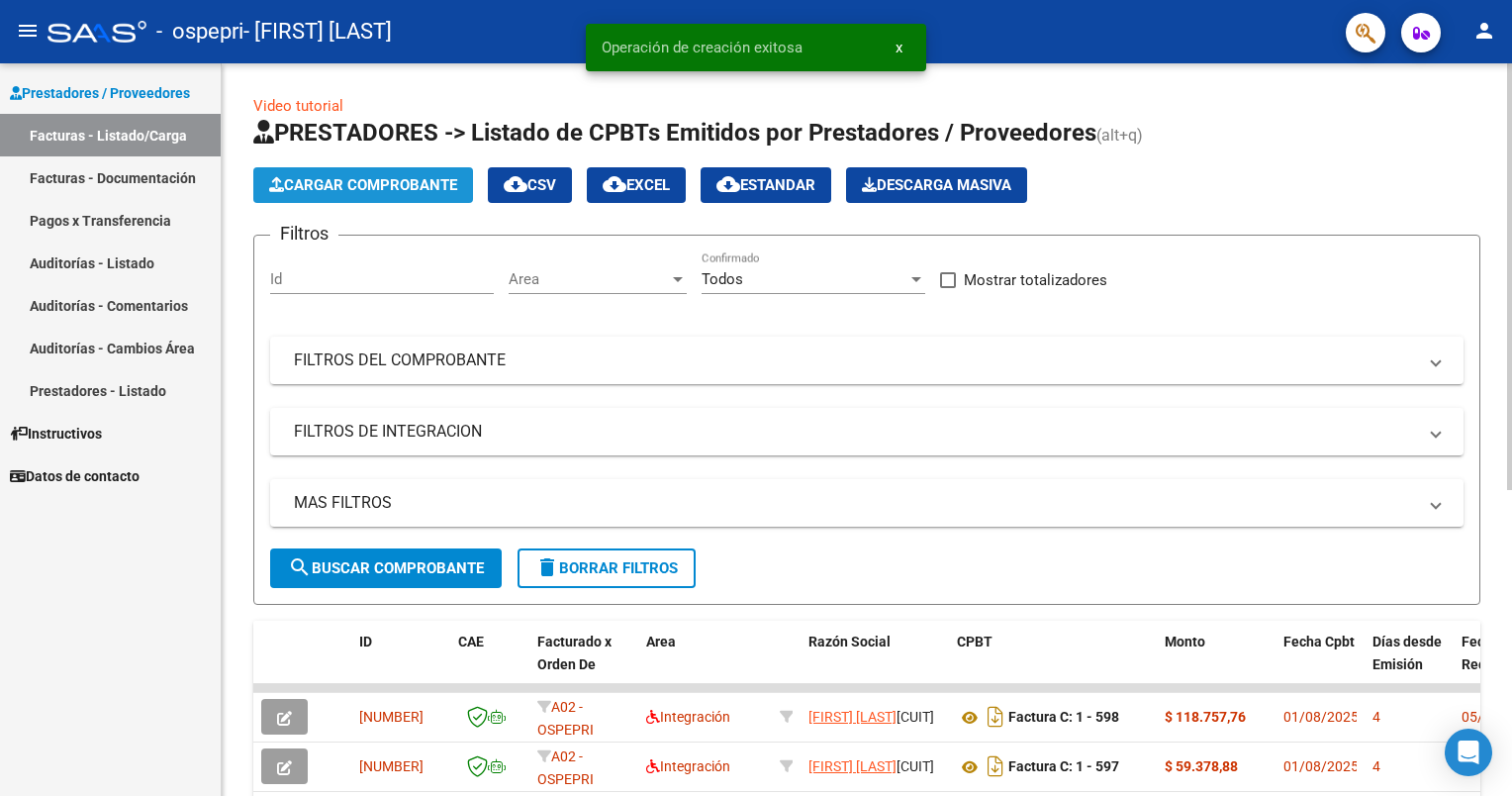 click on "Cargar Comprobante" 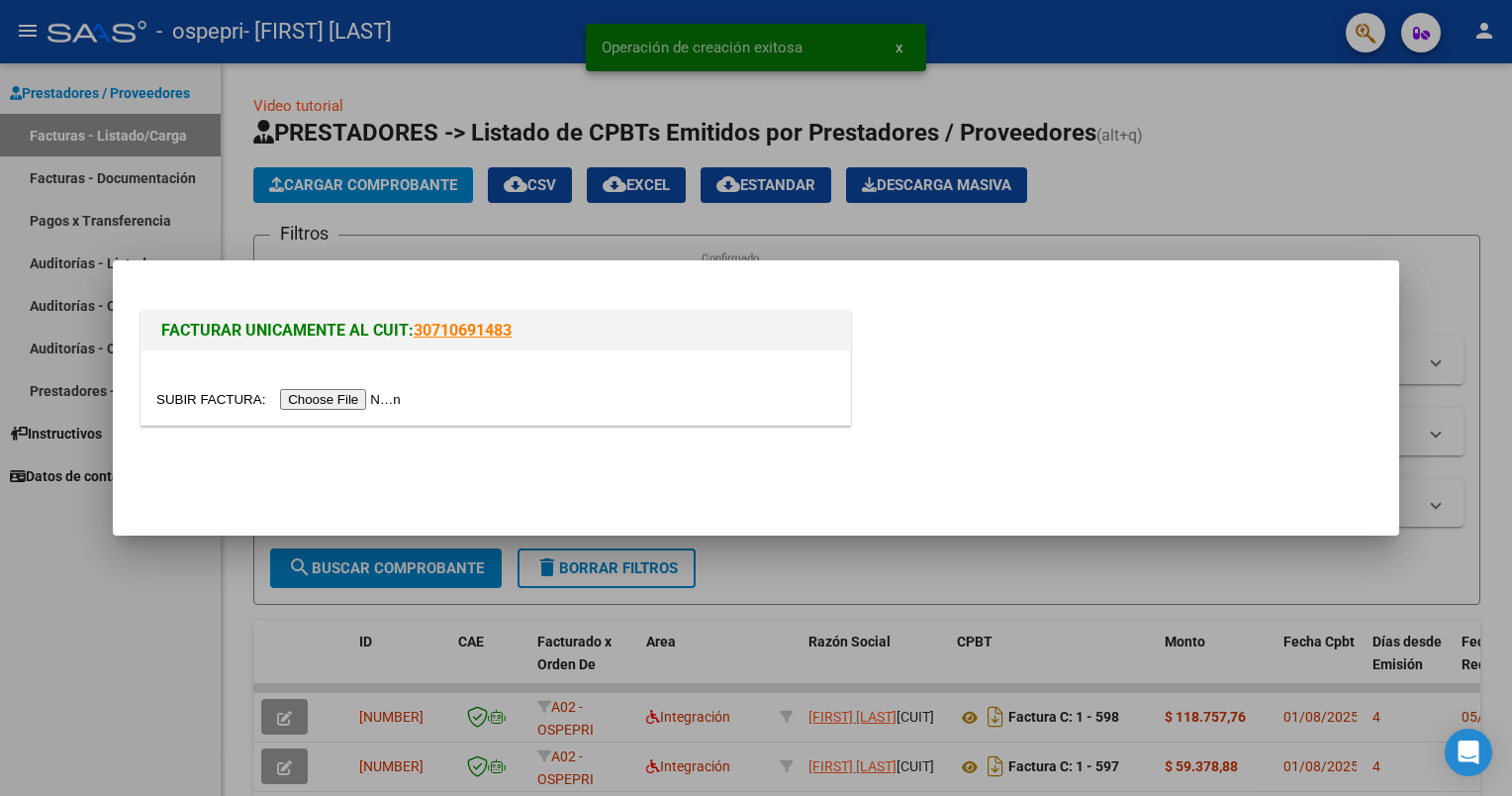 click at bounding box center [281, 399] 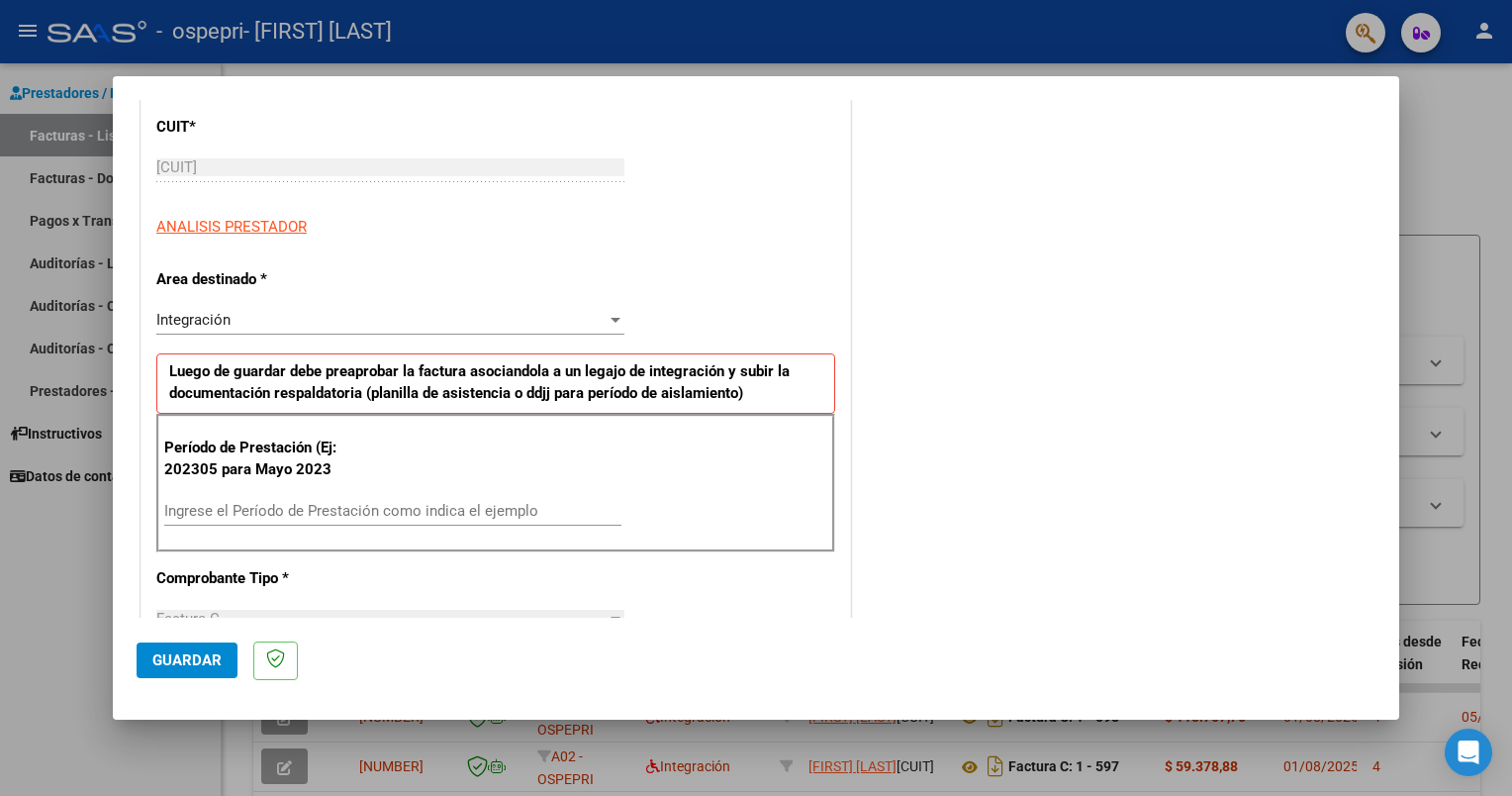 scroll, scrollTop: 297, scrollLeft: 0, axis: vertical 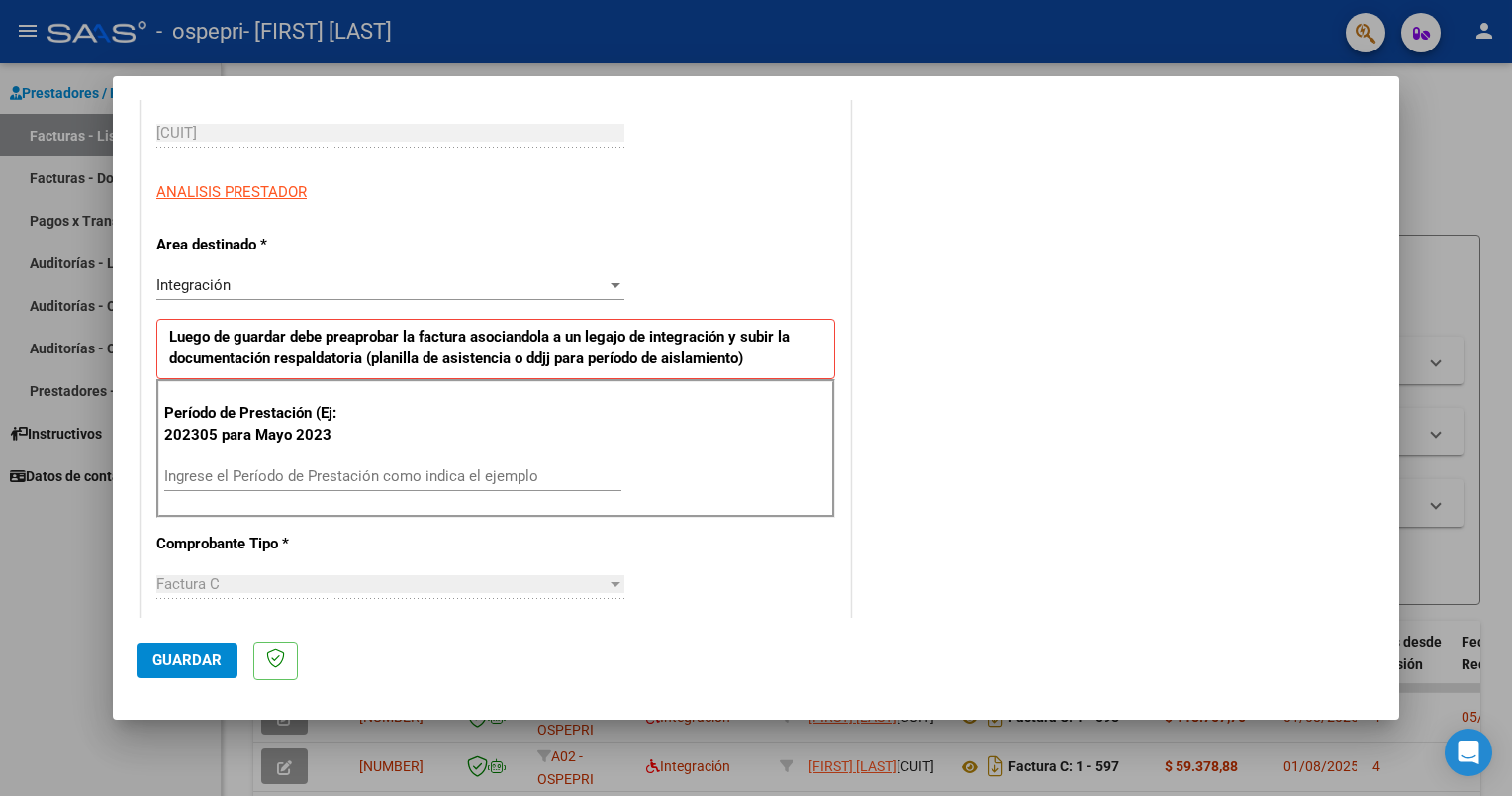 click on "Ingrese el Período de Prestación como indica el ejemplo" at bounding box center (393, 476) 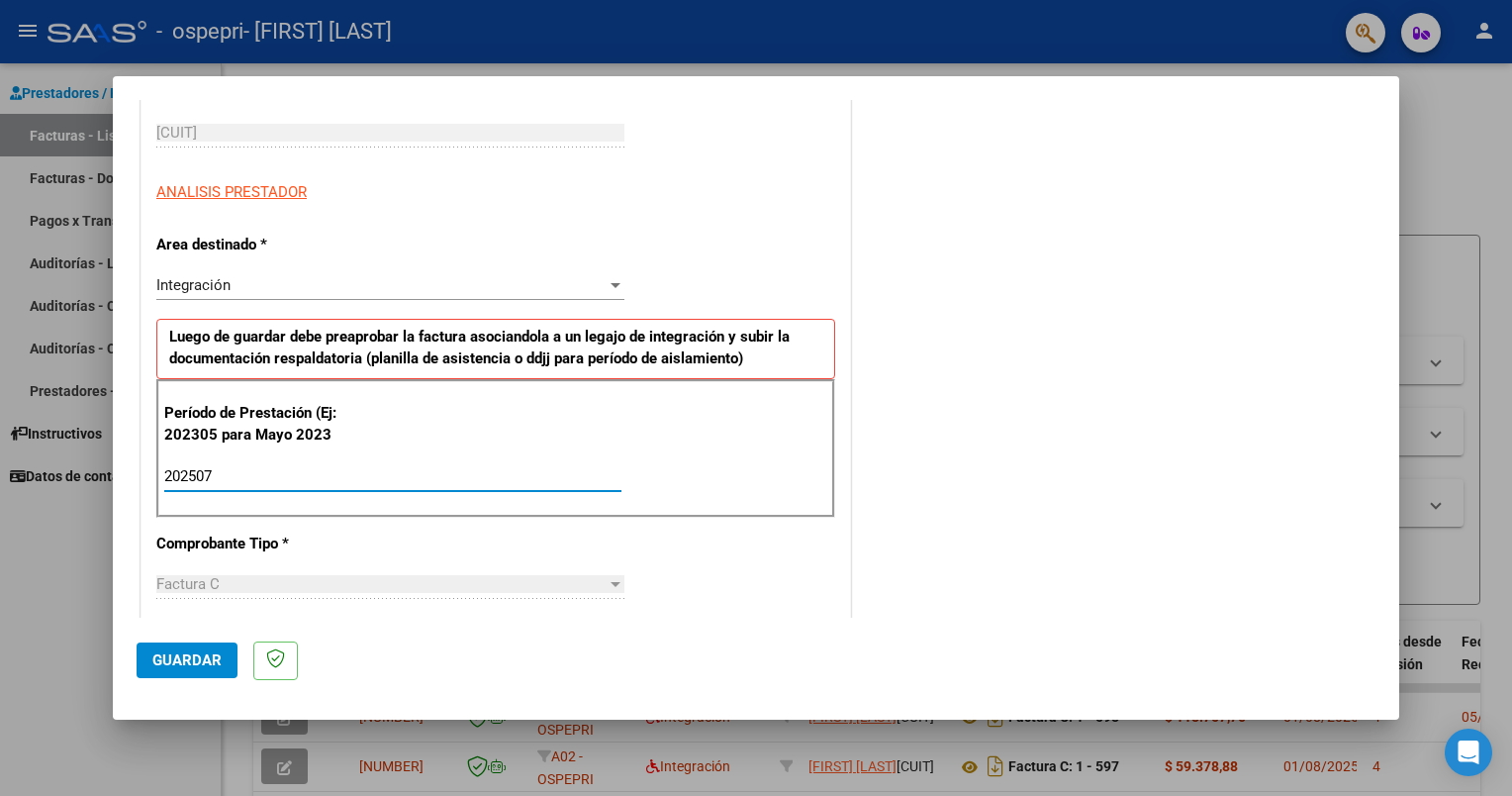 type on "202507" 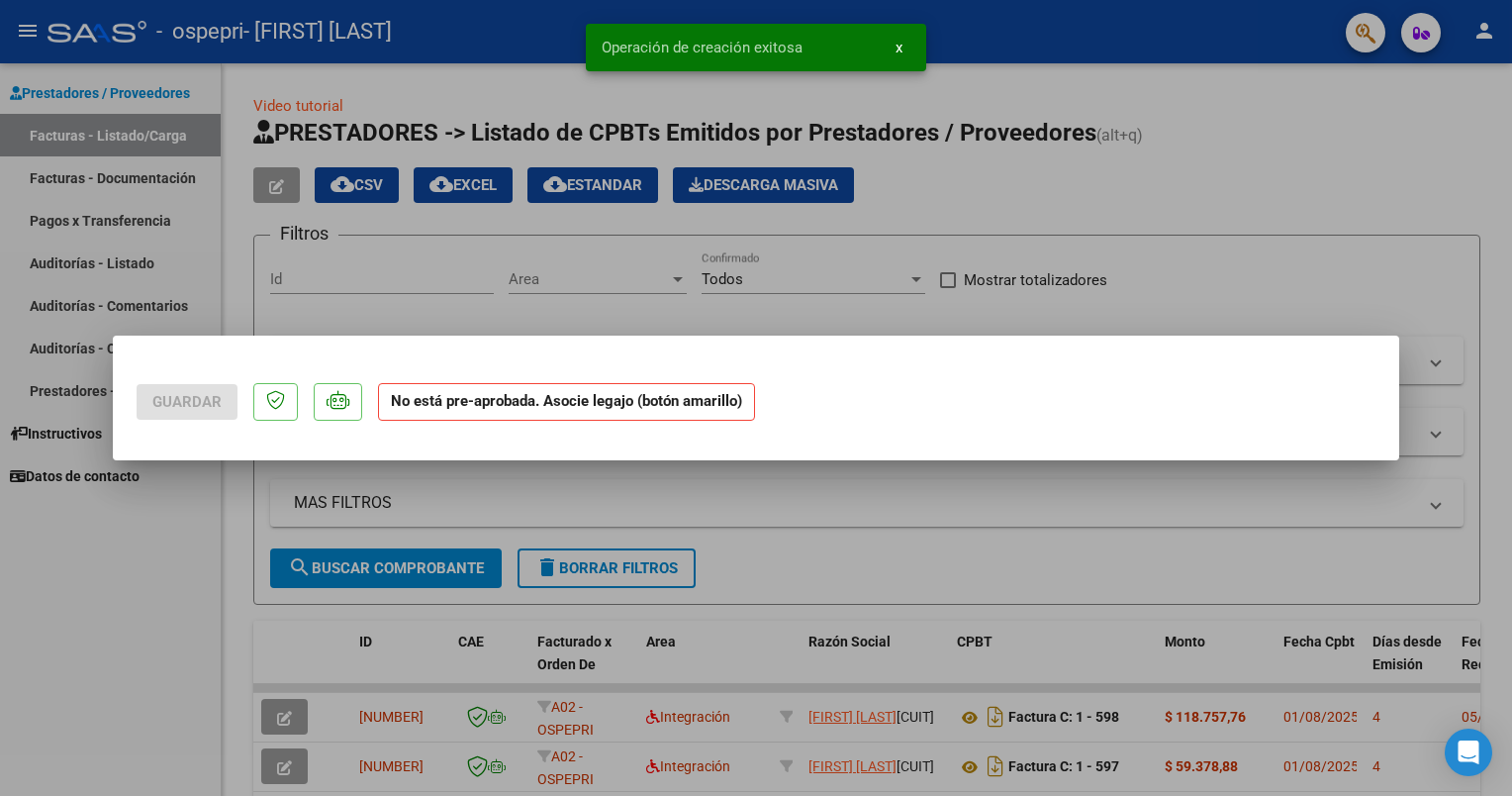 scroll, scrollTop: 0, scrollLeft: 0, axis: both 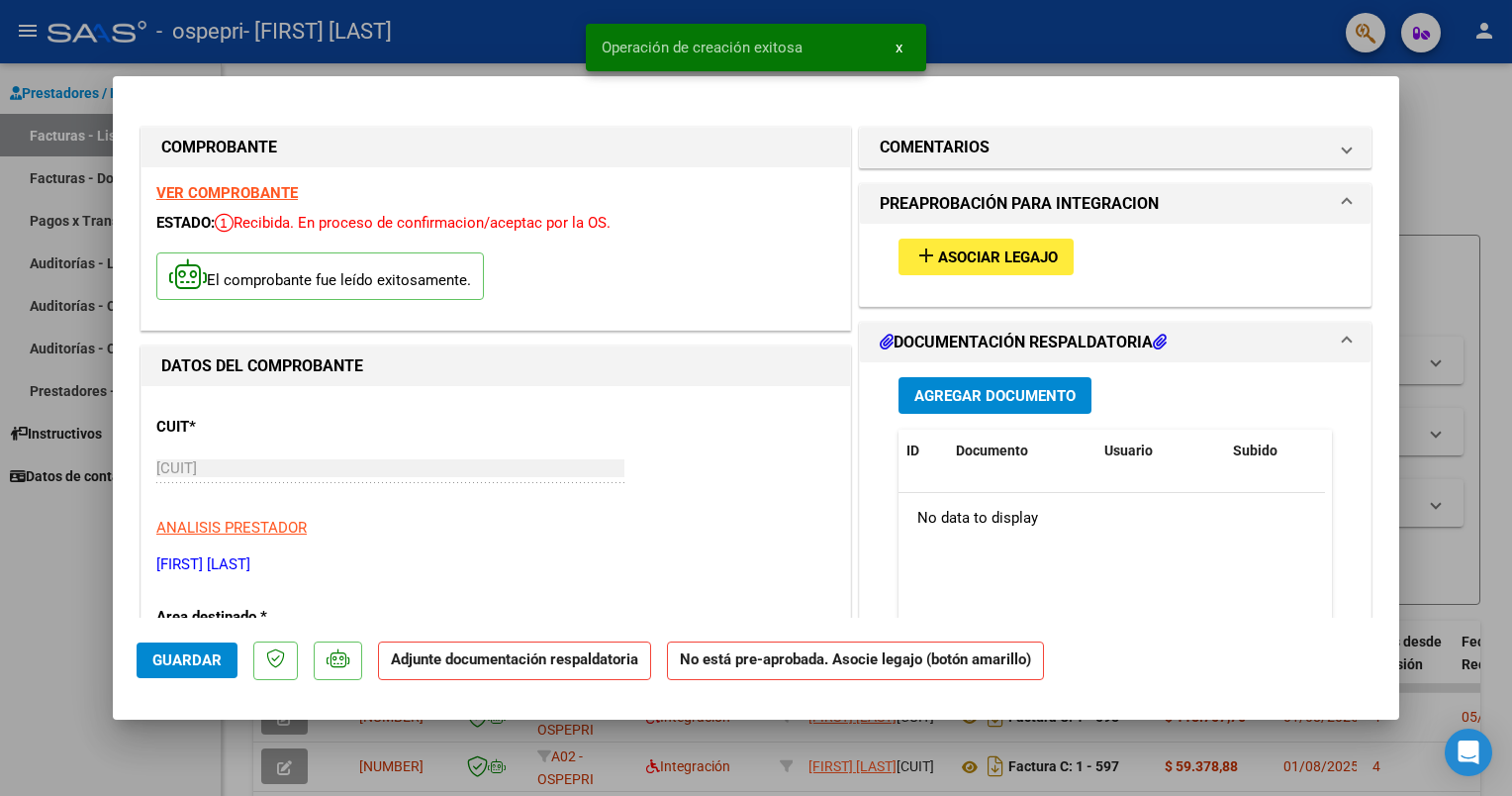 click at bounding box center (756, 398) 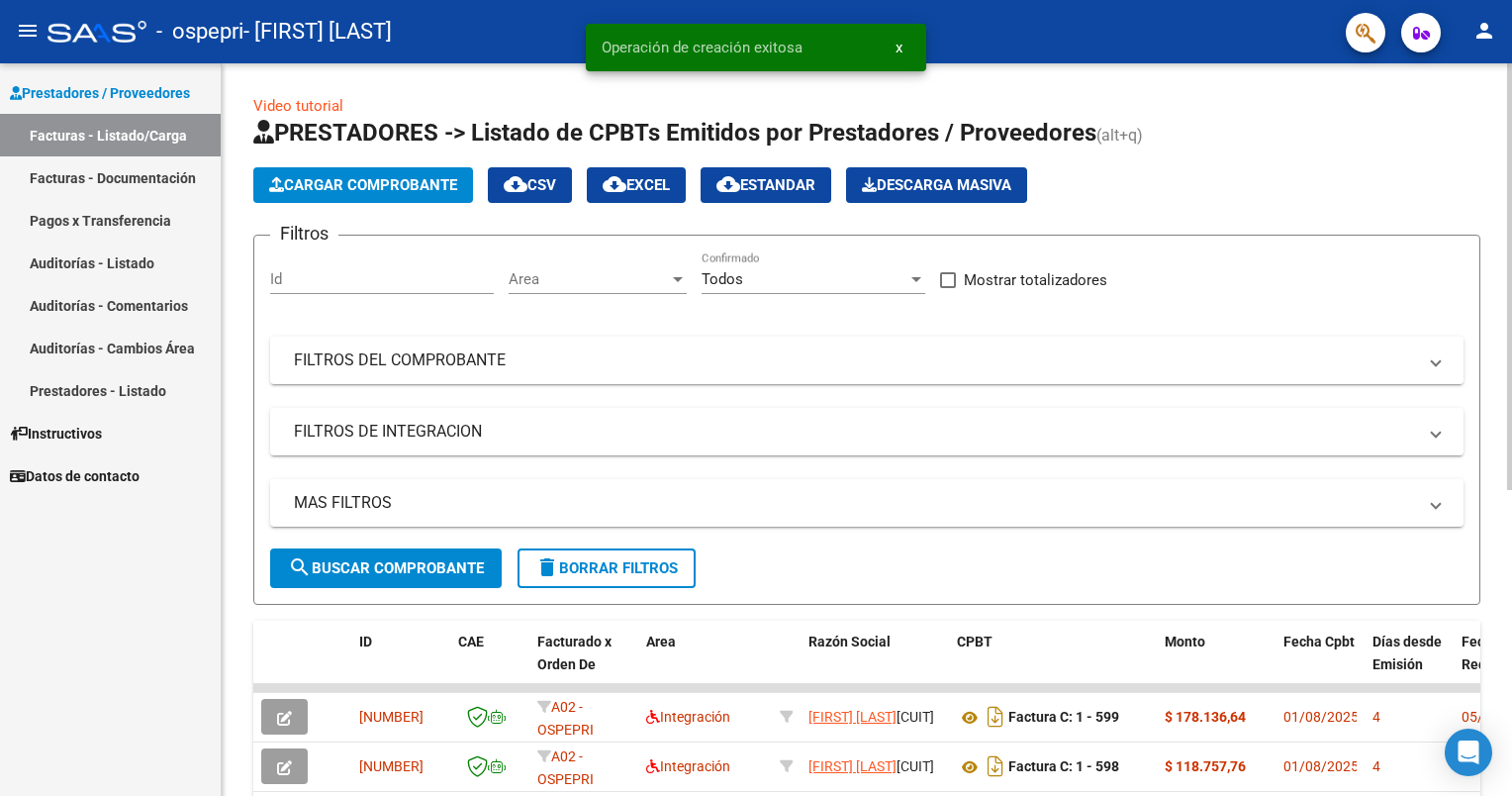 click on "Cargar Comprobante" 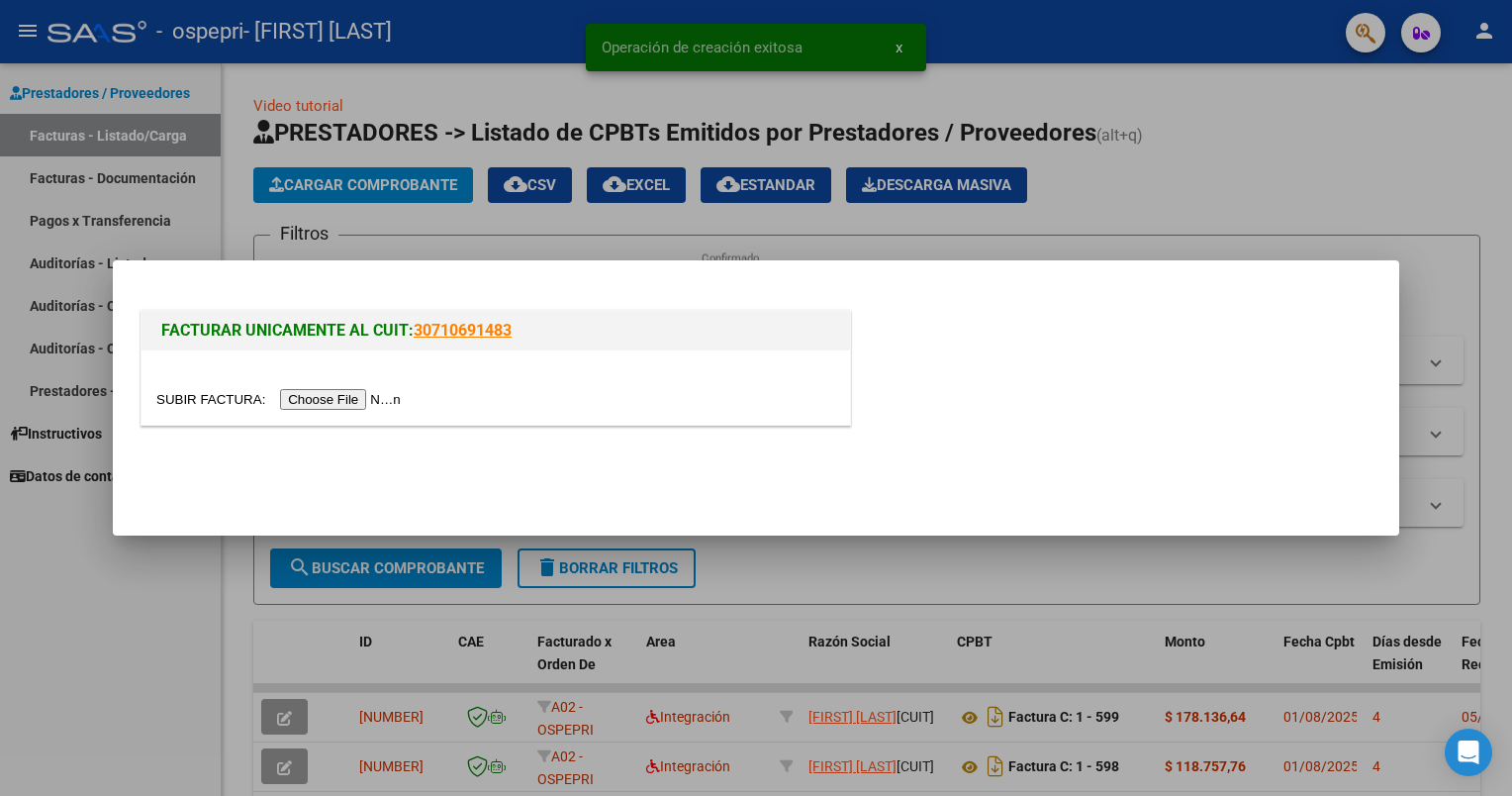 click at bounding box center (281, 399) 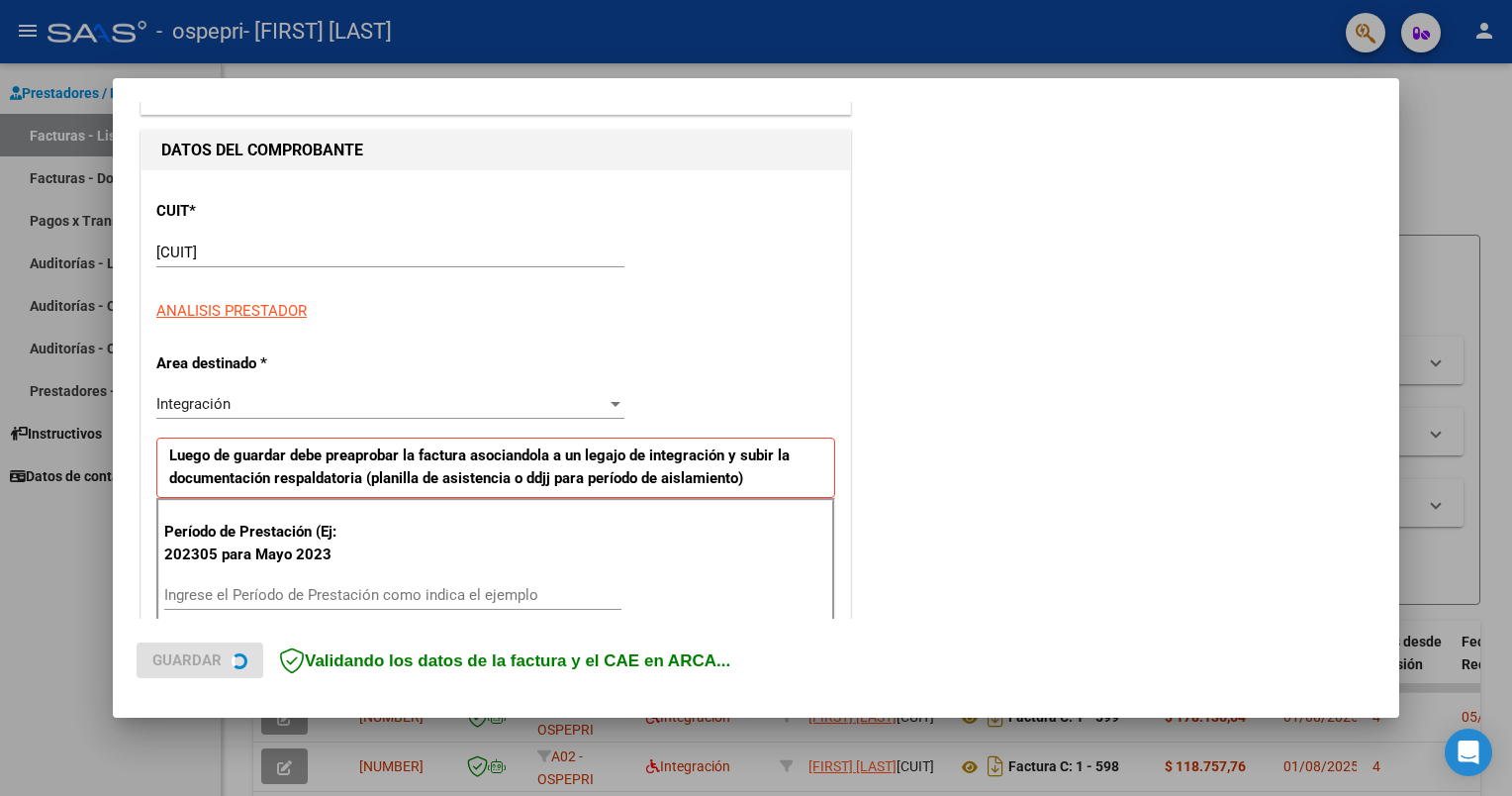 scroll, scrollTop: 297, scrollLeft: 0, axis: vertical 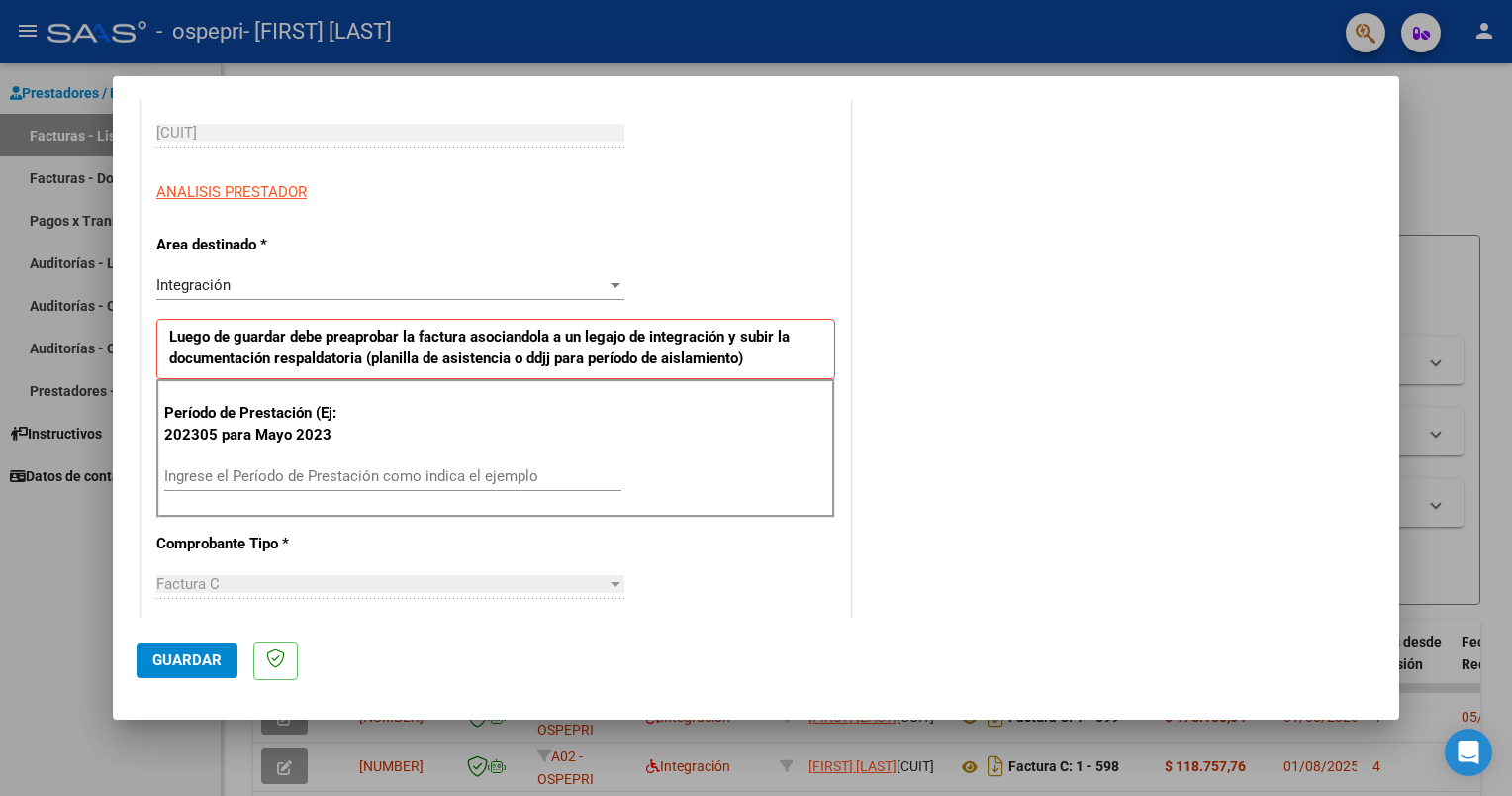 click on "Ingrese el Período de Prestación como indica el ejemplo" at bounding box center (393, 476) 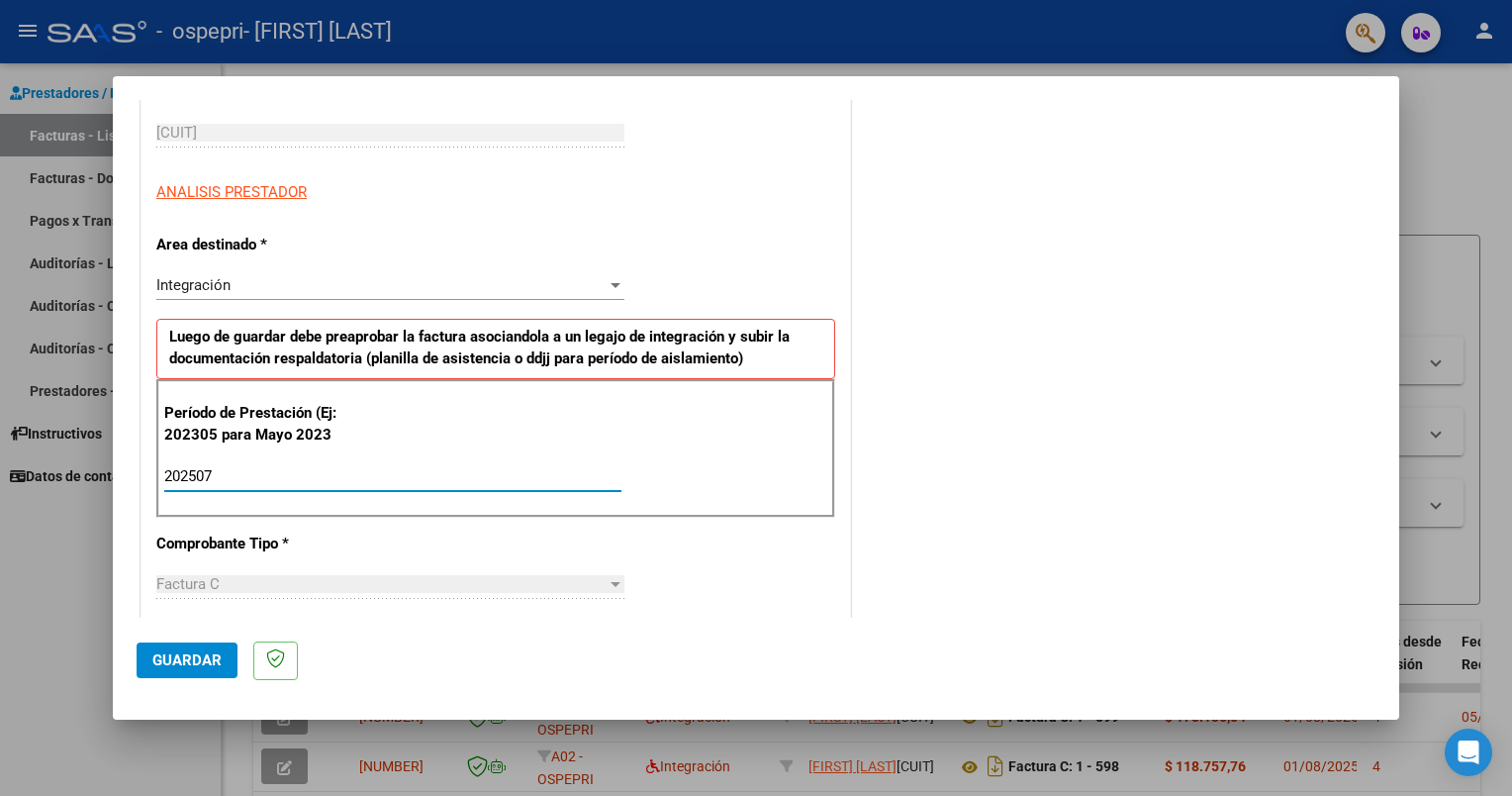 type on "202507" 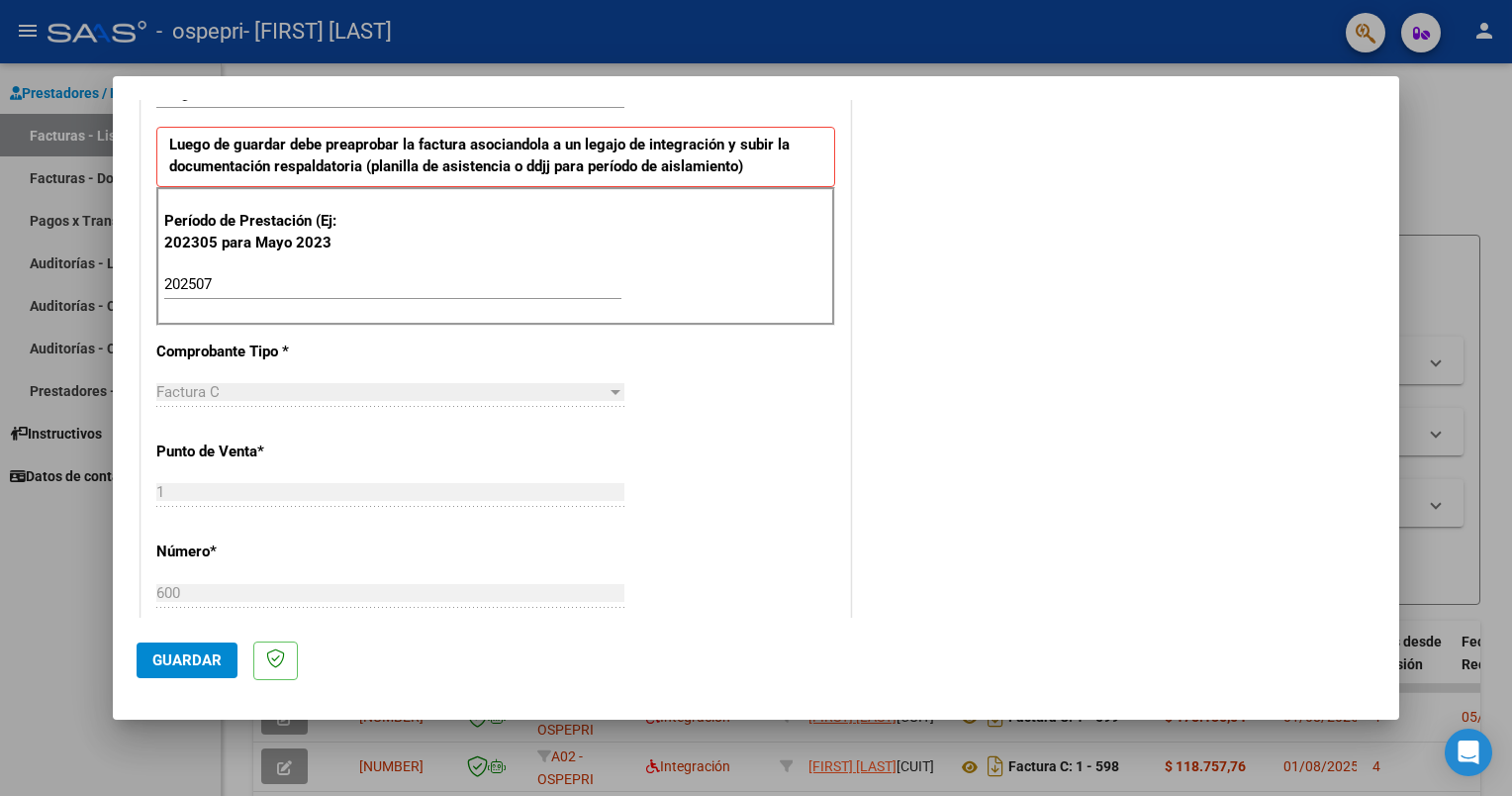 scroll, scrollTop: 495, scrollLeft: 0, axis: vertical 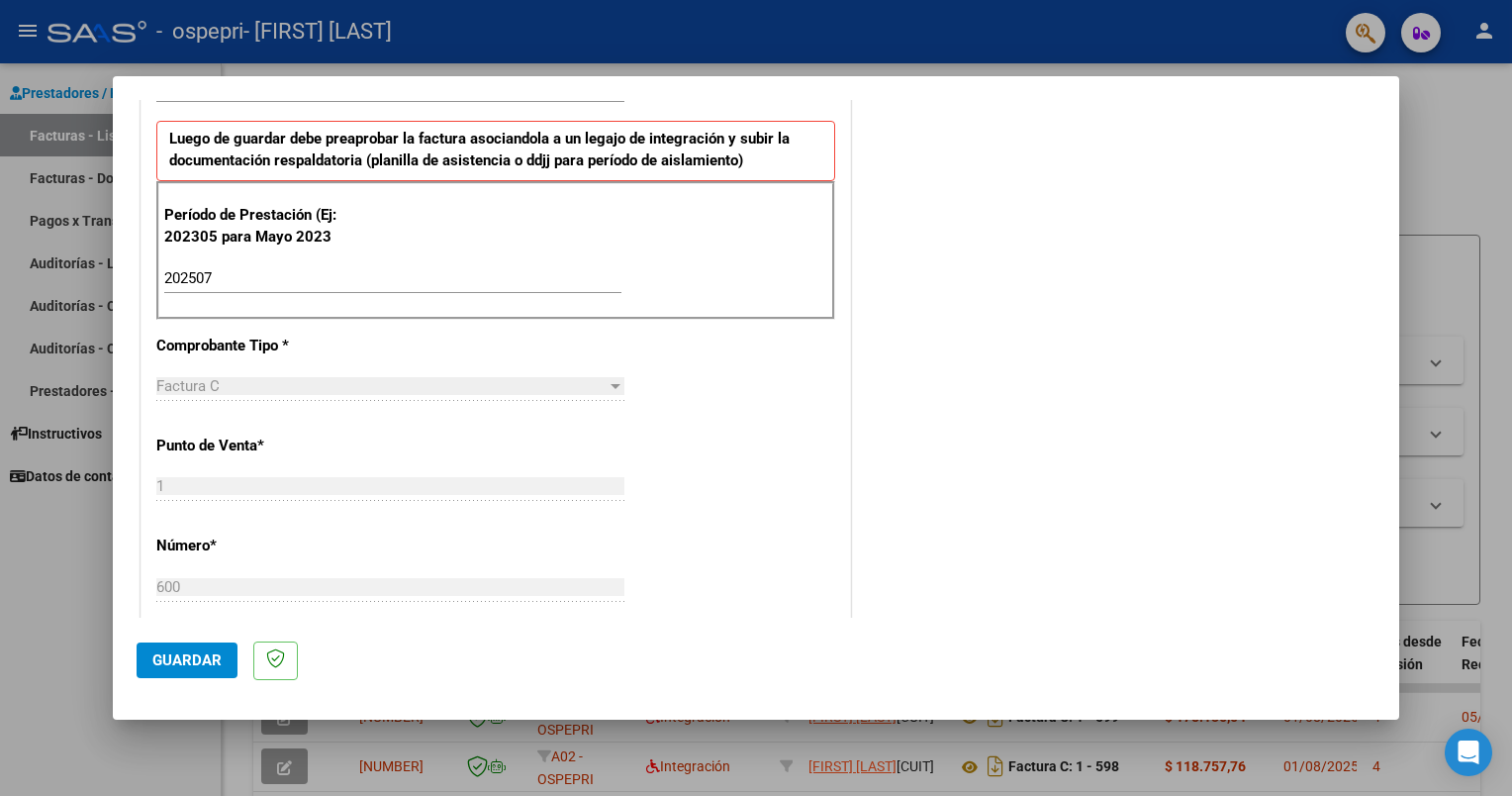 click on "Guardar" 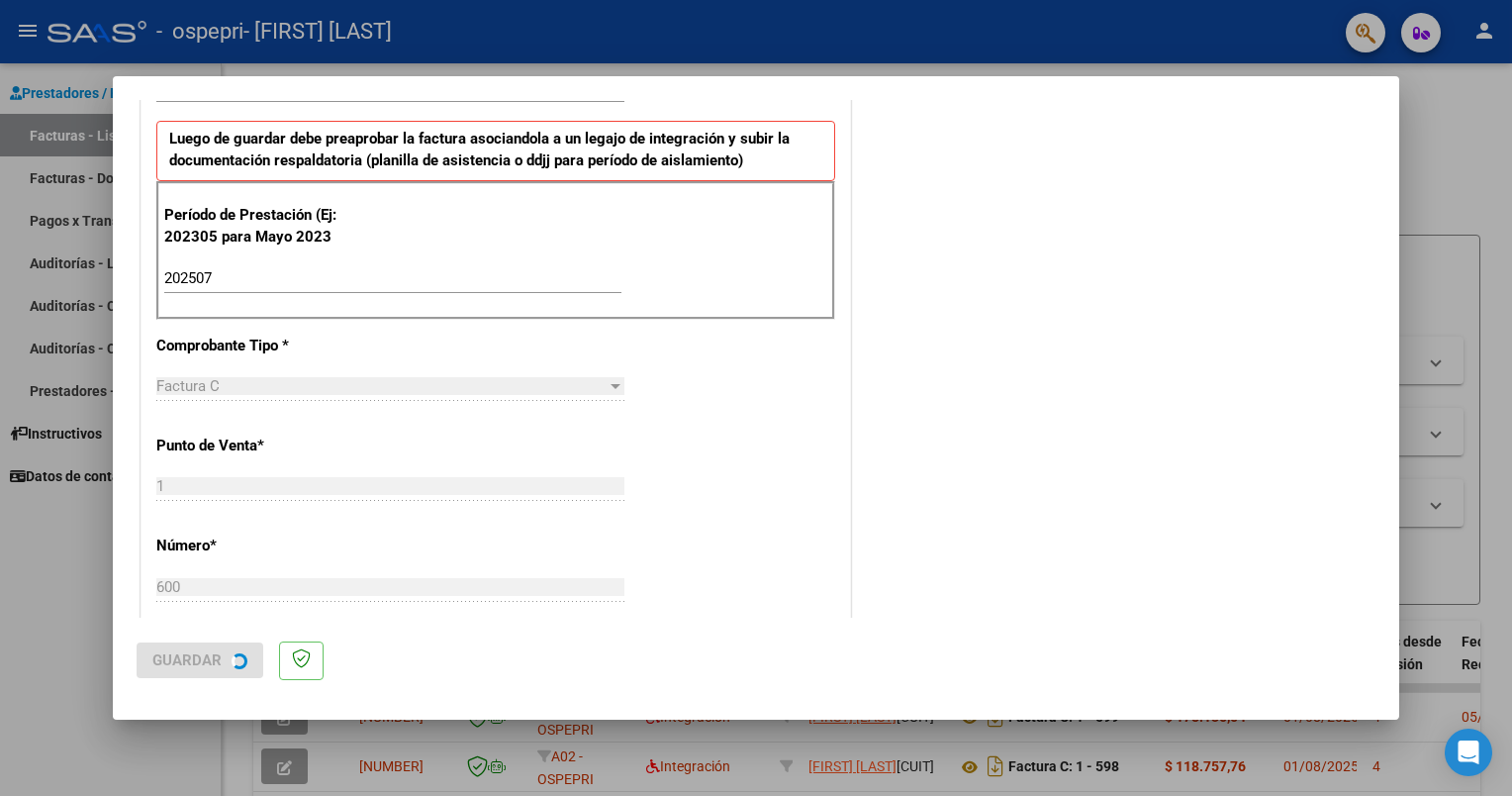 scroll, scrollTop: 0, scrollLeft: 0, axis: both 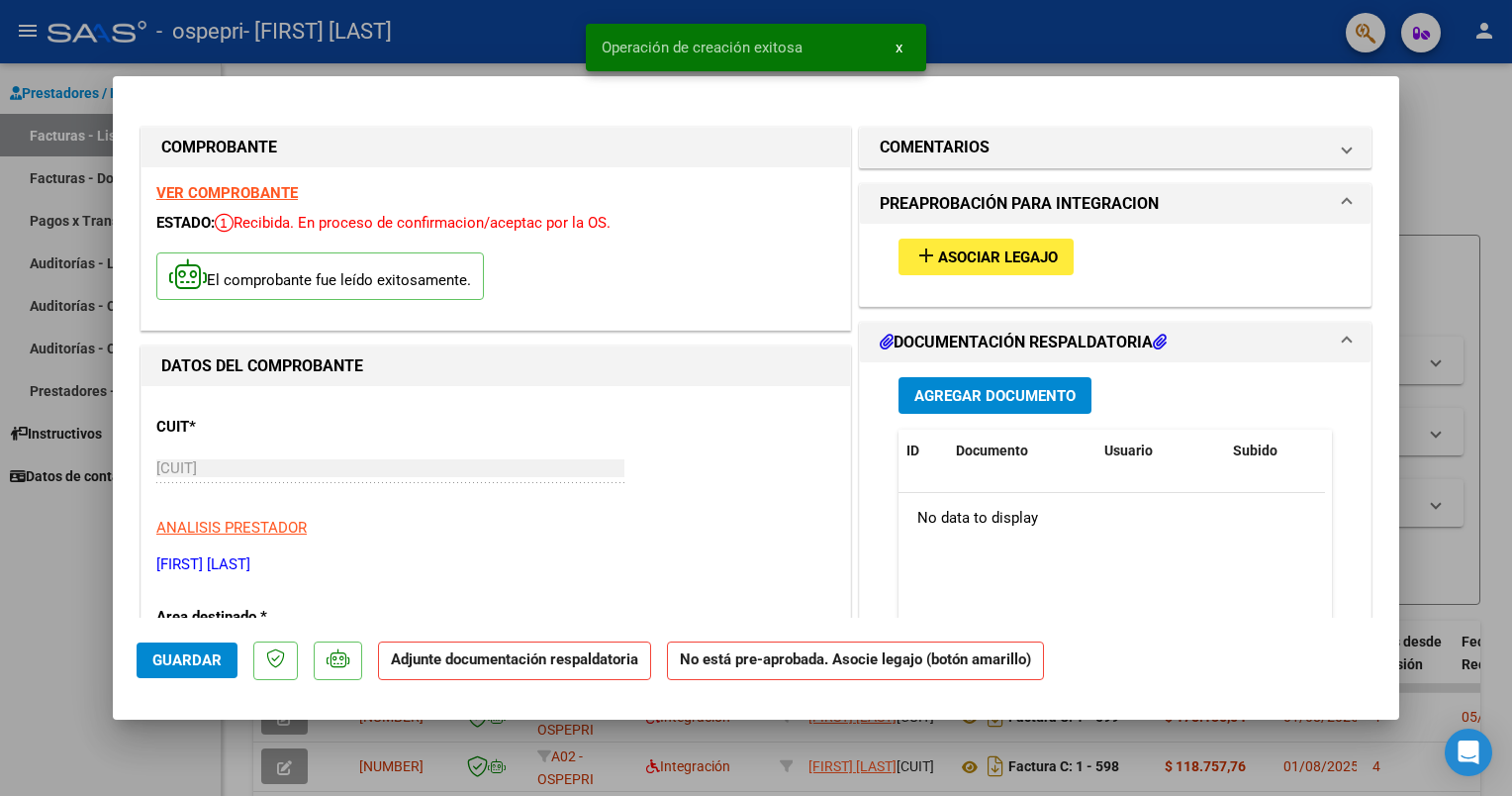 click at bounding box center (756, 398) 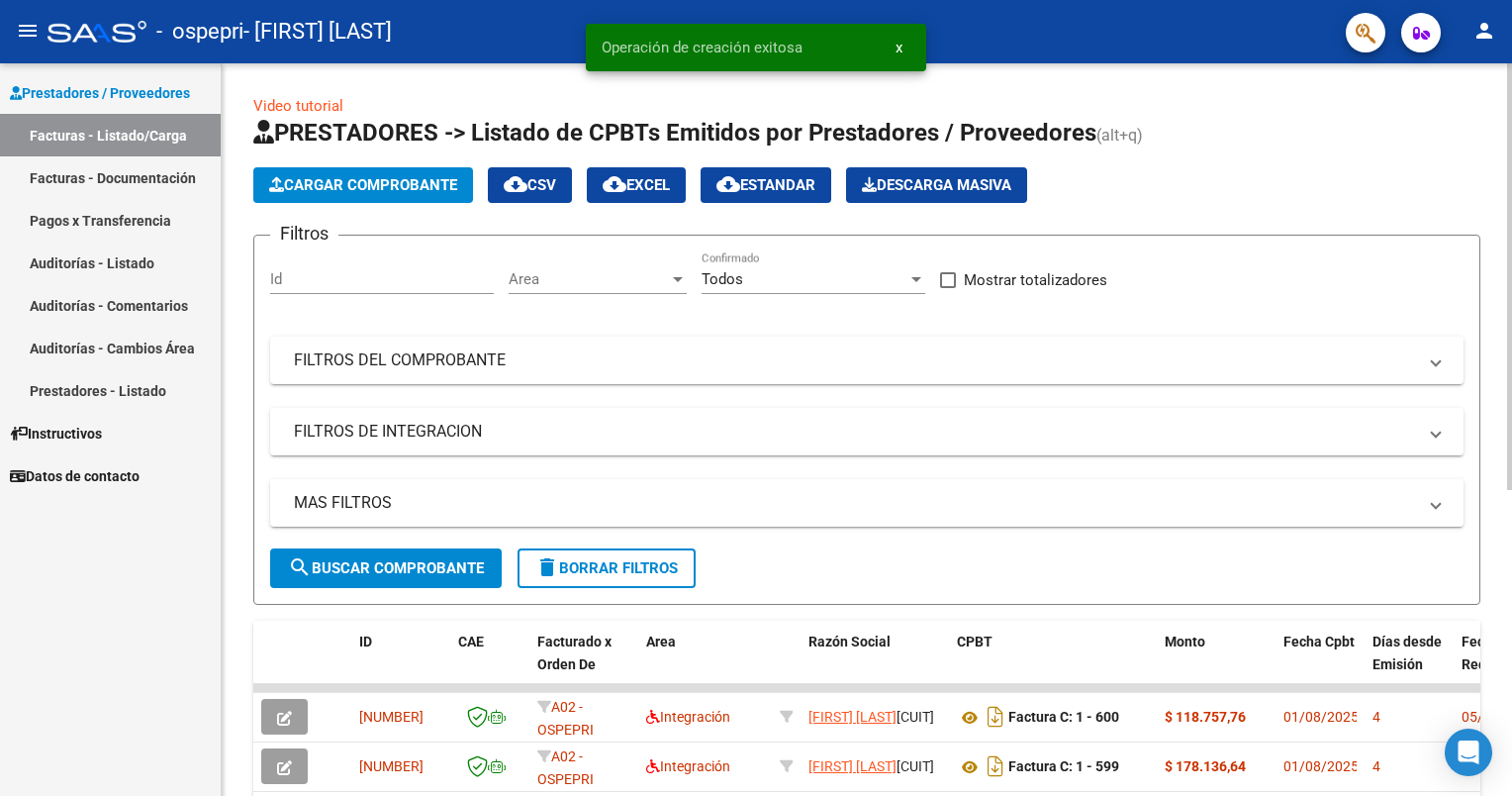 click on "Cargar Comprobante" 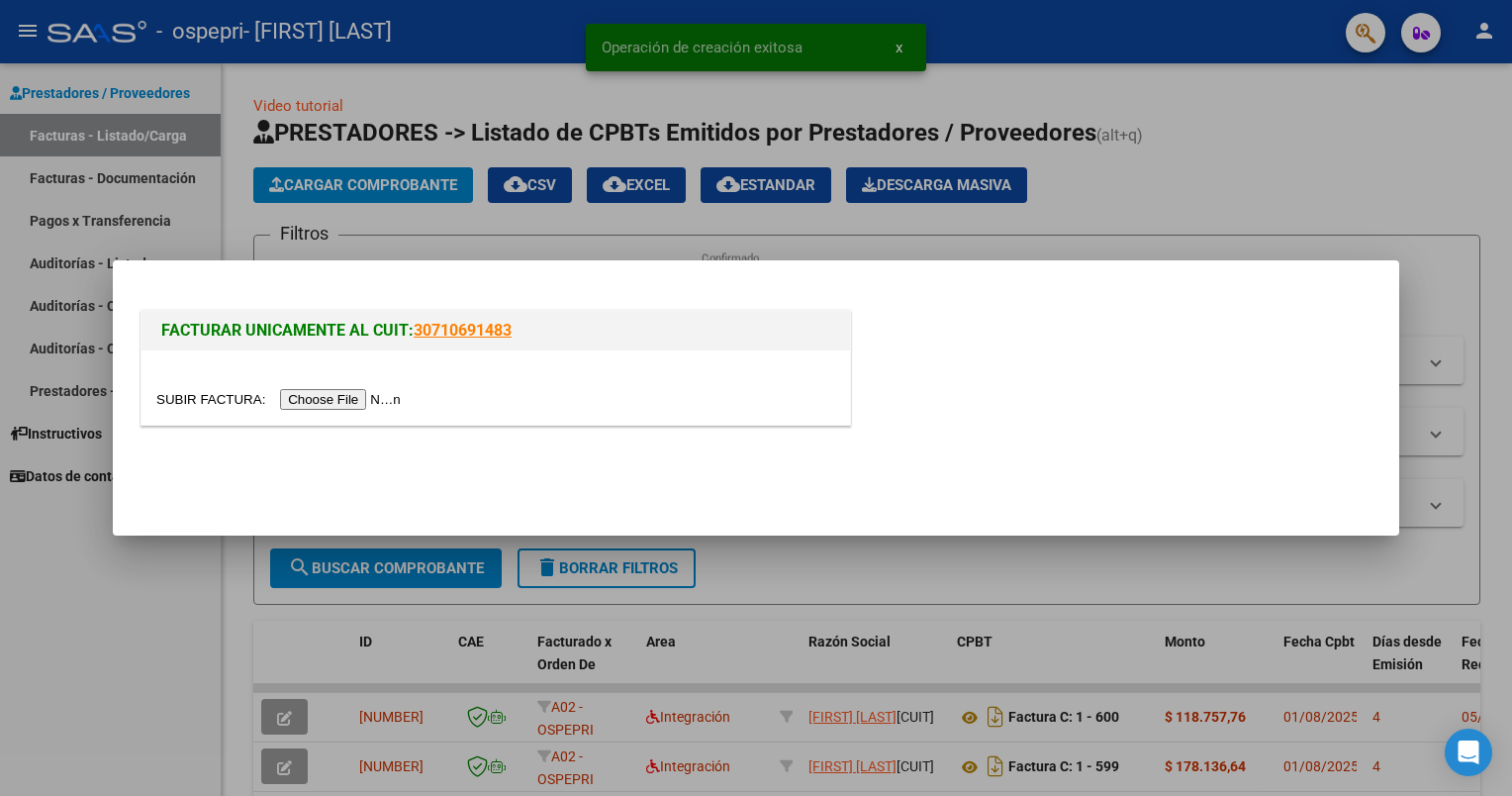 click at bounding box center [281, 399] 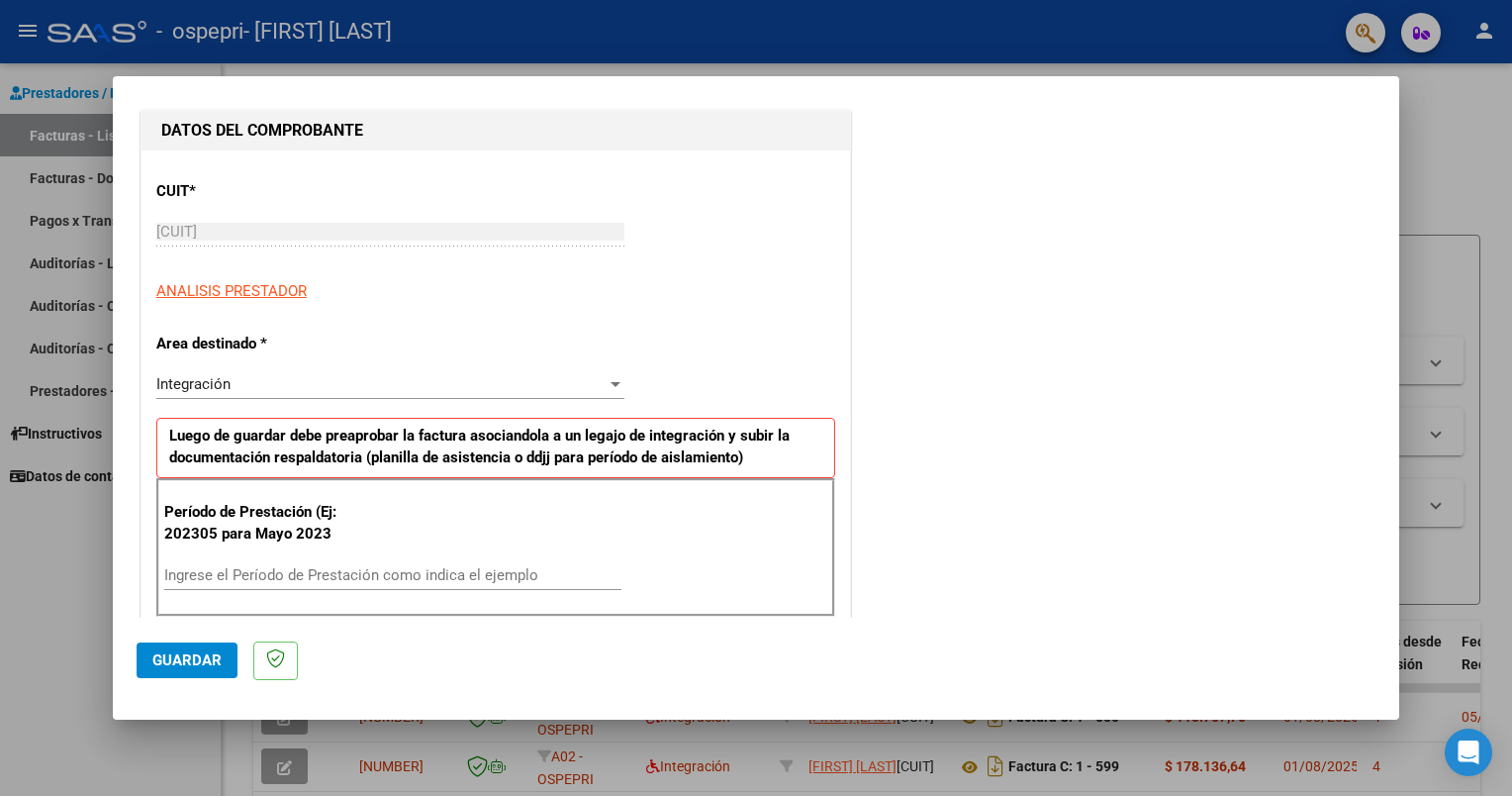 scroll, scrollTop: 396, scrollLeft: 0, axis: vertical 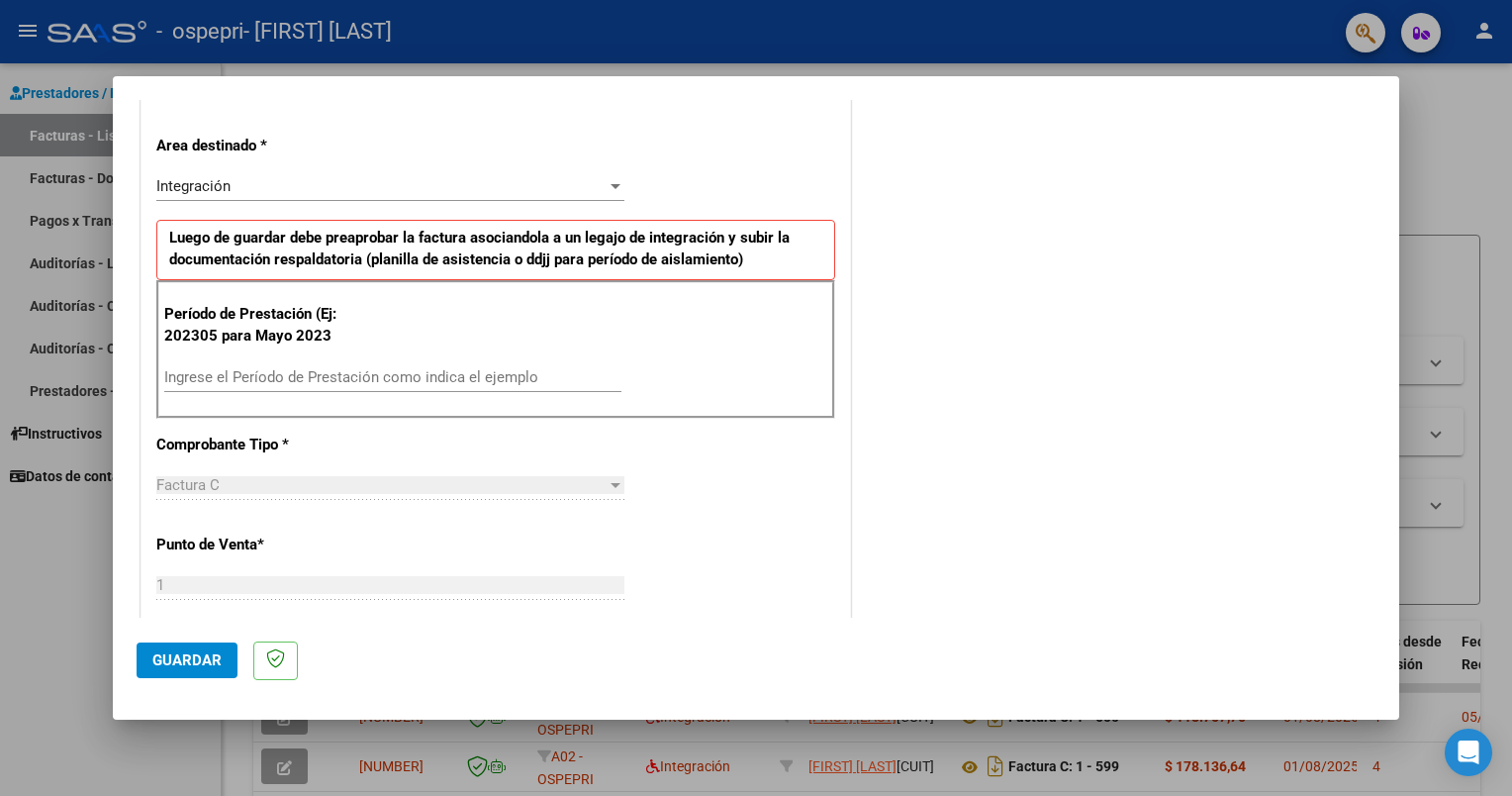 click on "Ingrese el Período de Prestación como indica el ejemplo" at bounding box center (393, 377) 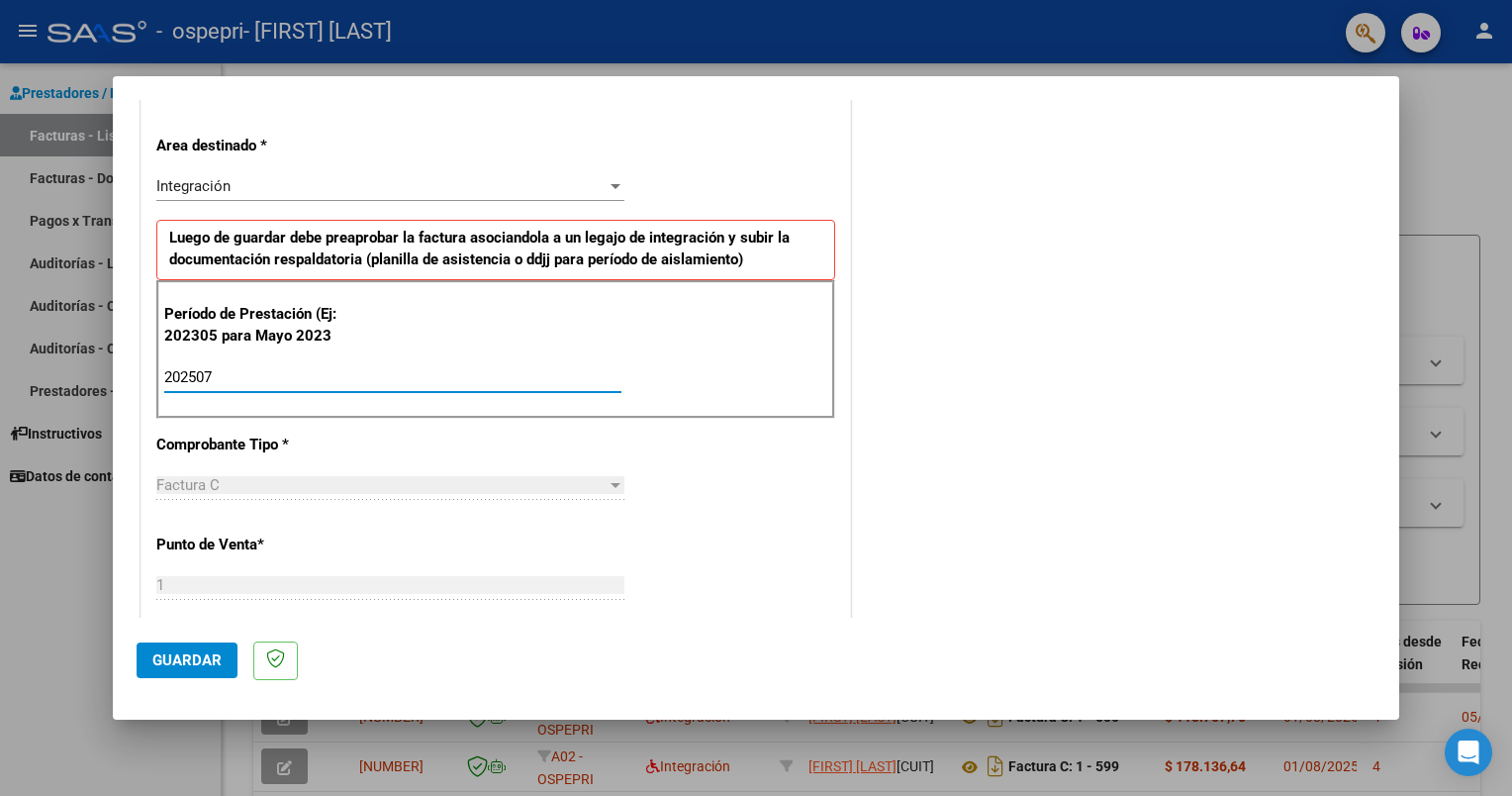 type on "202507" 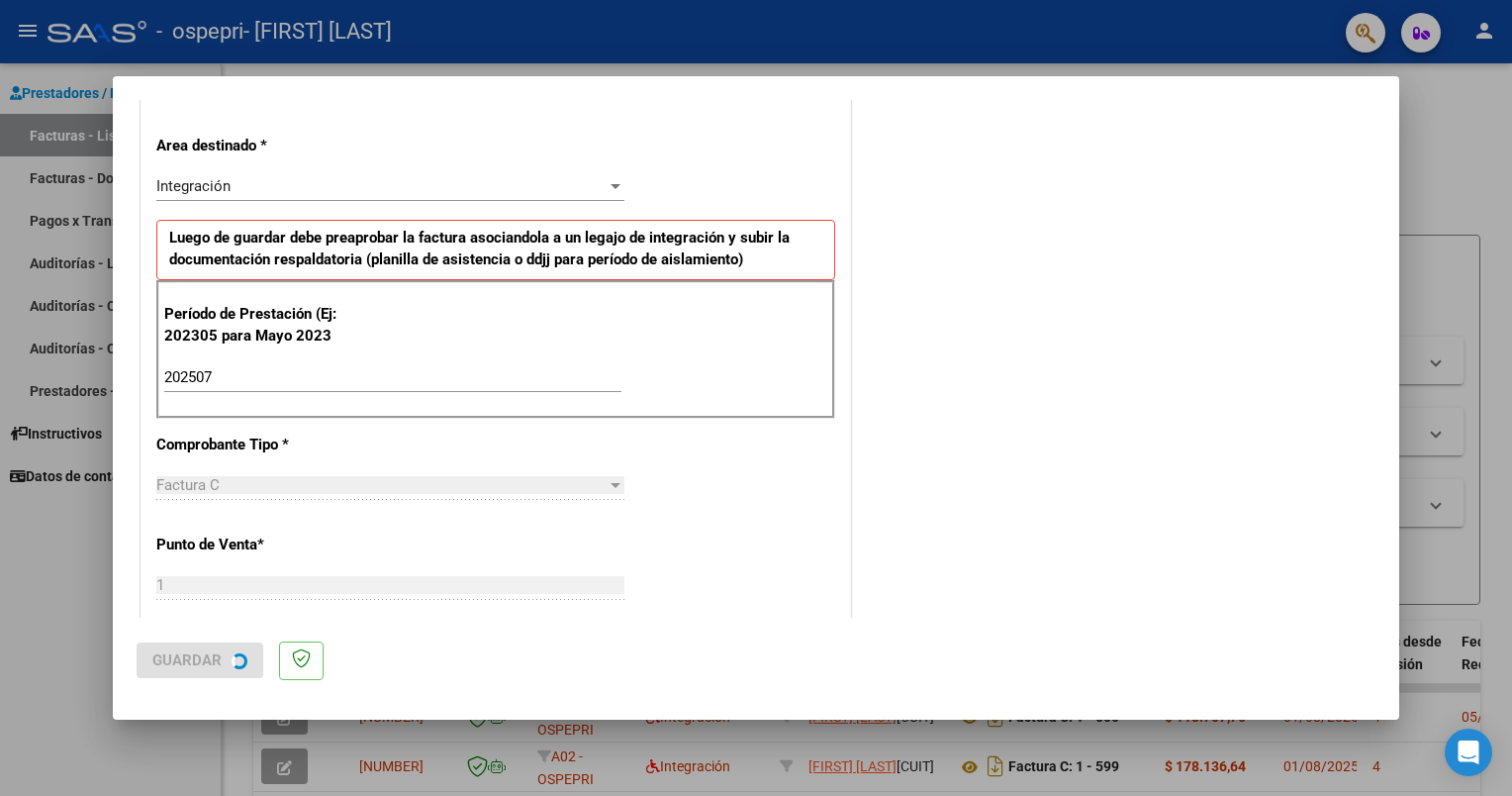 scroll, scrollTop: 0, scrollLeft: 0, axis: both 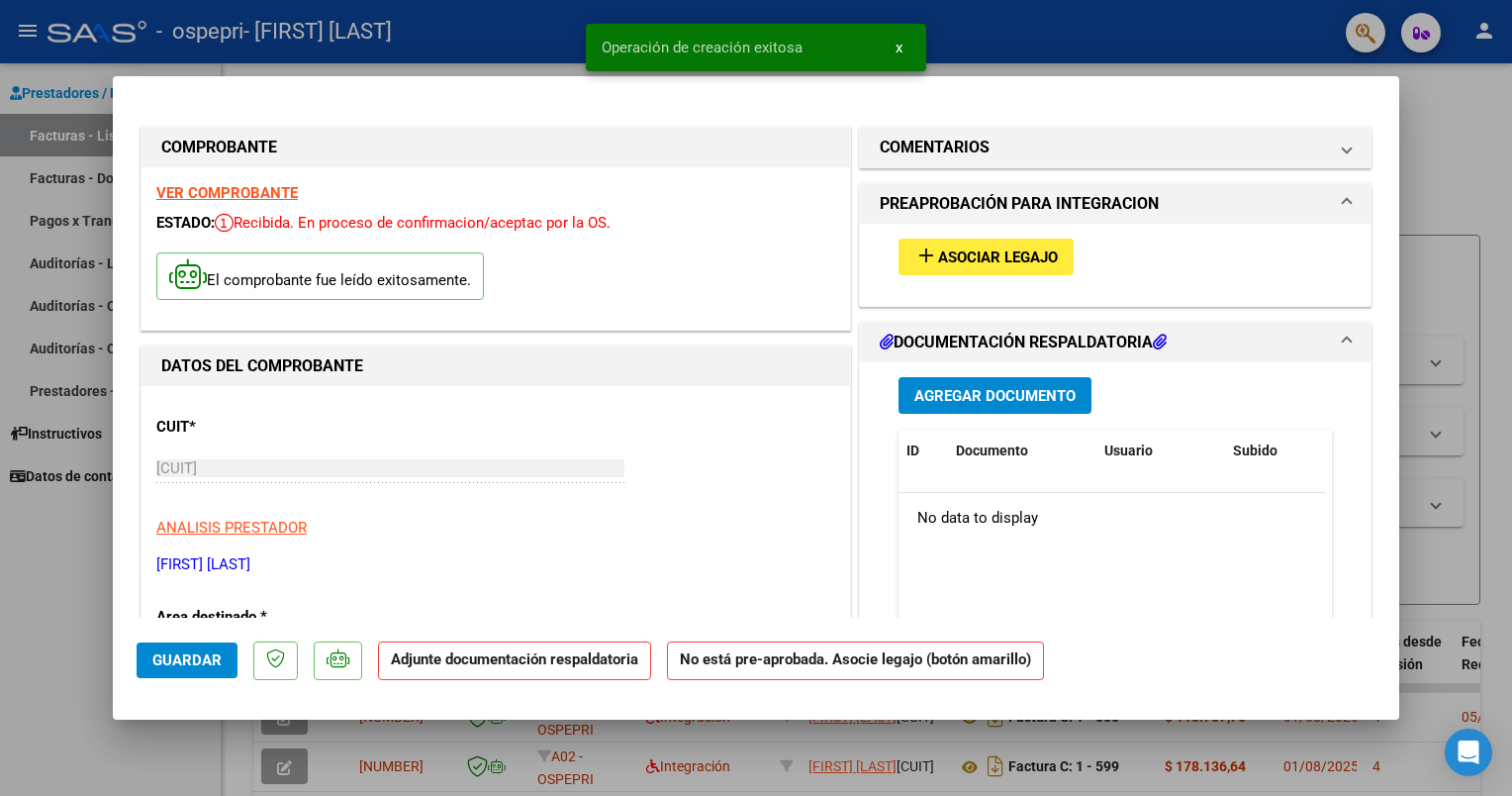 click at bounding box center (756, 398) 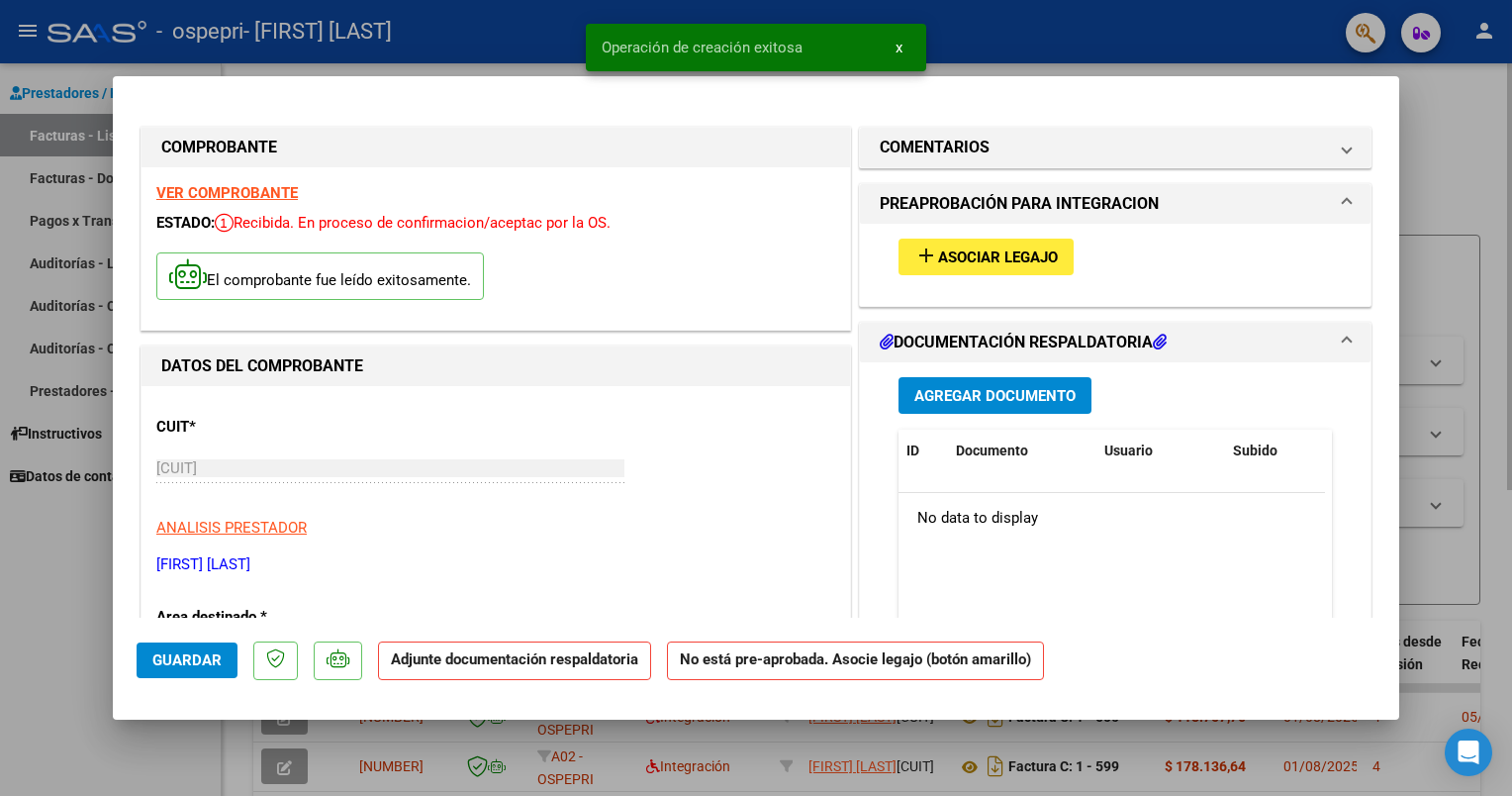 type 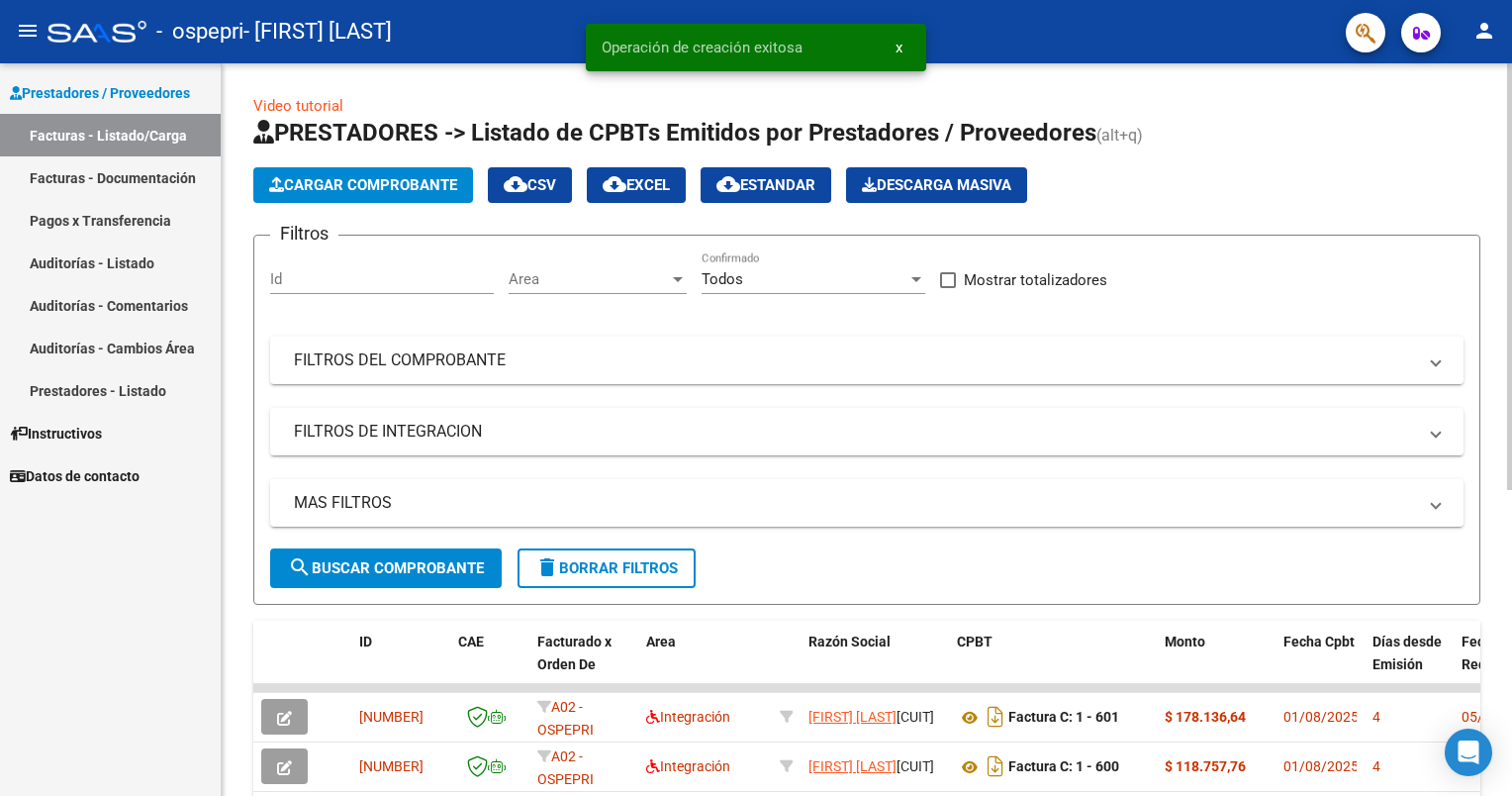 click on "Cargar Comprobante" 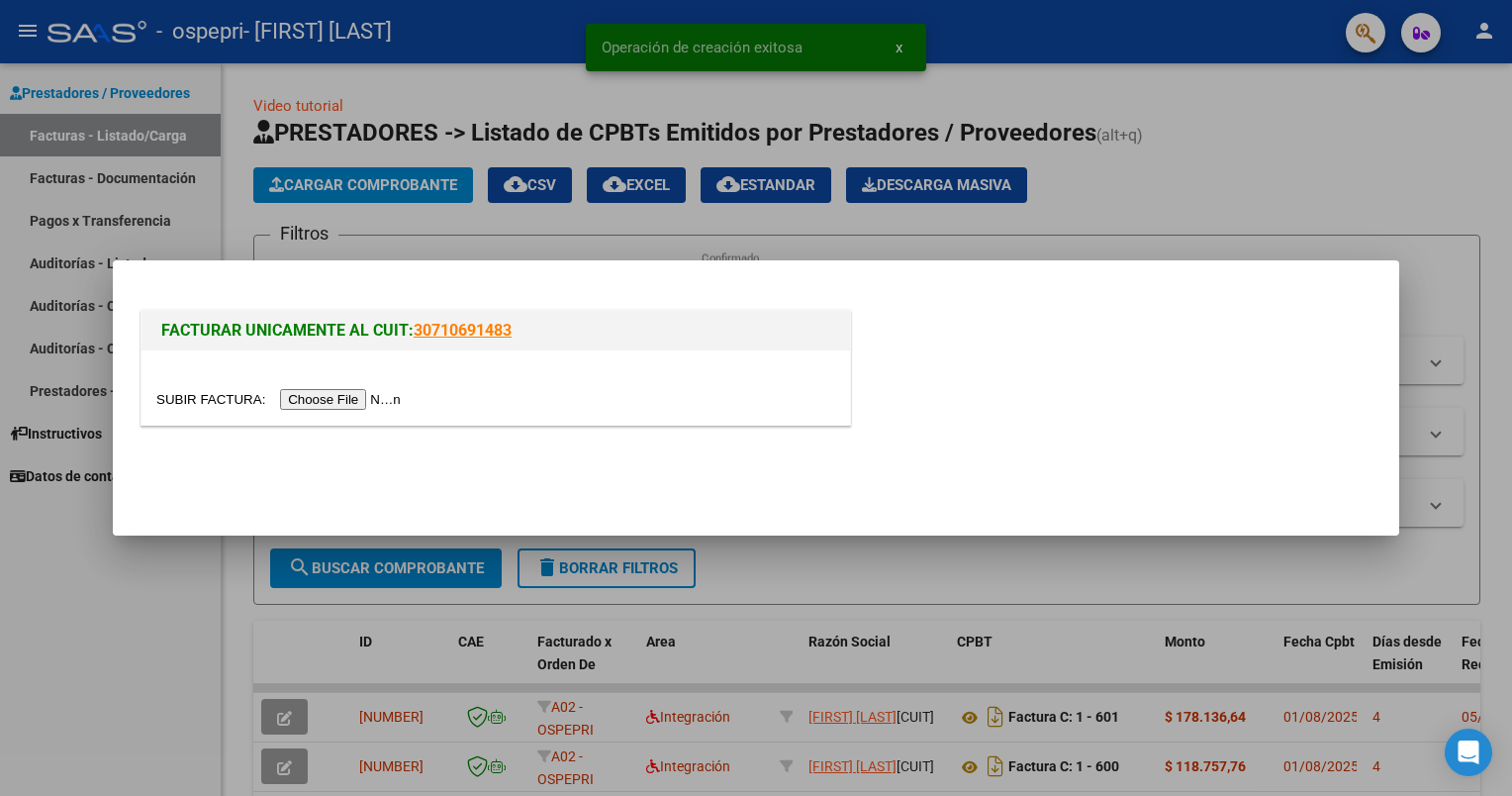 click at bounding box center [281, 399] 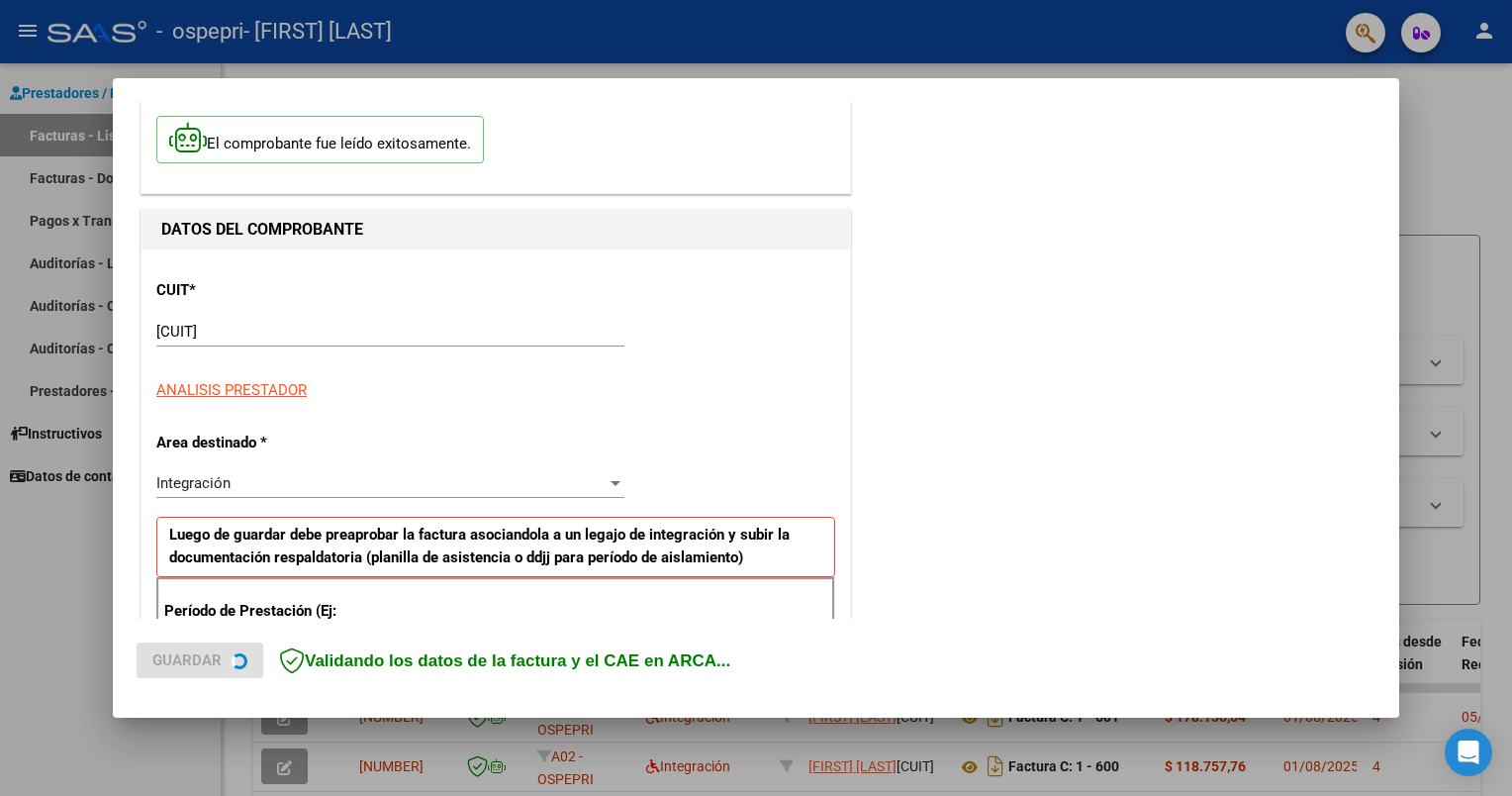 scroll, scrollTop: 198, scrollLeft: 0, axis: vertical 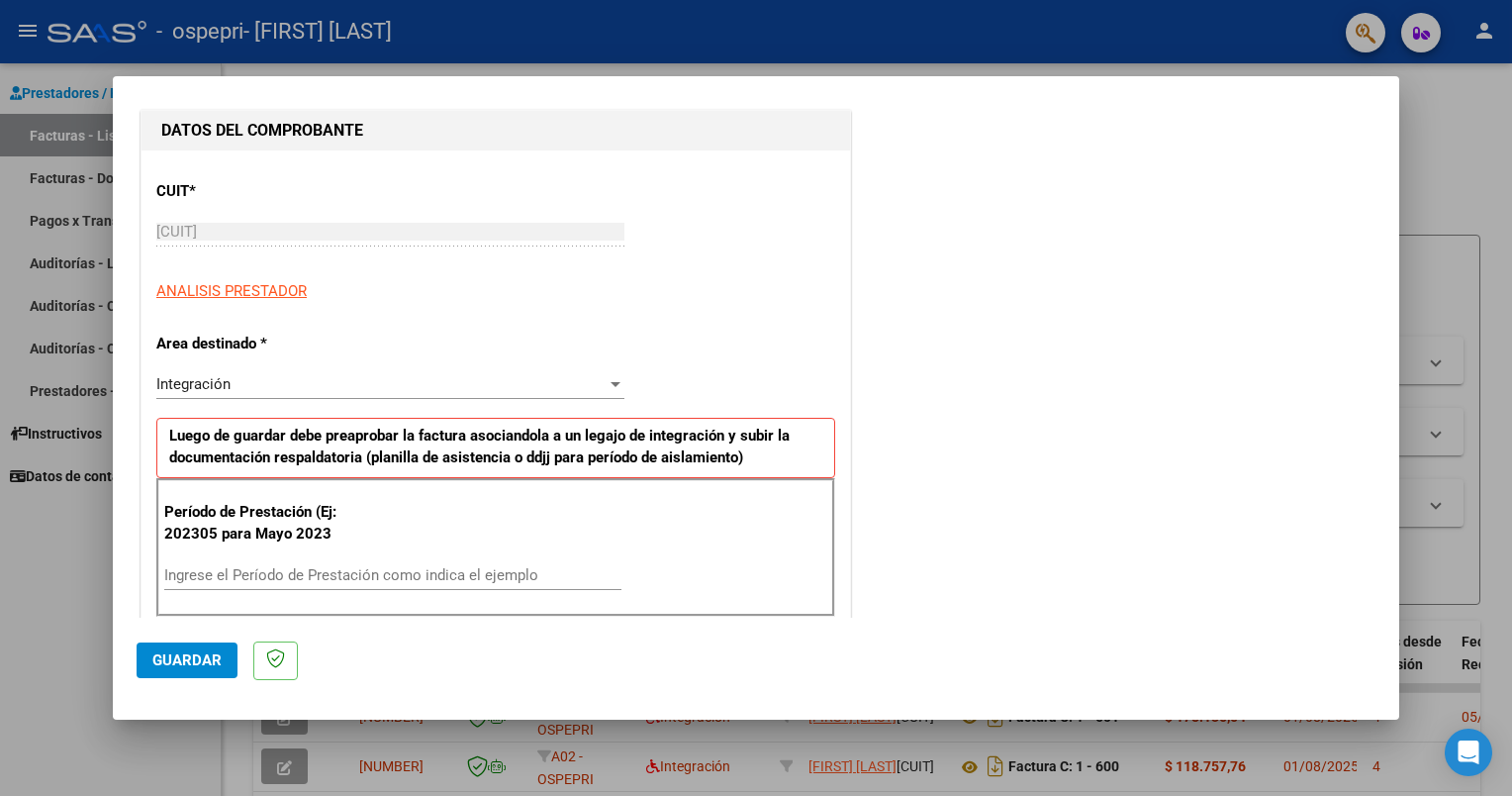 click on "Ingrese el Período de Prestación como indica el ejemplo" at bounding box center (393, 575) 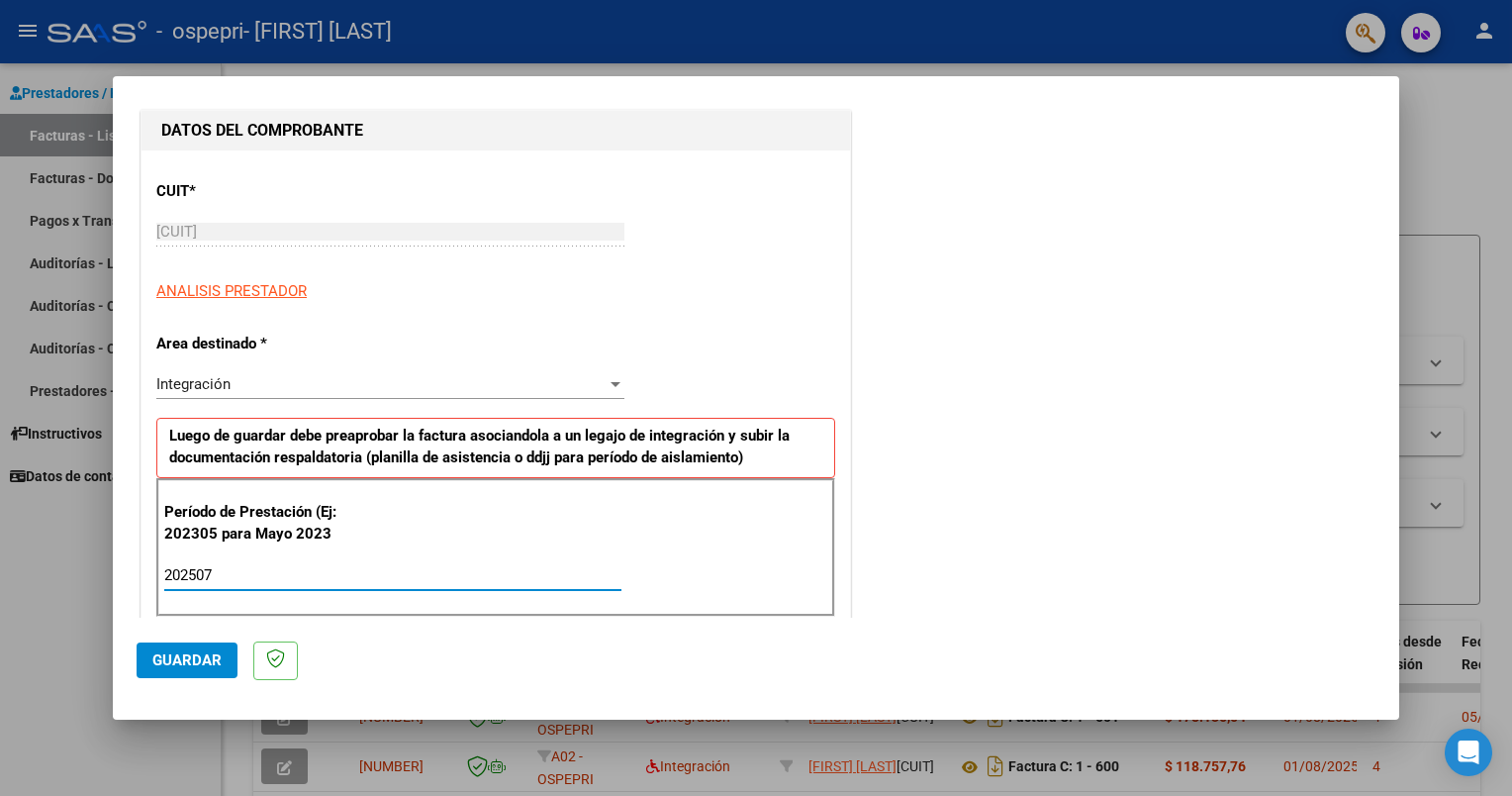 type on "202507" 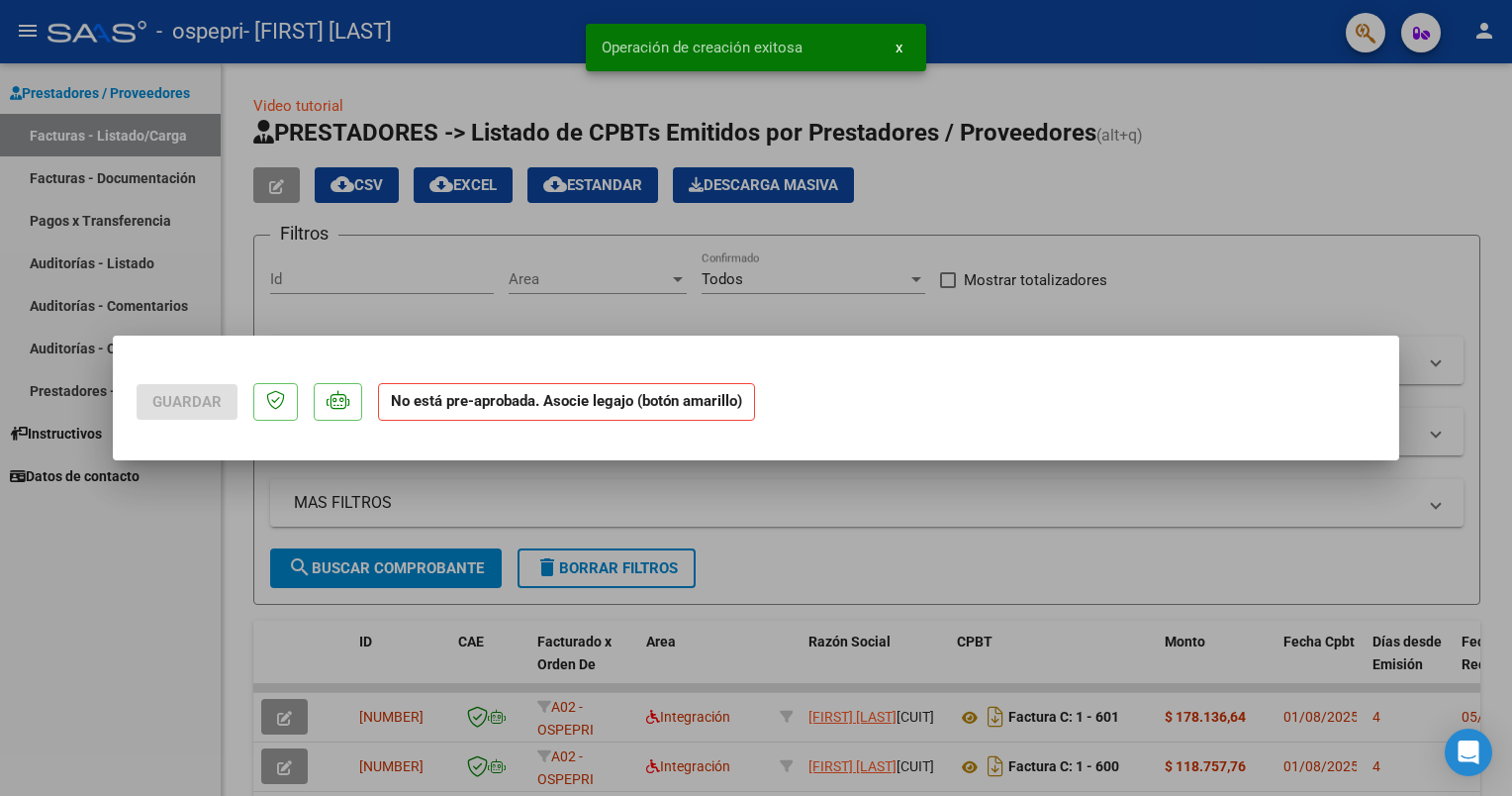 scroll, scrollTop: 0, scrollLeft: 0, axis: both 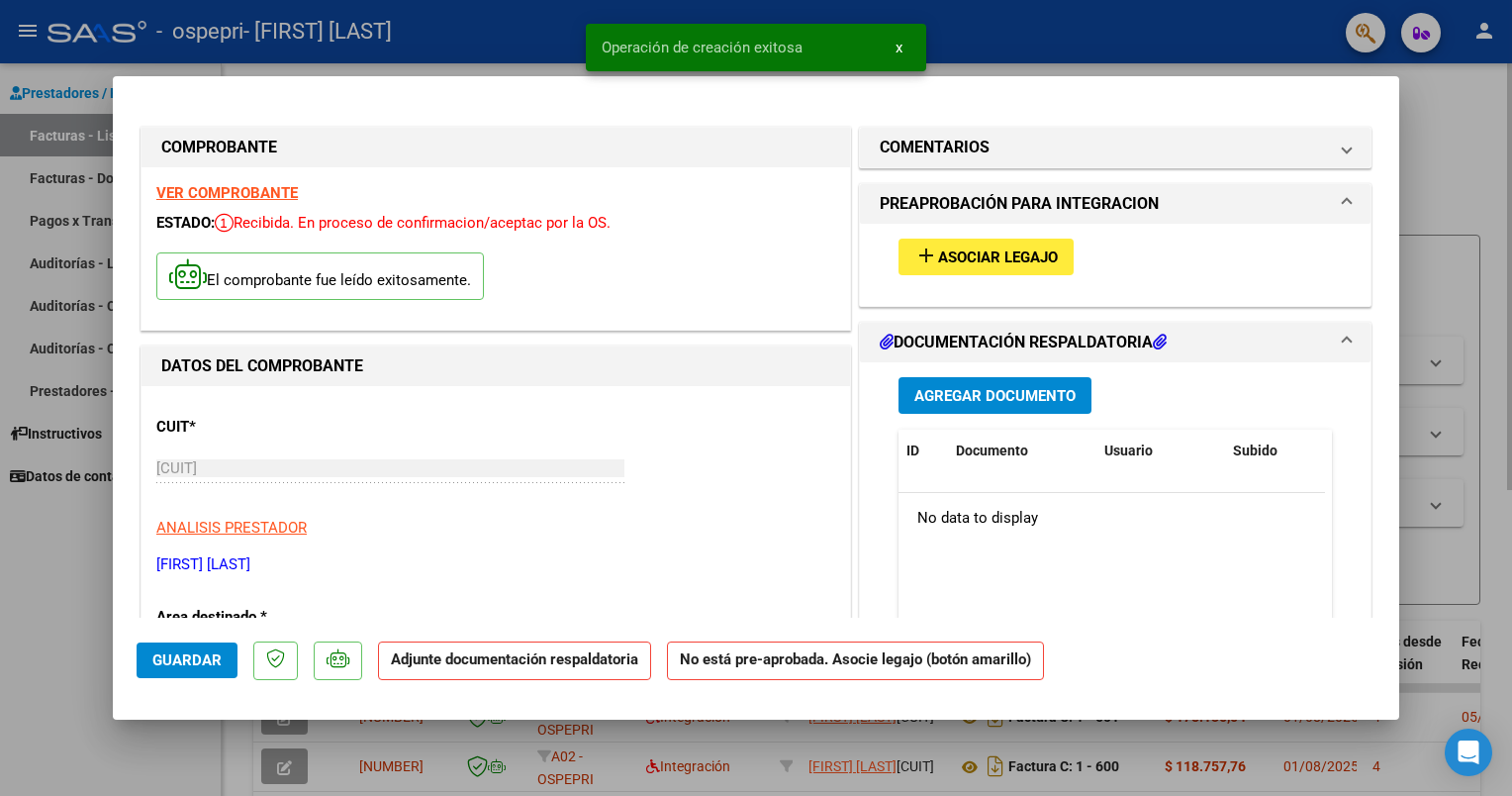 click at bounding box center [756, 398] 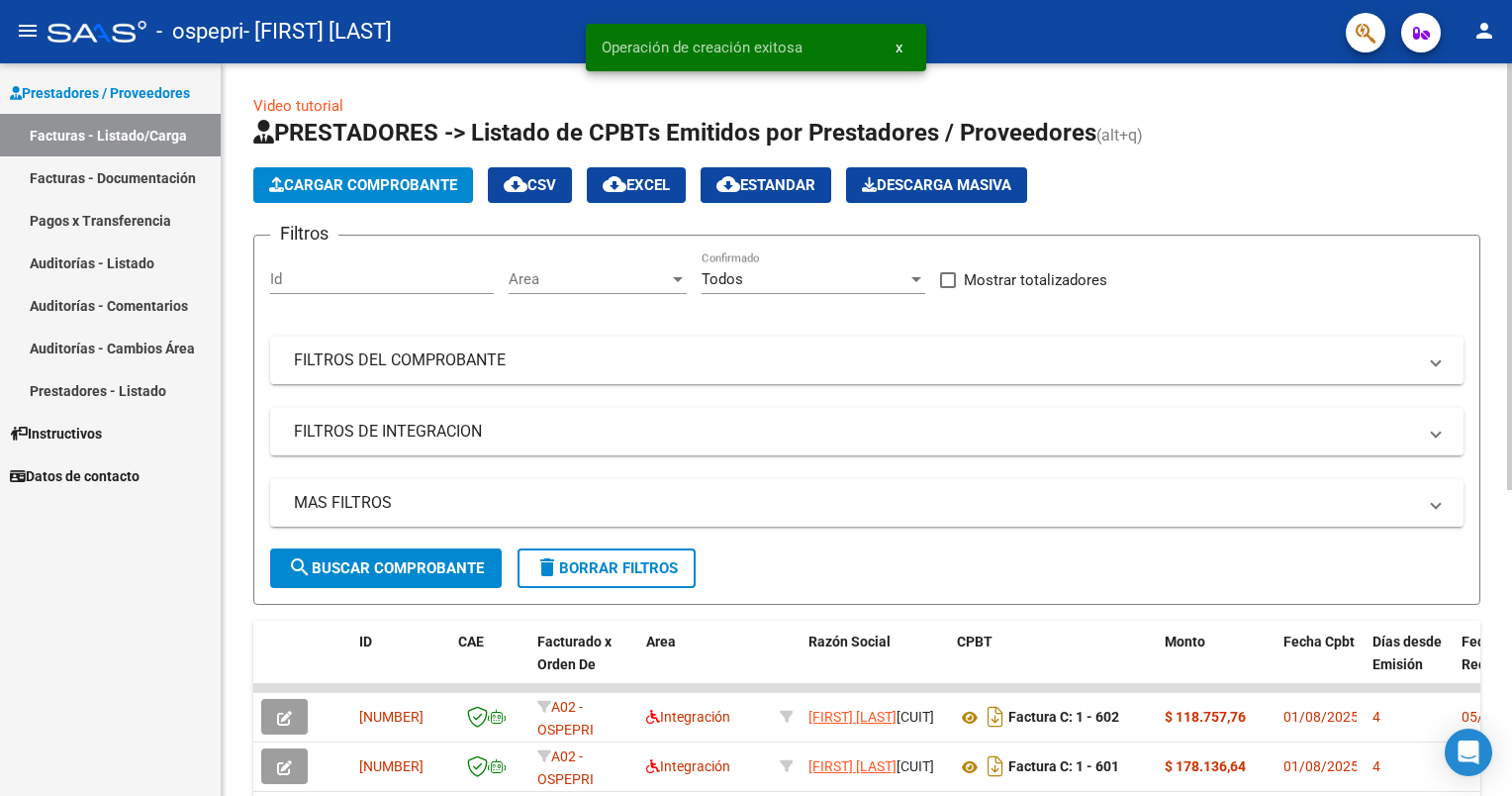 click on "Cargar Comprobante" 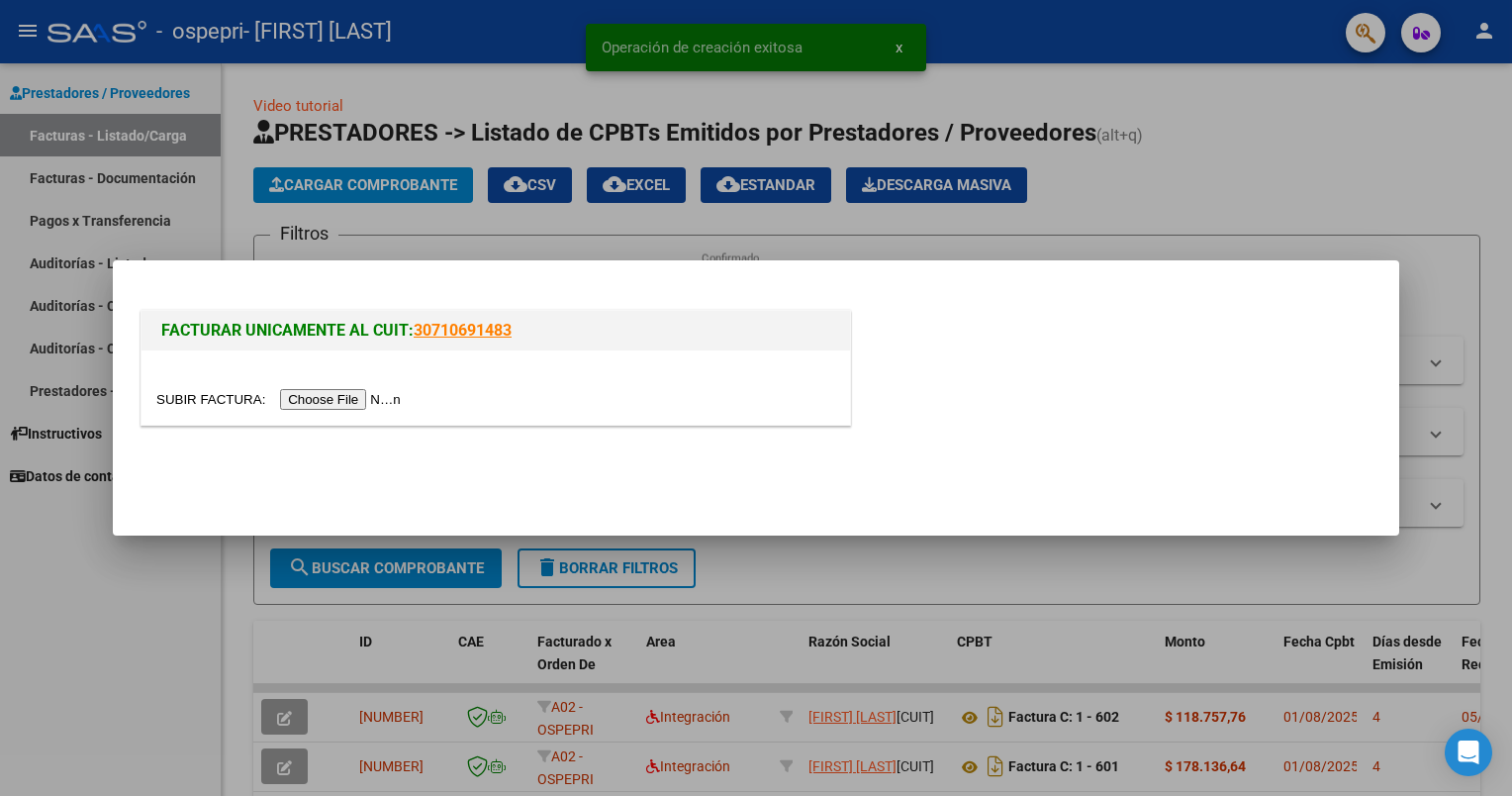 click at bounding box center [281, 399] 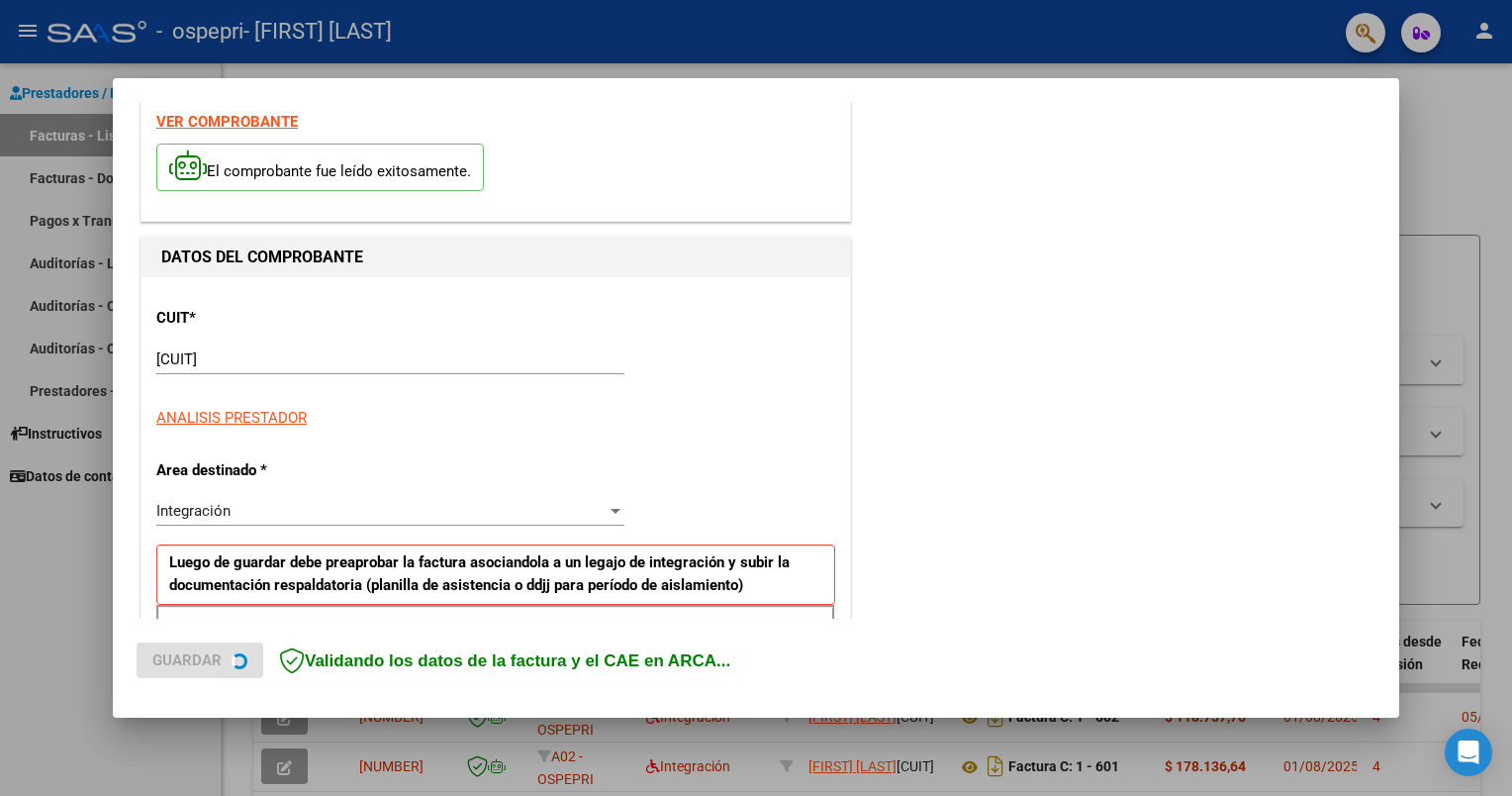 scroll, scrollTop: 198, scrollLeft: 0, axis: vertical 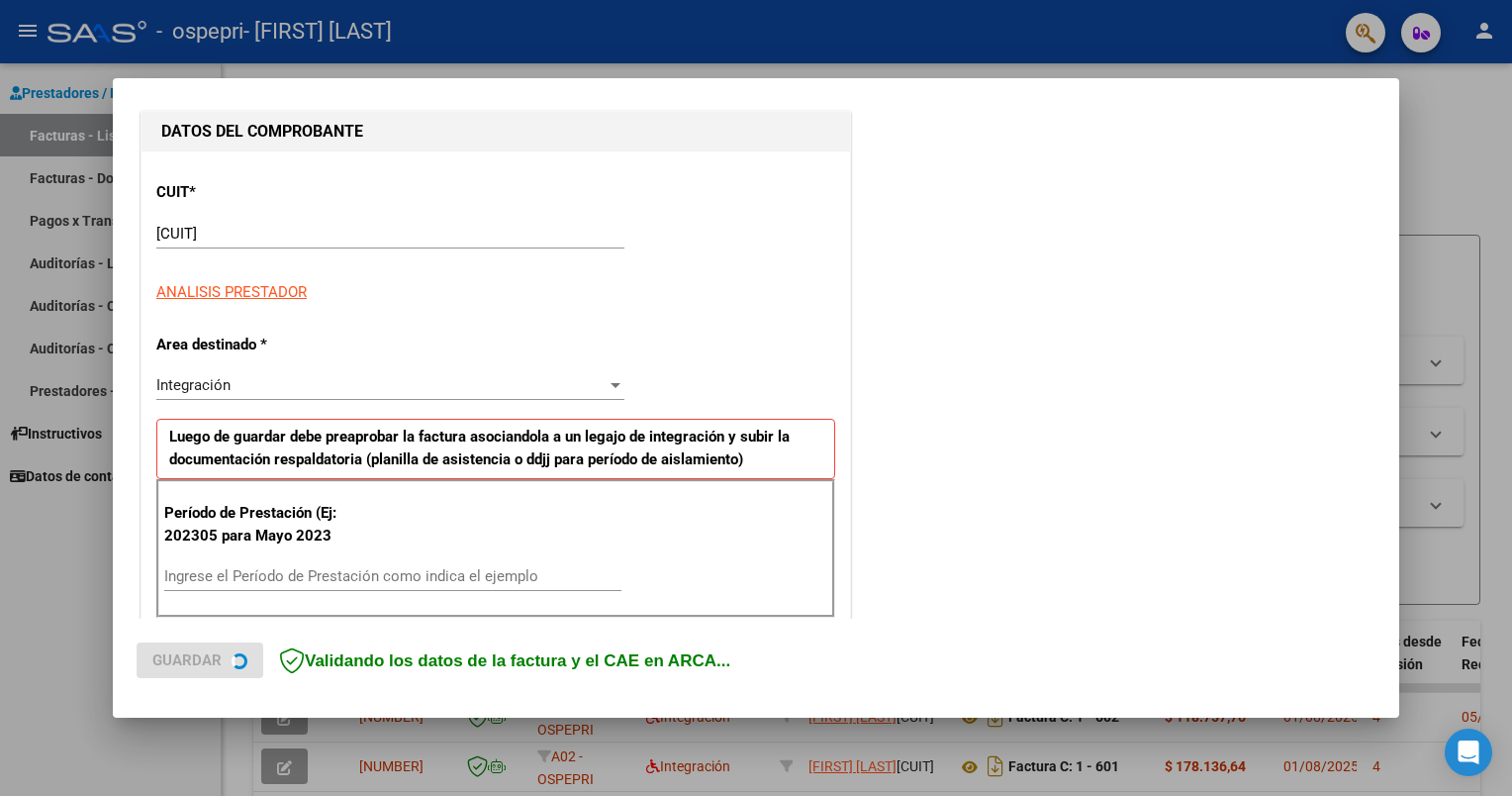 click on "Ingrese el Período de Prestación como indica el ejemplo" at bounding box center (393, 576) 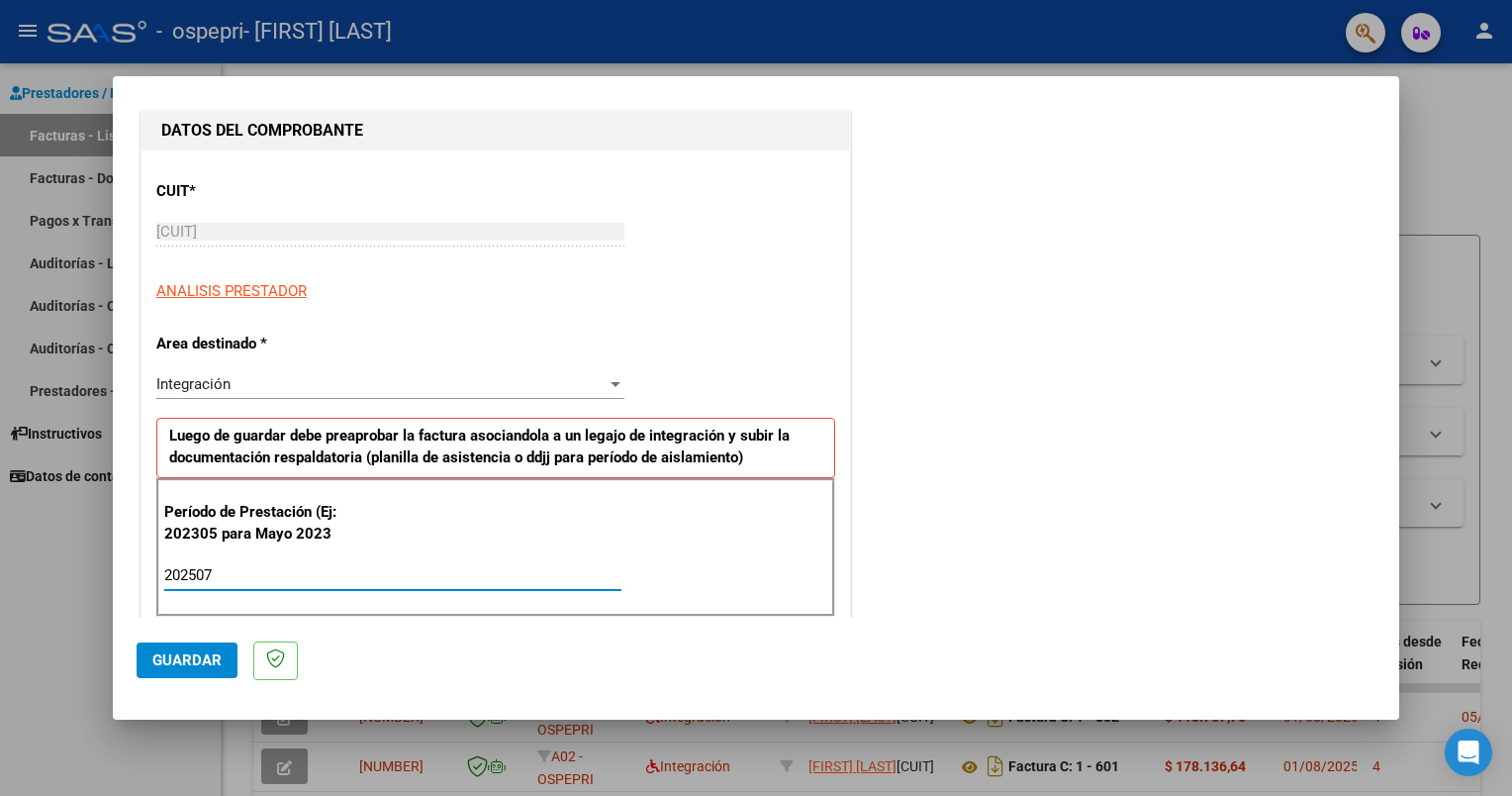 type on "202507" 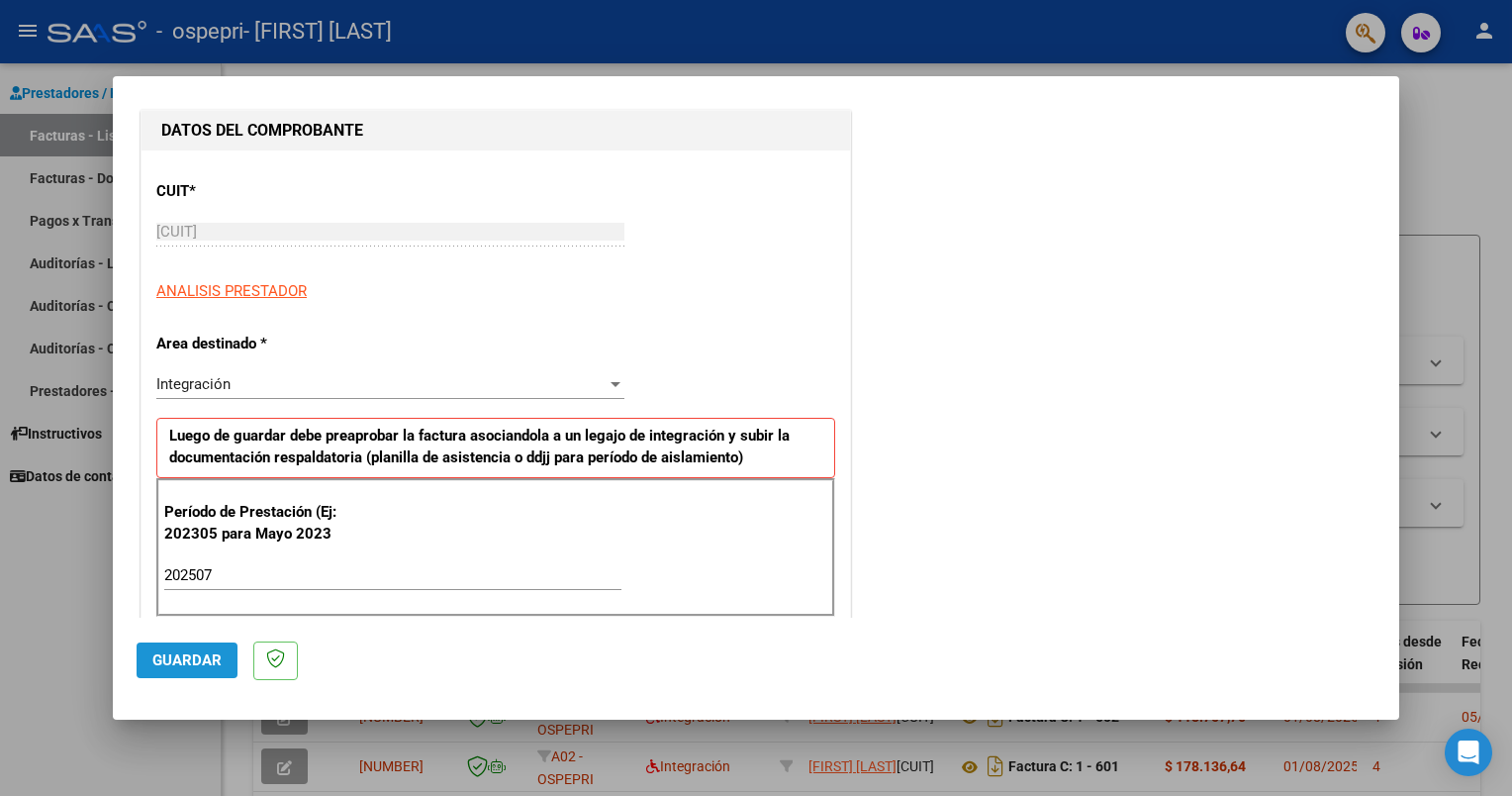 click on "Guardar" 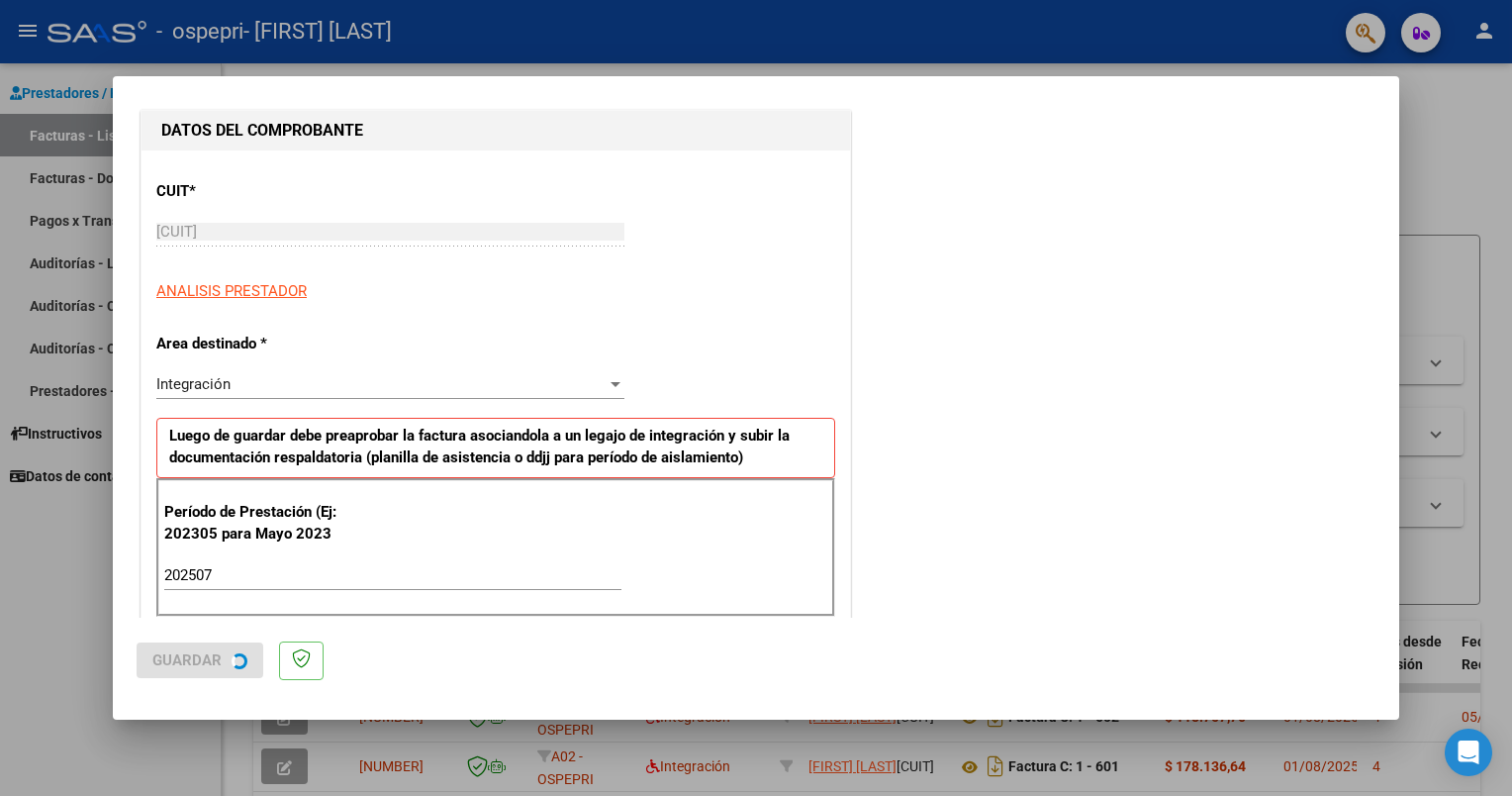 scroll, scrollTop: 0, scrollLeft: 0, axis: both 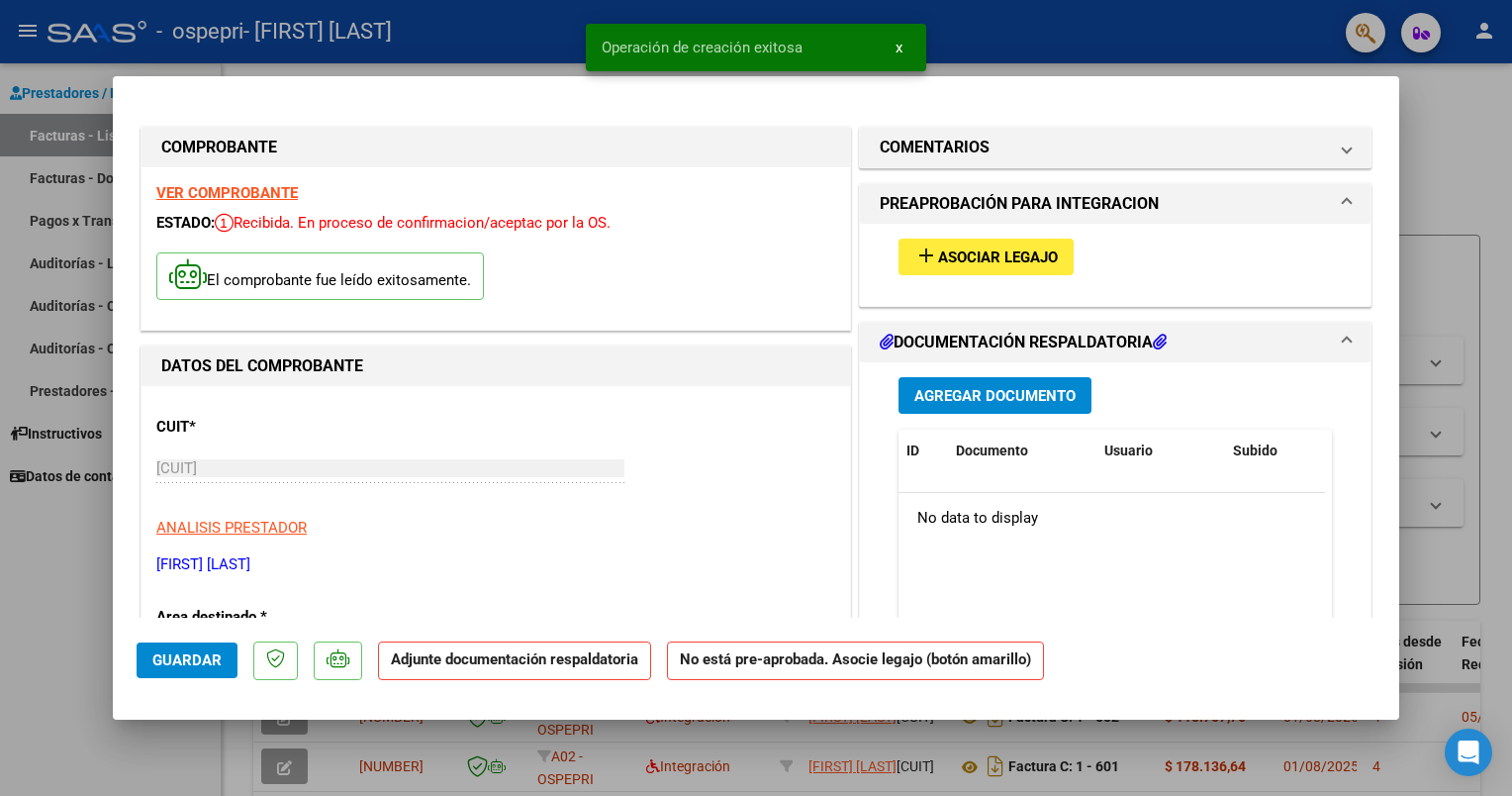 click at bounding box center [756, 398] 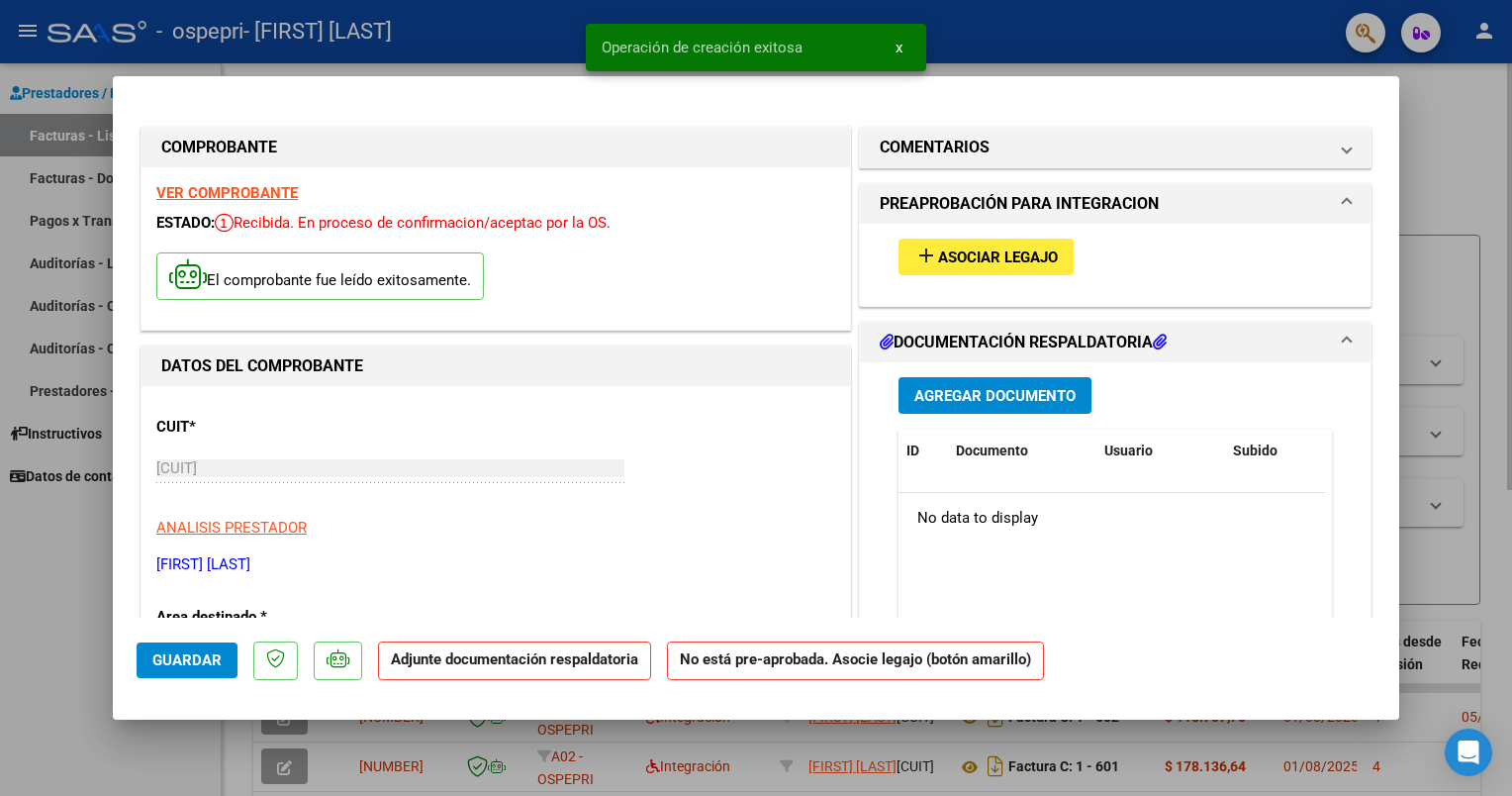 type 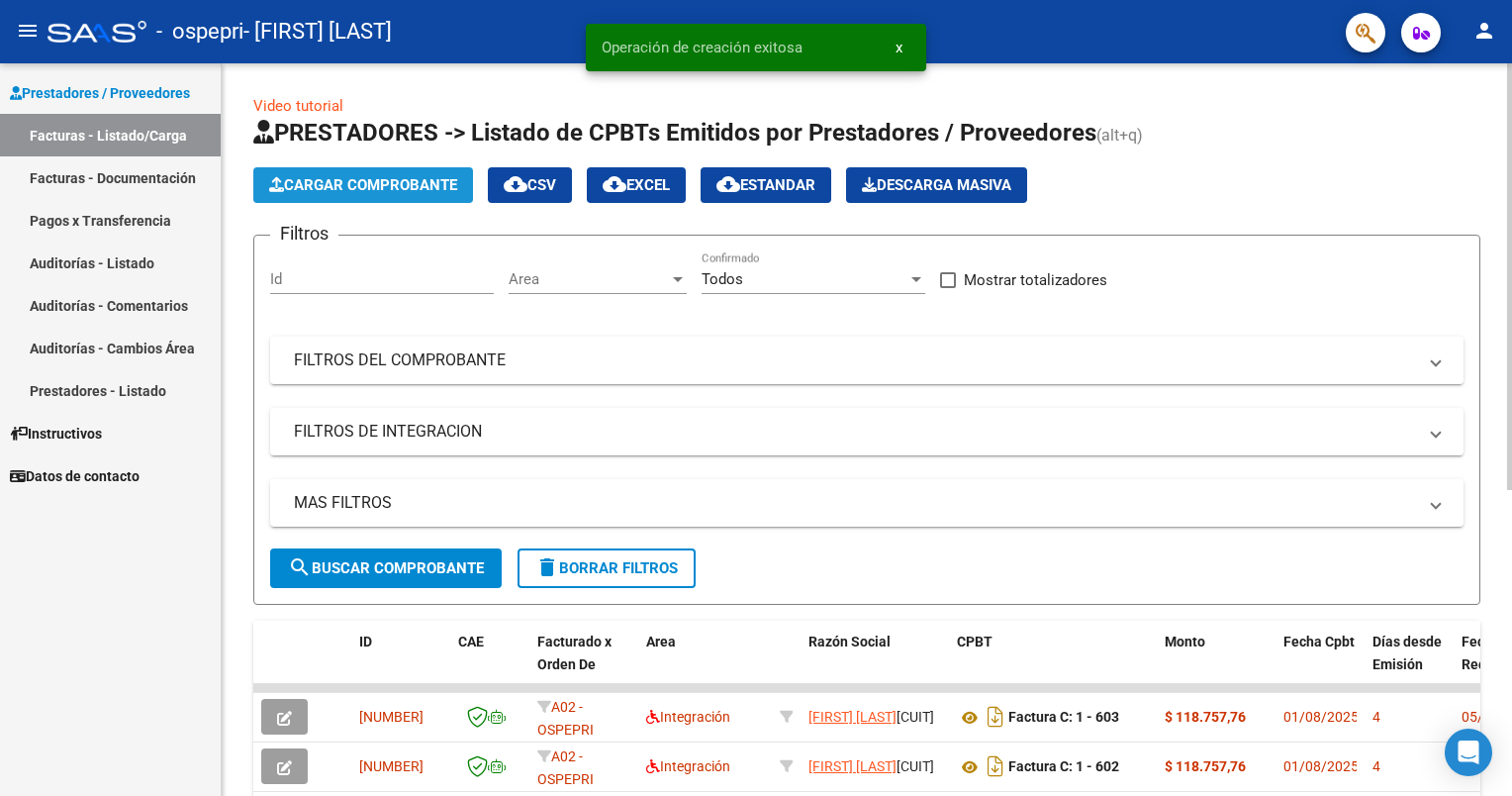 click on "Cargar Comprobante" 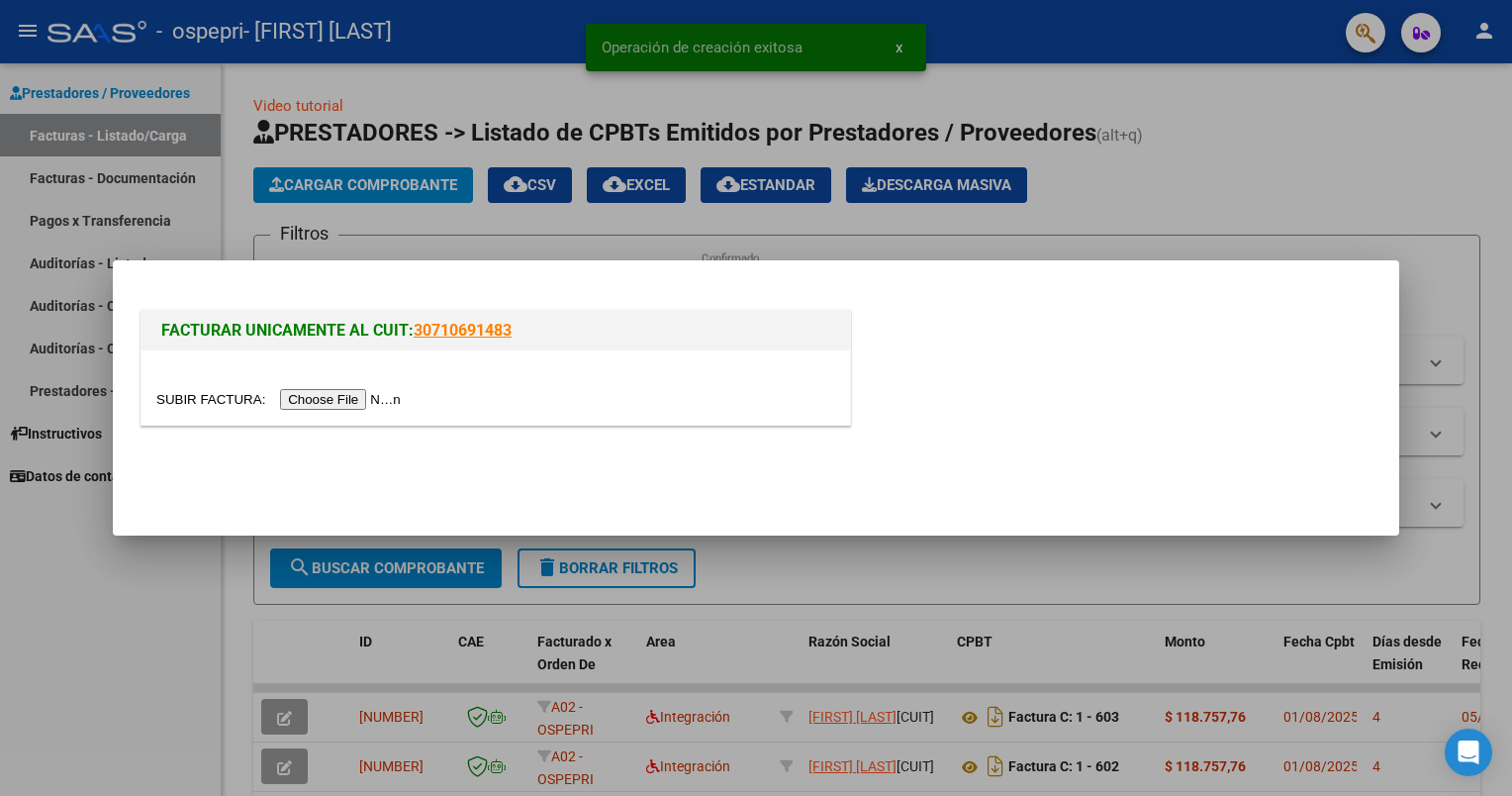 click at bounding box center (281, 399) 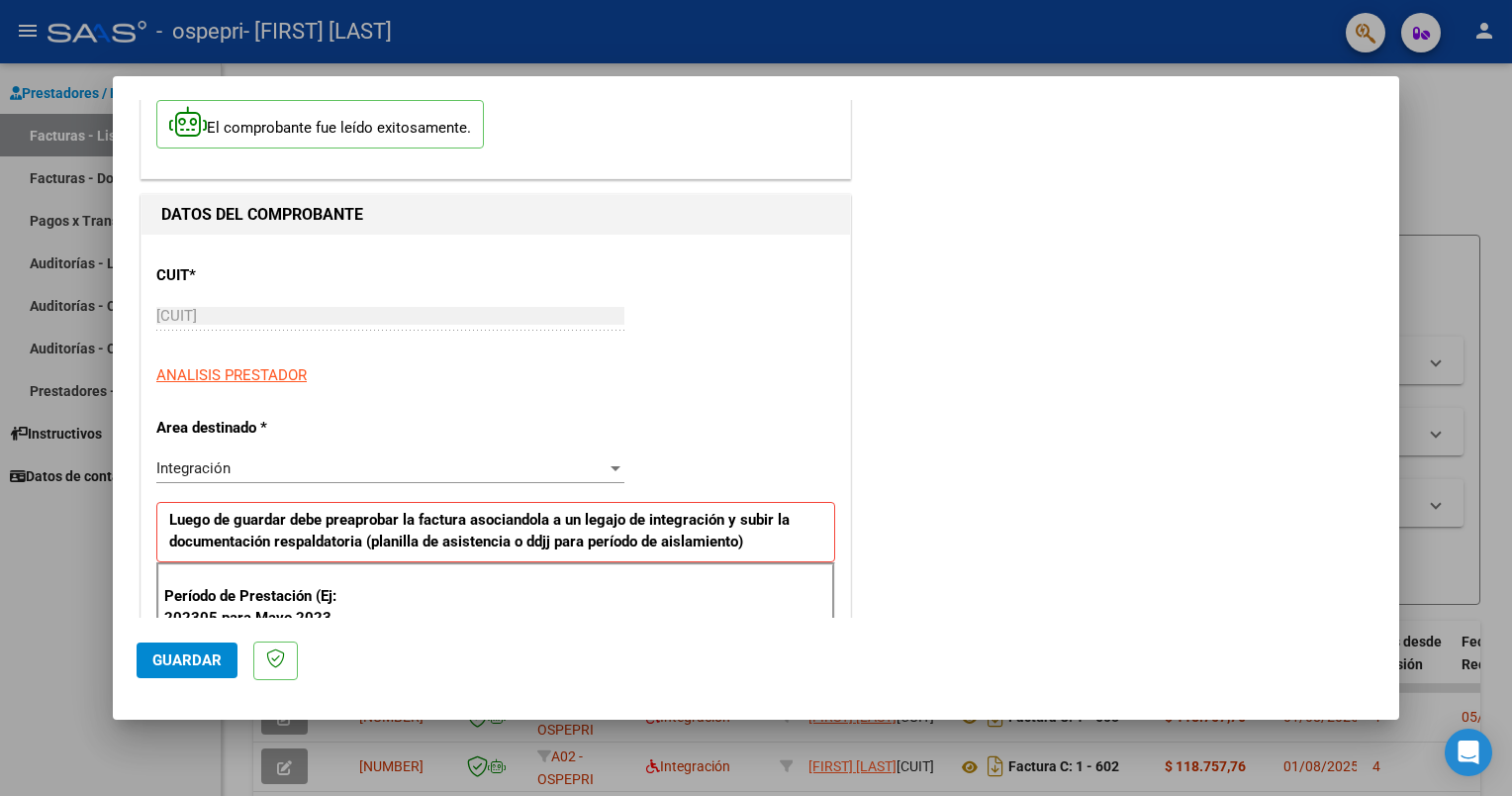 scroll, scrollTop: 198, scrollLeft: 0, axis: vertical 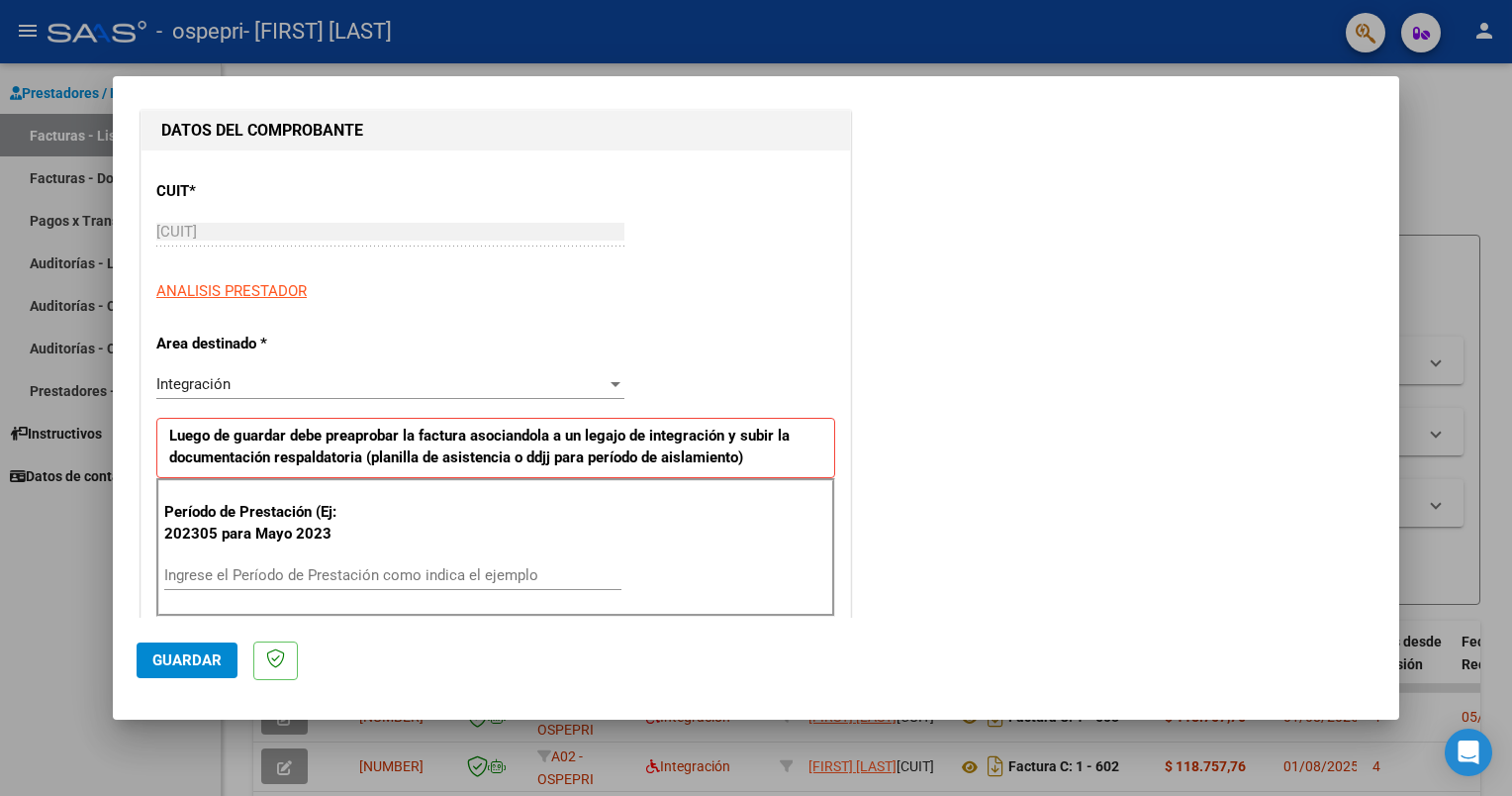click on "Ingrese el Período de Prestación como indica el ejemplo" at bounding box center (393, 575) 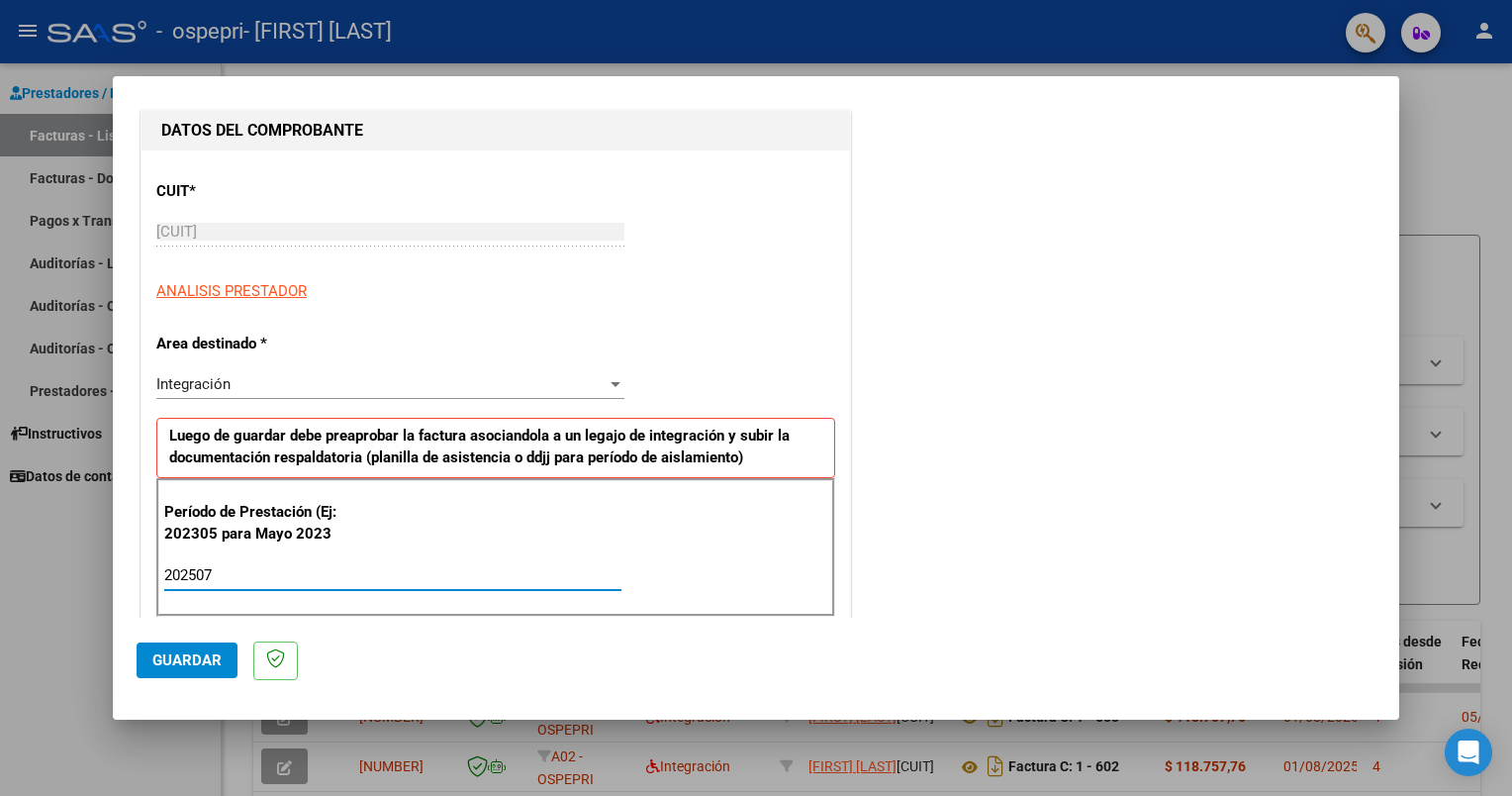 type on "202507" 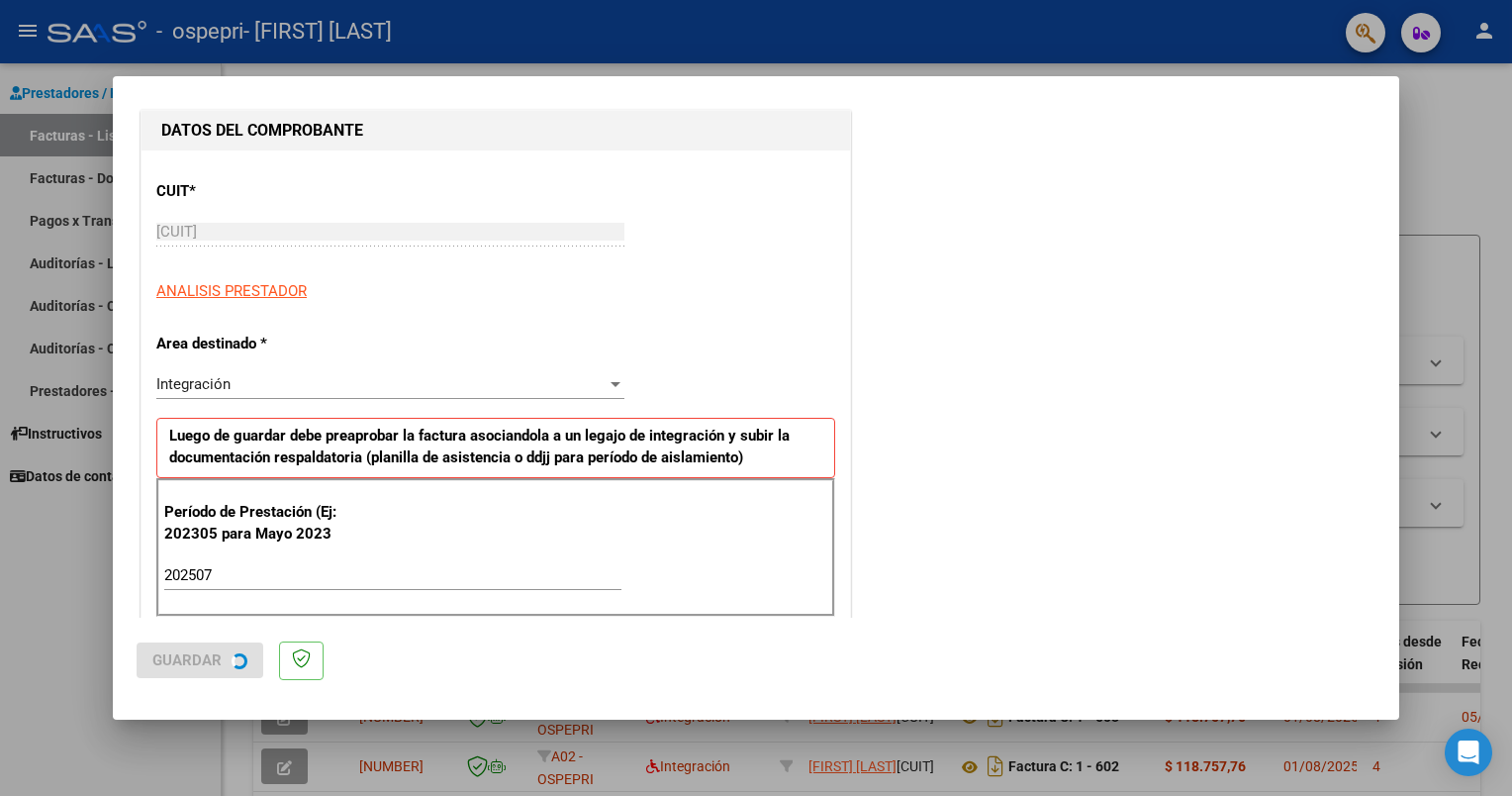 scroll, scrollTop: 0, scrollLeft: 0, axis: both 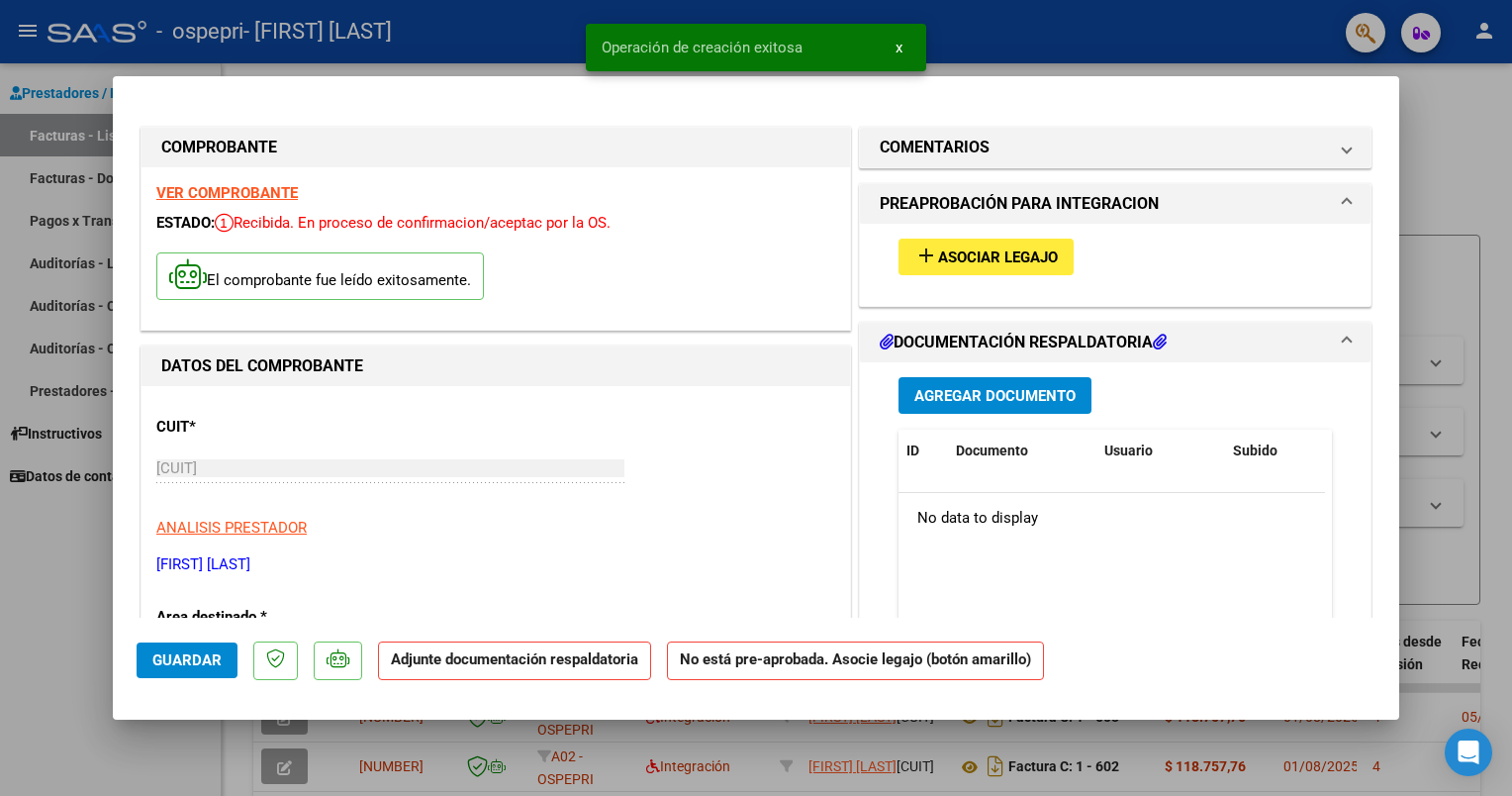 click at bounding box center (756, 398) 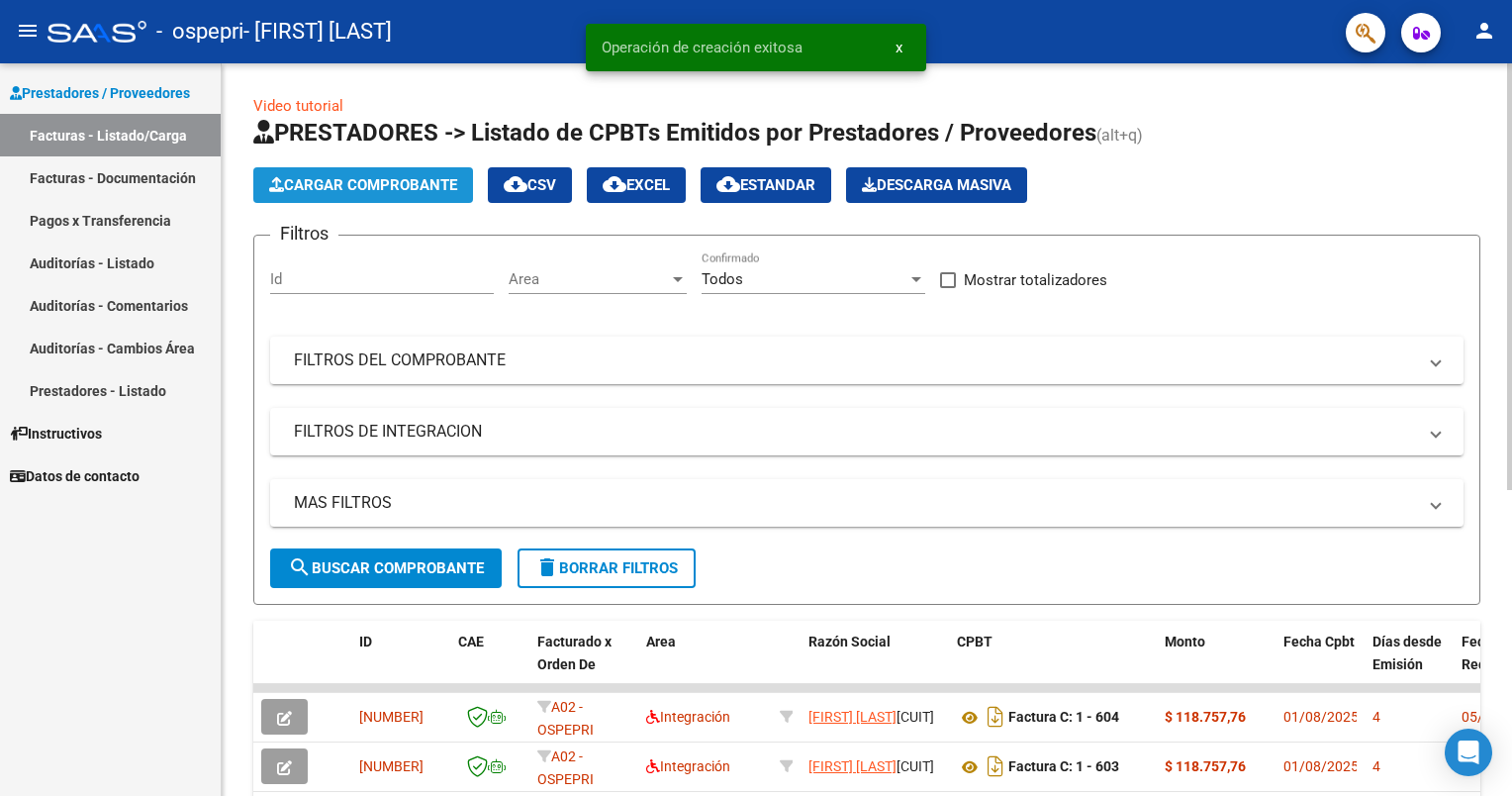 click on "Cargar Comprobante" 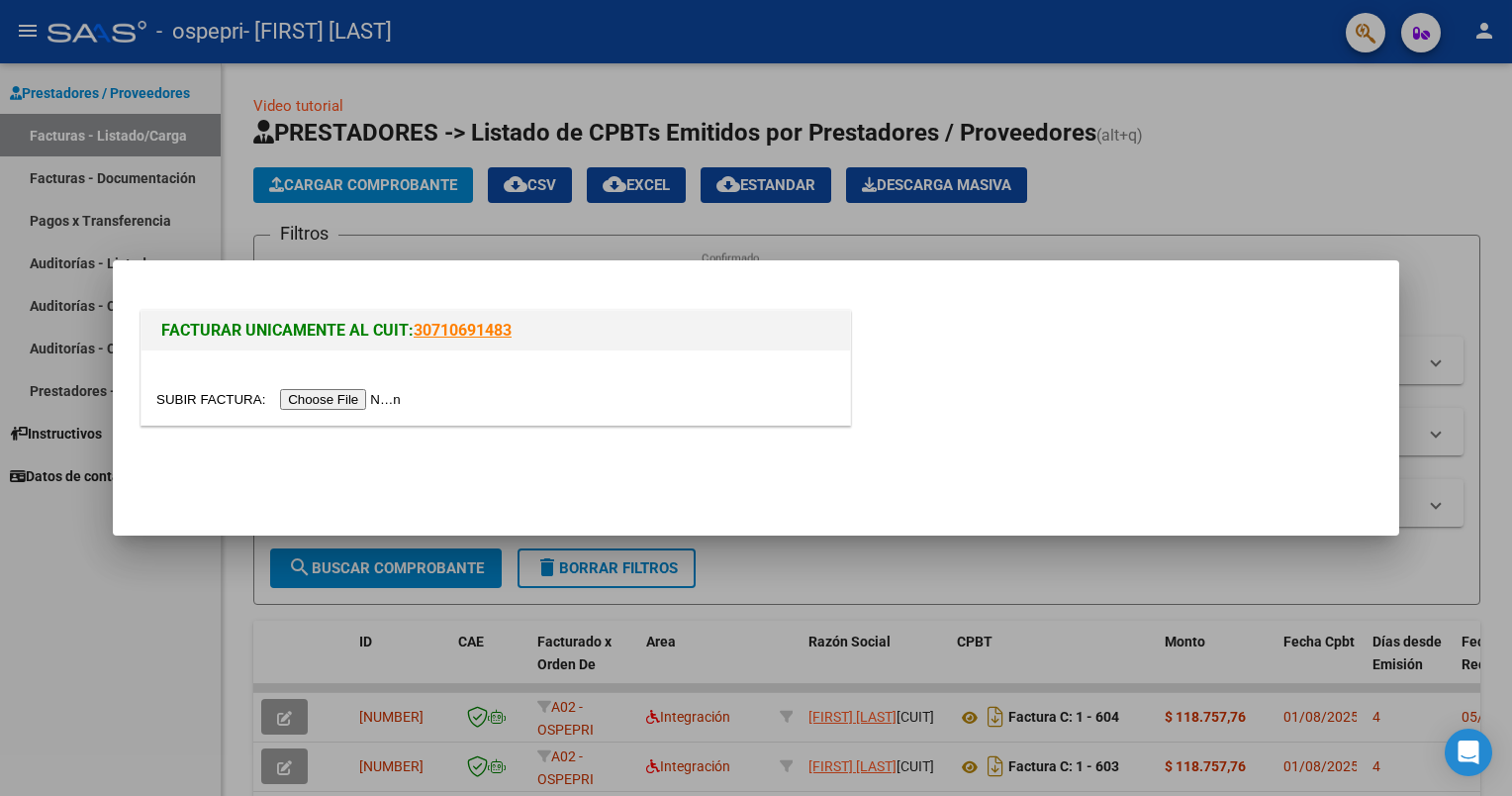 click at bounding box center [281, 399] 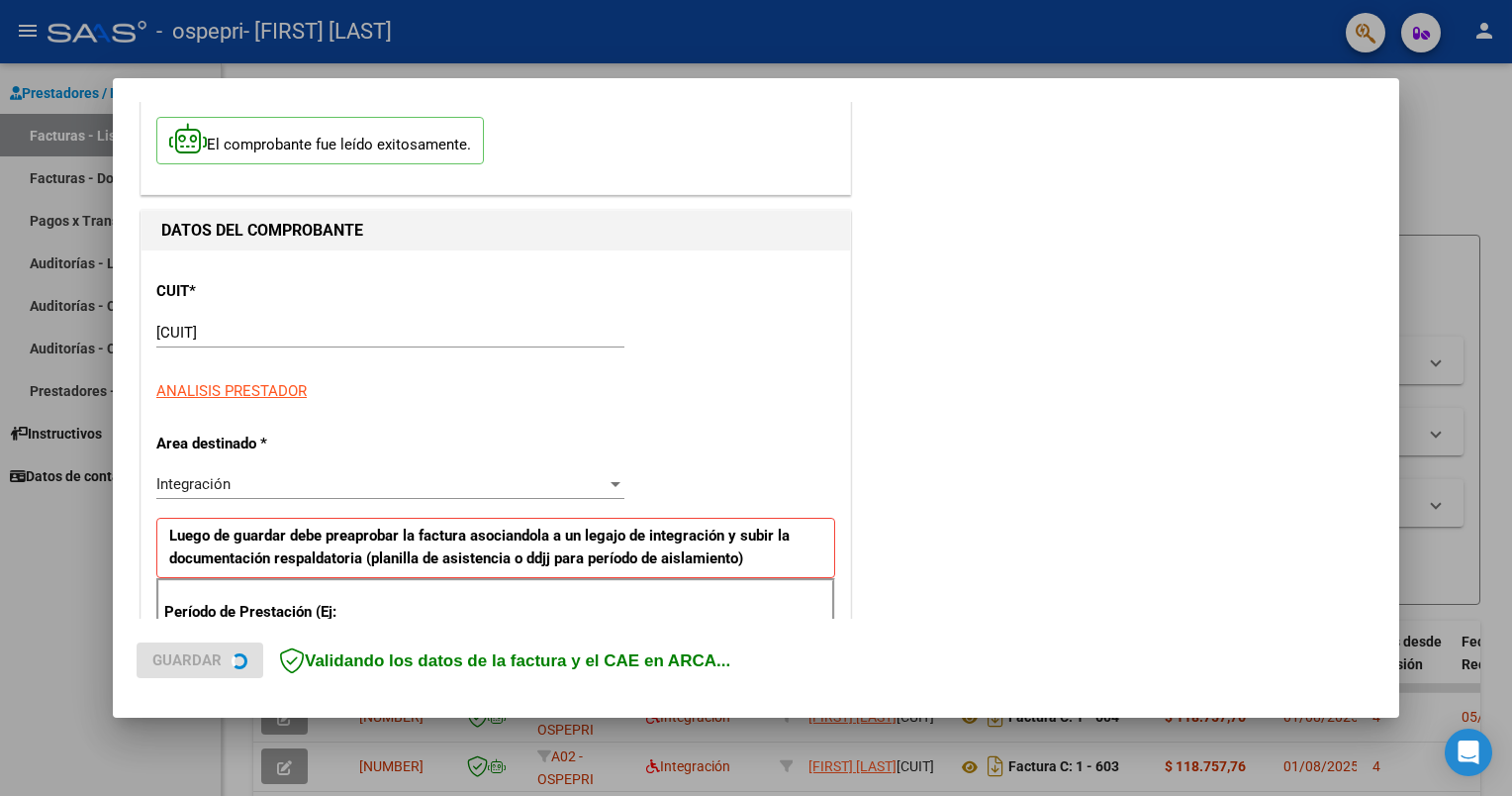 scroll, scrollTop: 198, scrollLeft: 0, axis: vertical 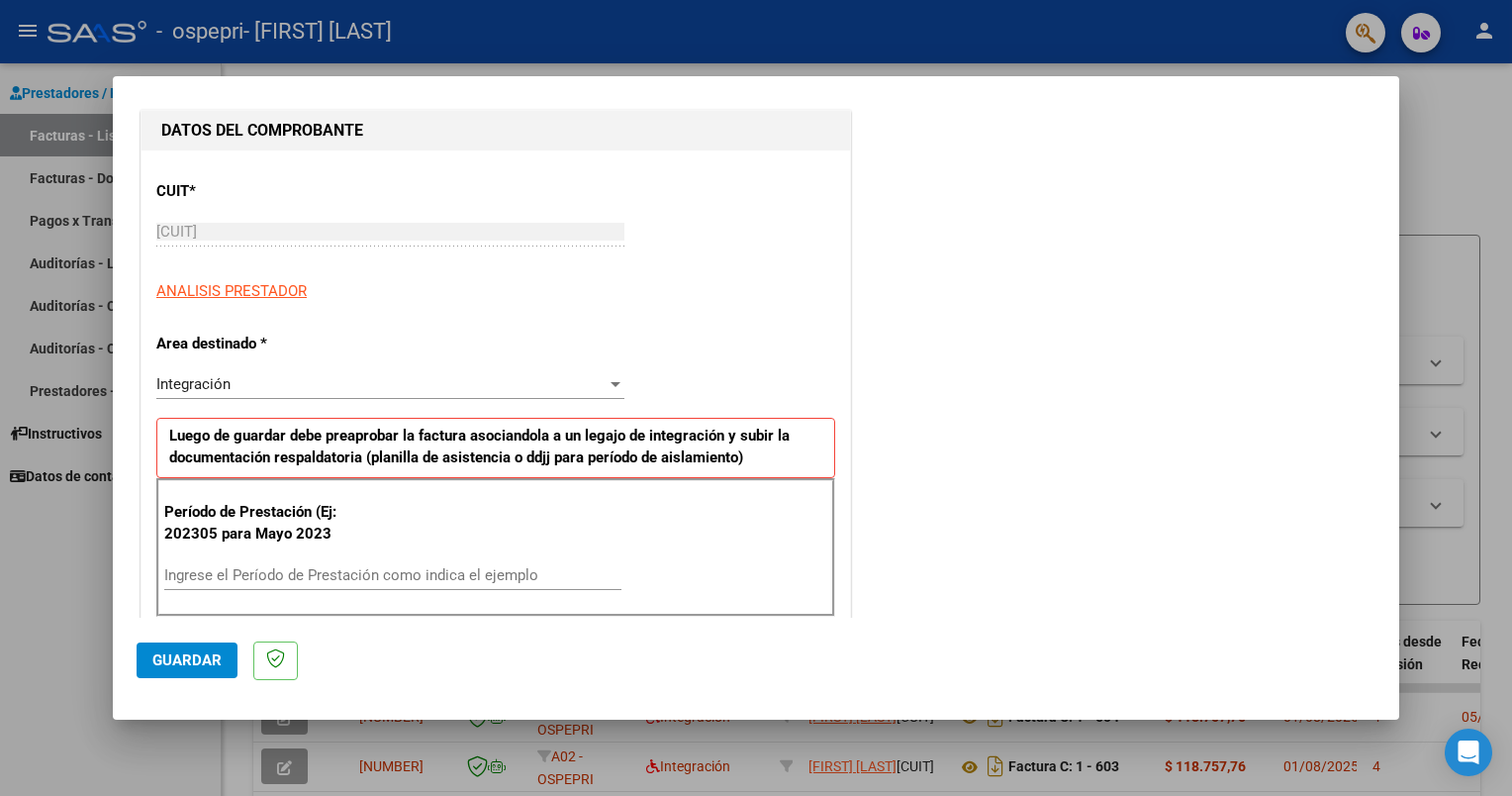 click on "Ingrese el Período de Prestación como indica el ejemplo" at bounding box center [393, 575] 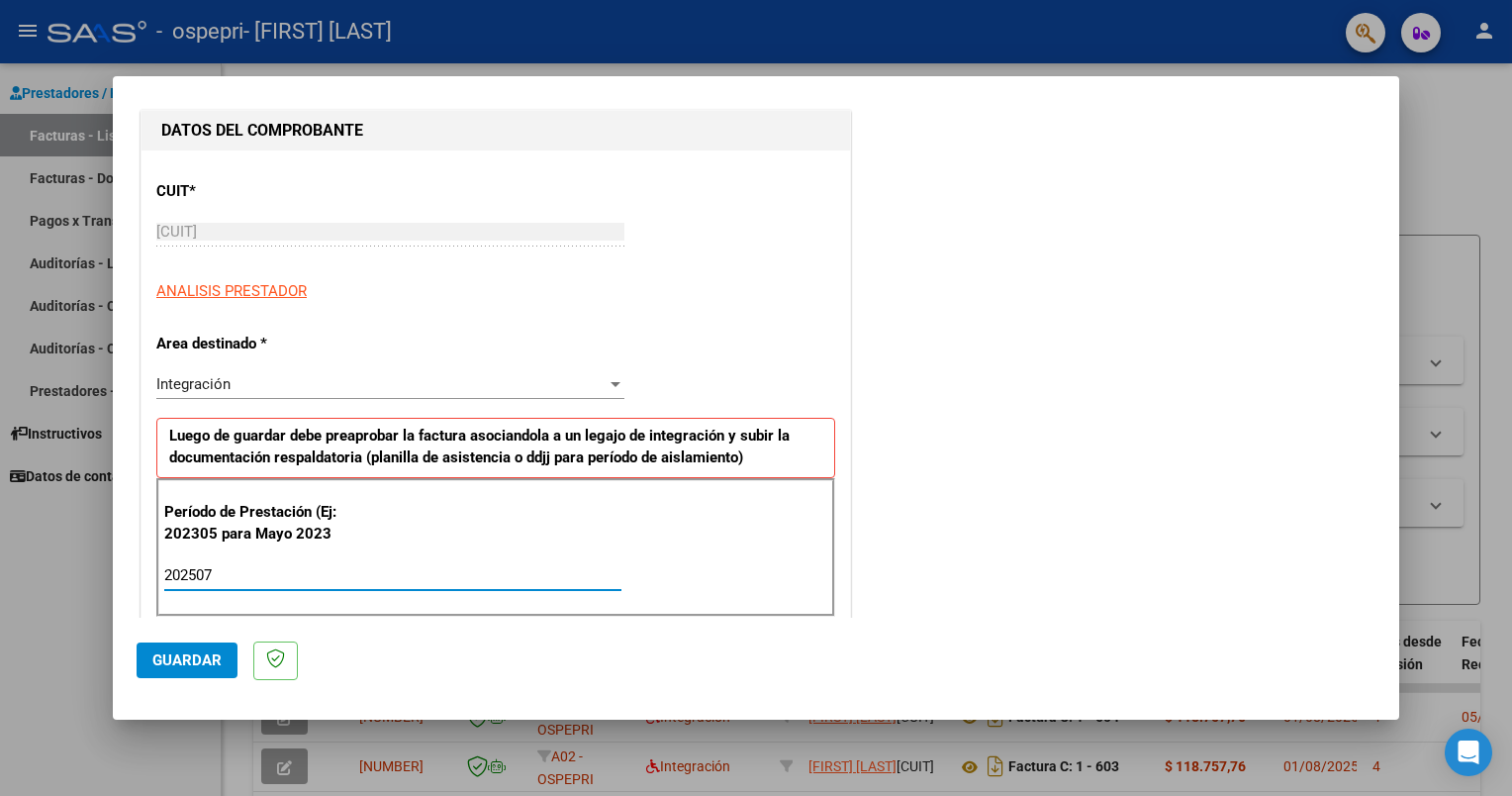 type on "202507" 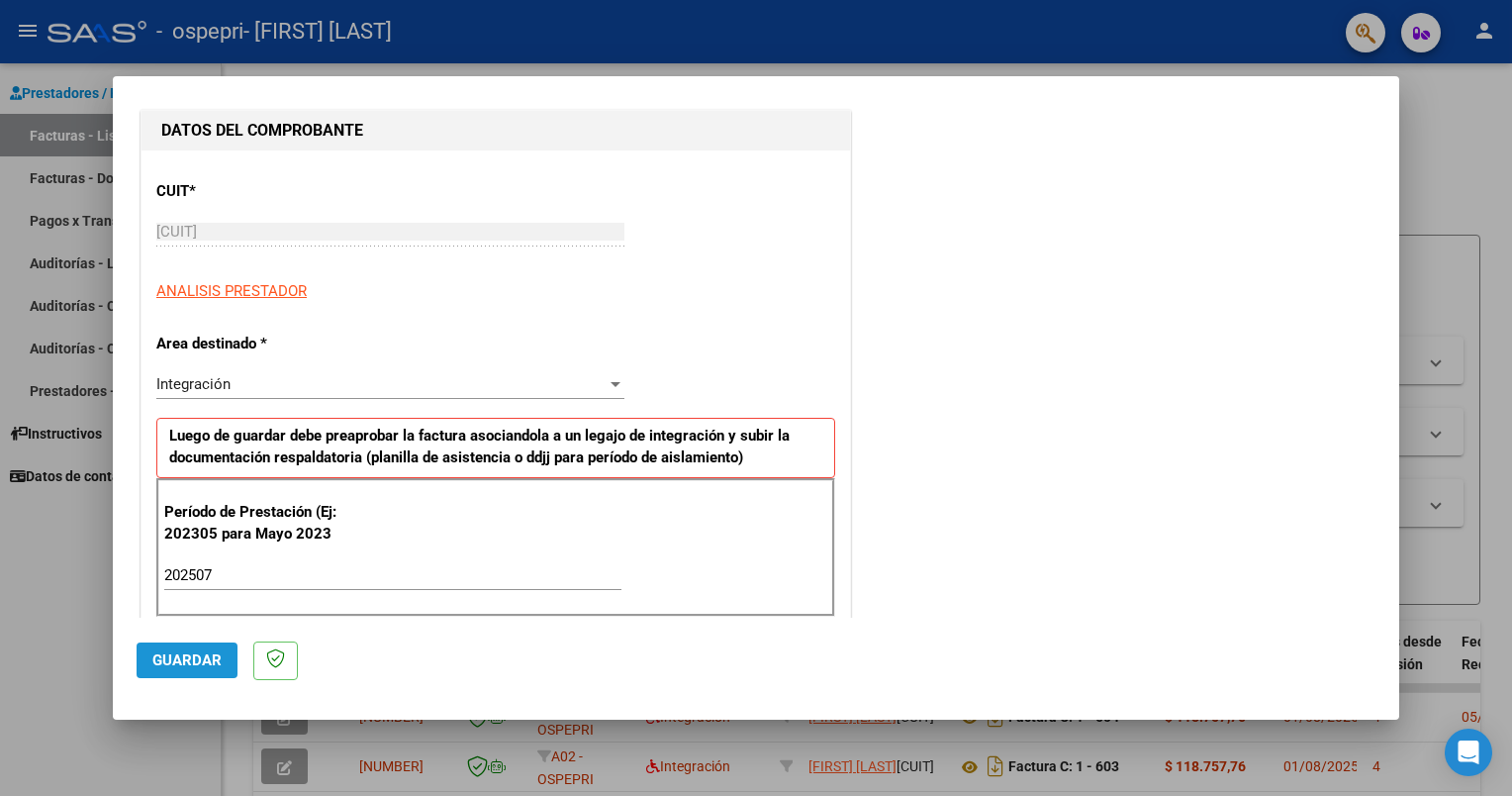 click on "Guardar" 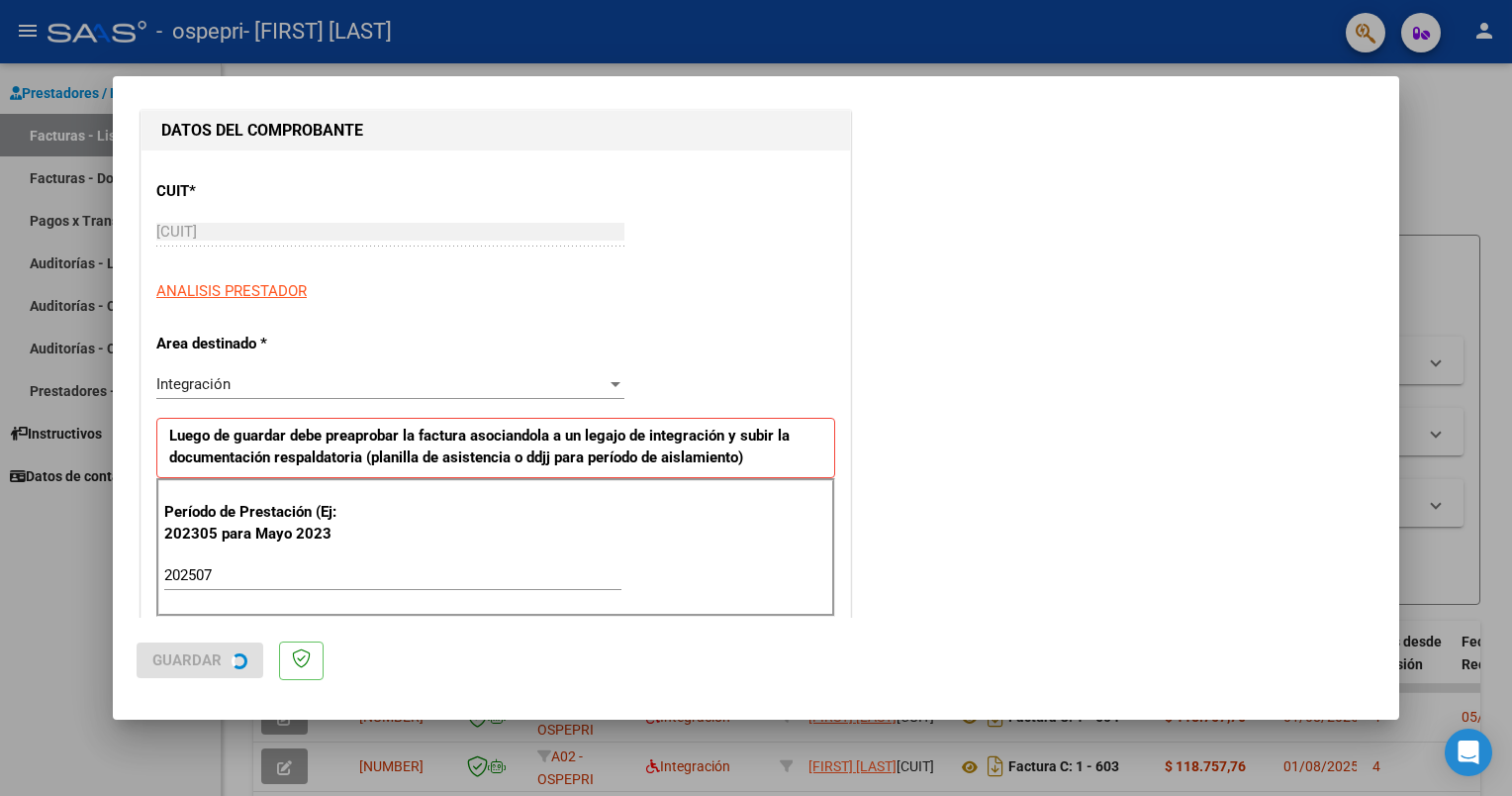 scroll, scrollTop: 0, scrollLeft: 0, axis: both 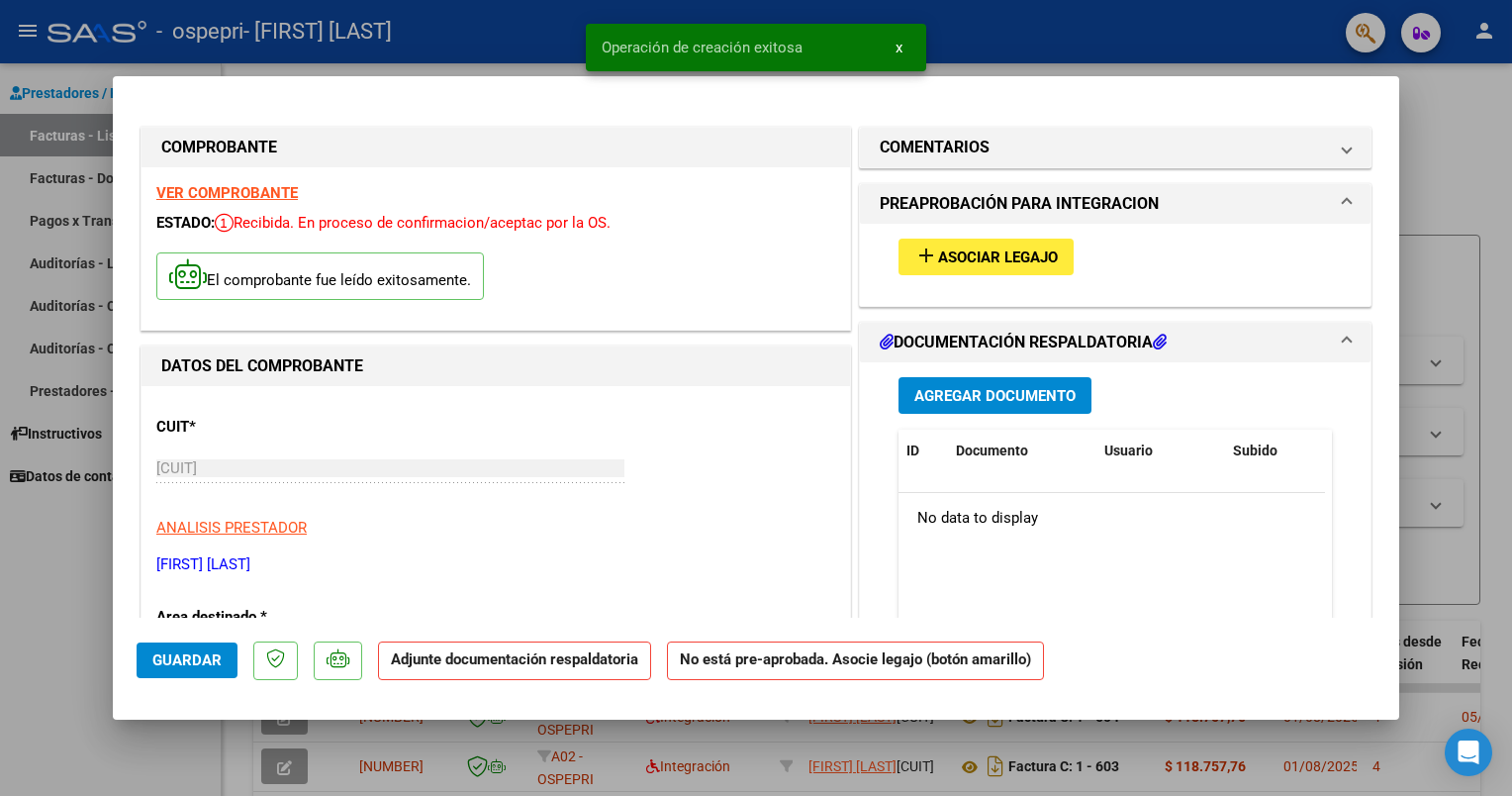 click at bounding box center [756, 398] 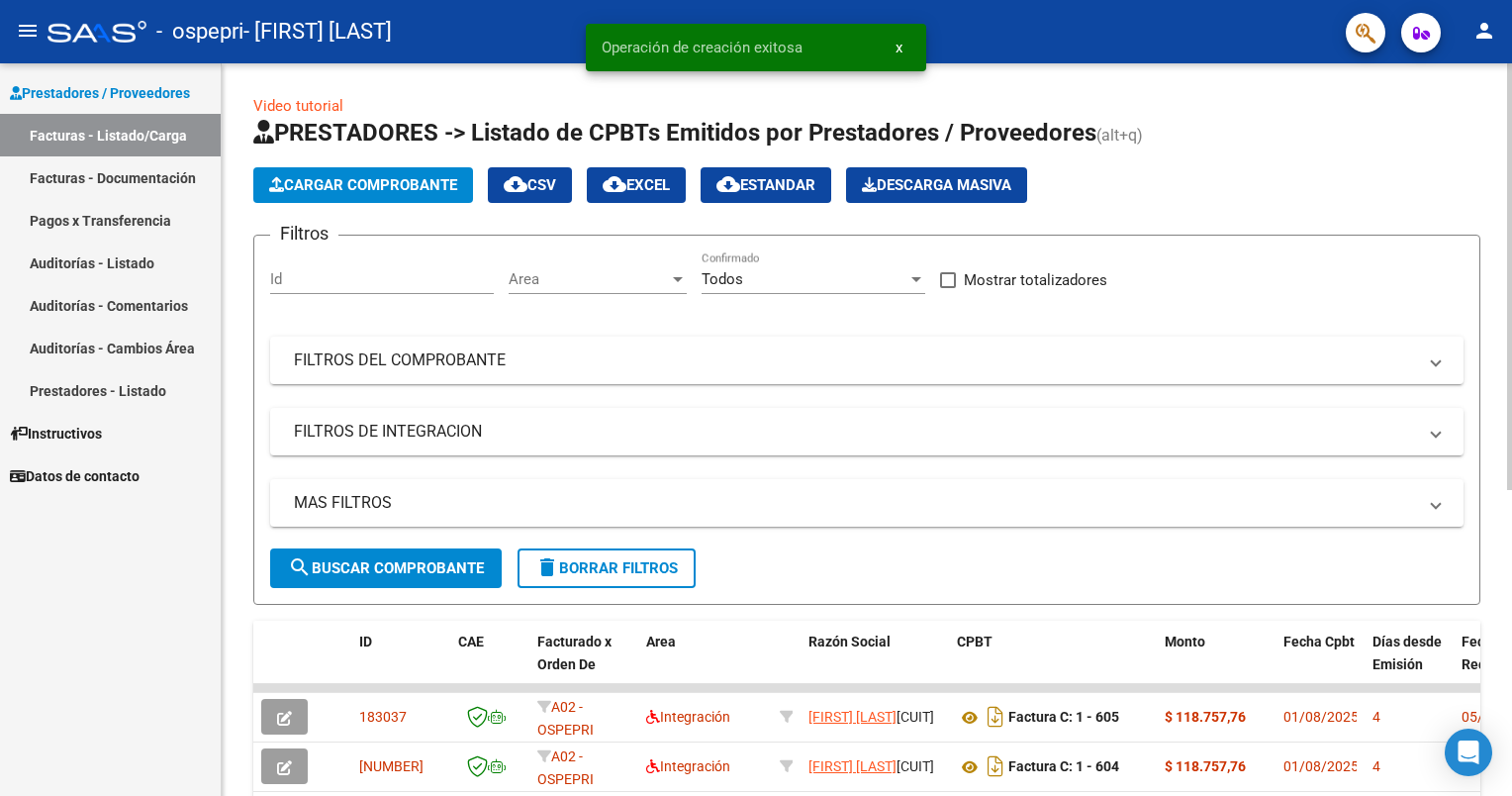 click on "Cargar Comprobante" 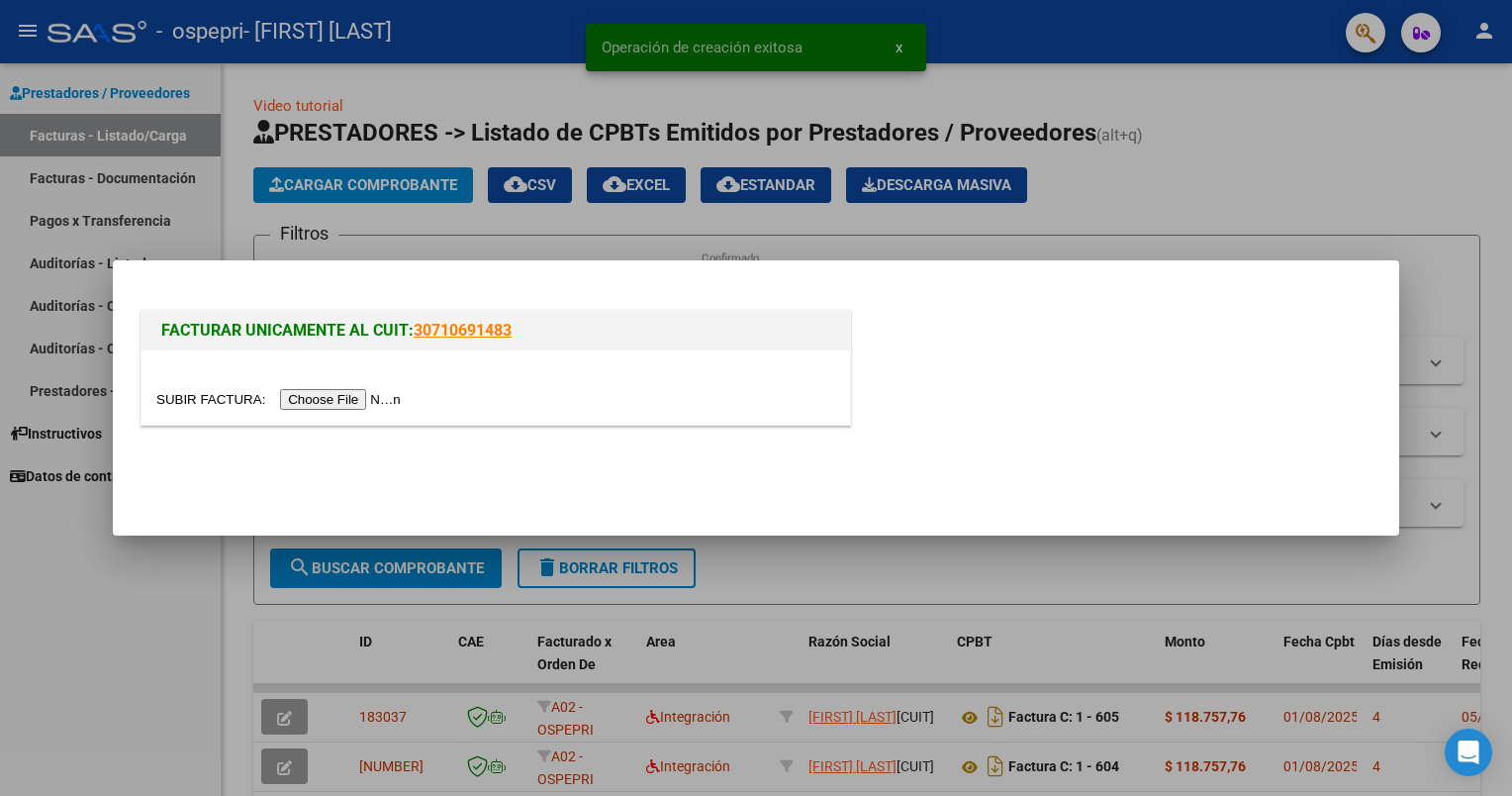 click at bounding box center [281, 399] 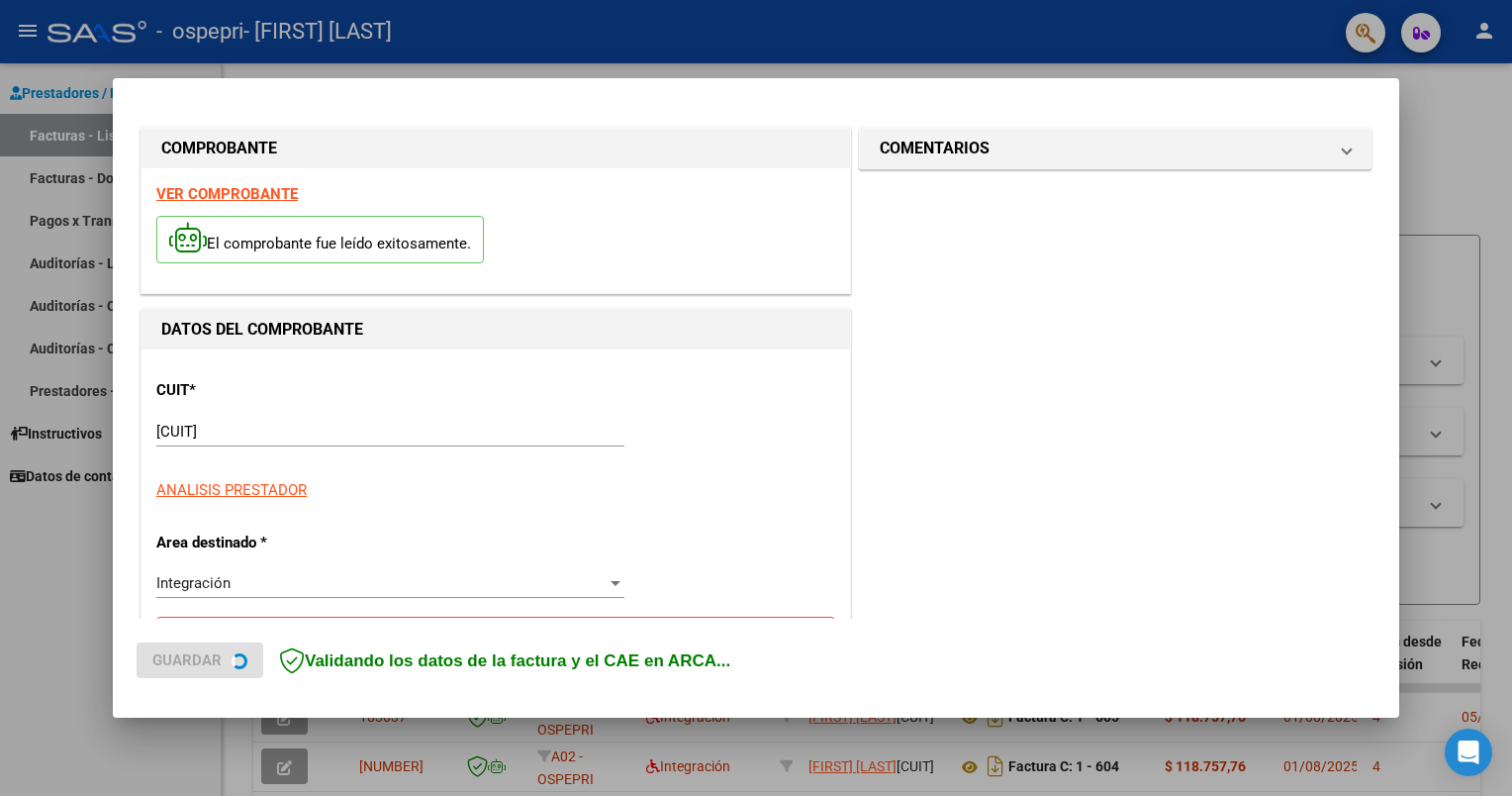 scroll, scrollTop: 297, scrollLeft: 0, axis: vertical 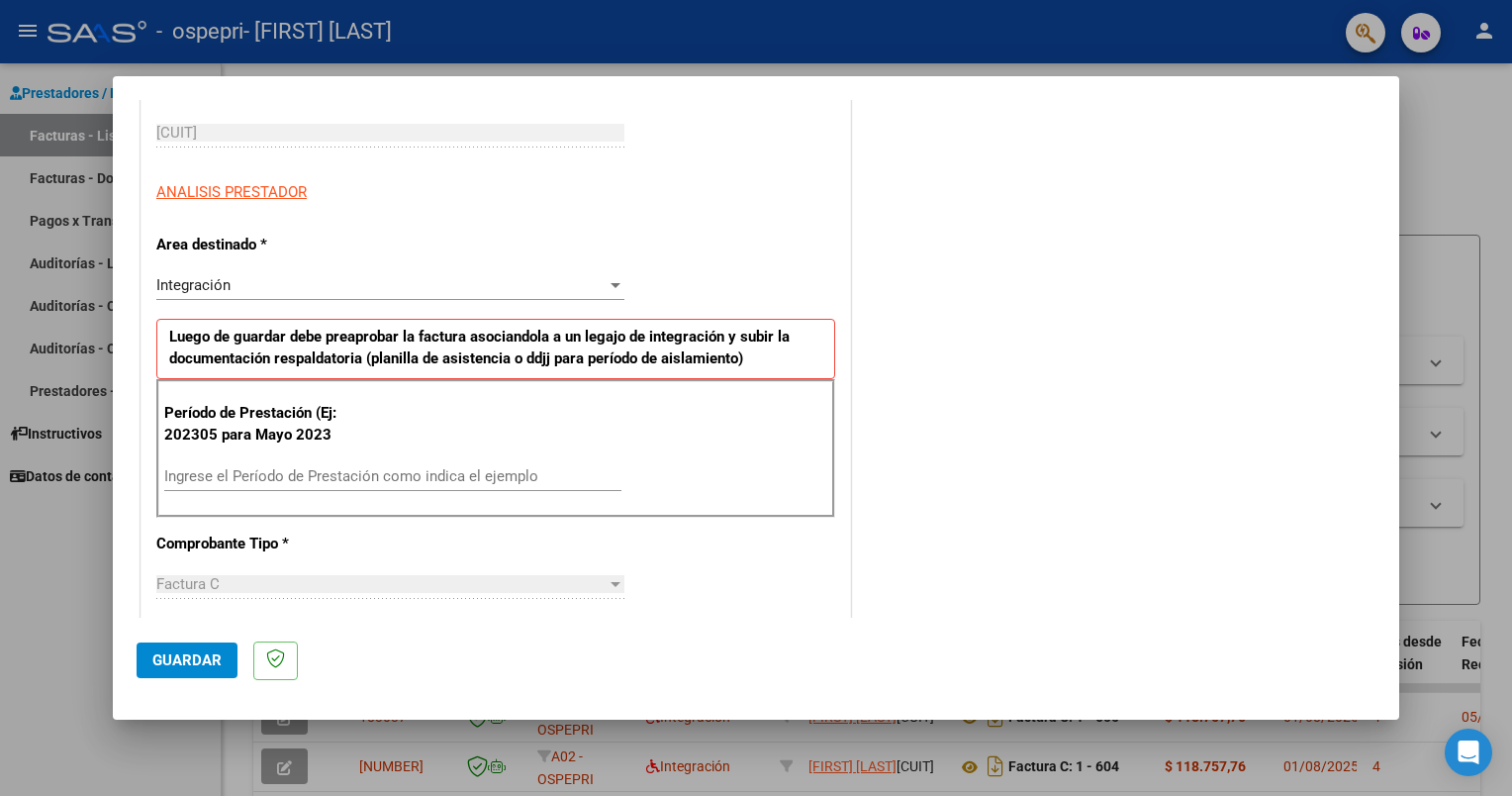click on "Ingrese el Período de Prestación como indica el ejemplo" at bounding box center (393, 485) 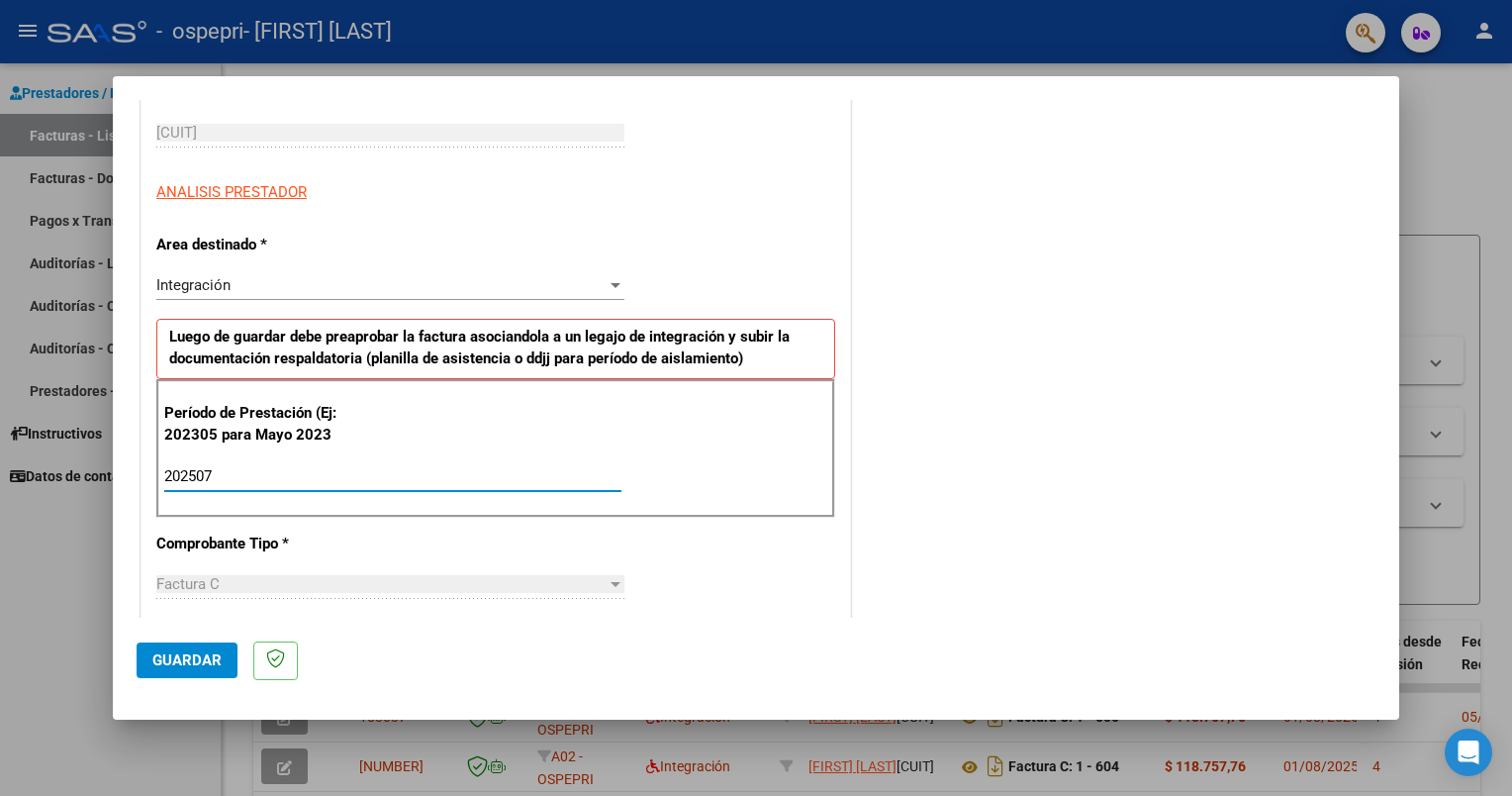 type on "202507" 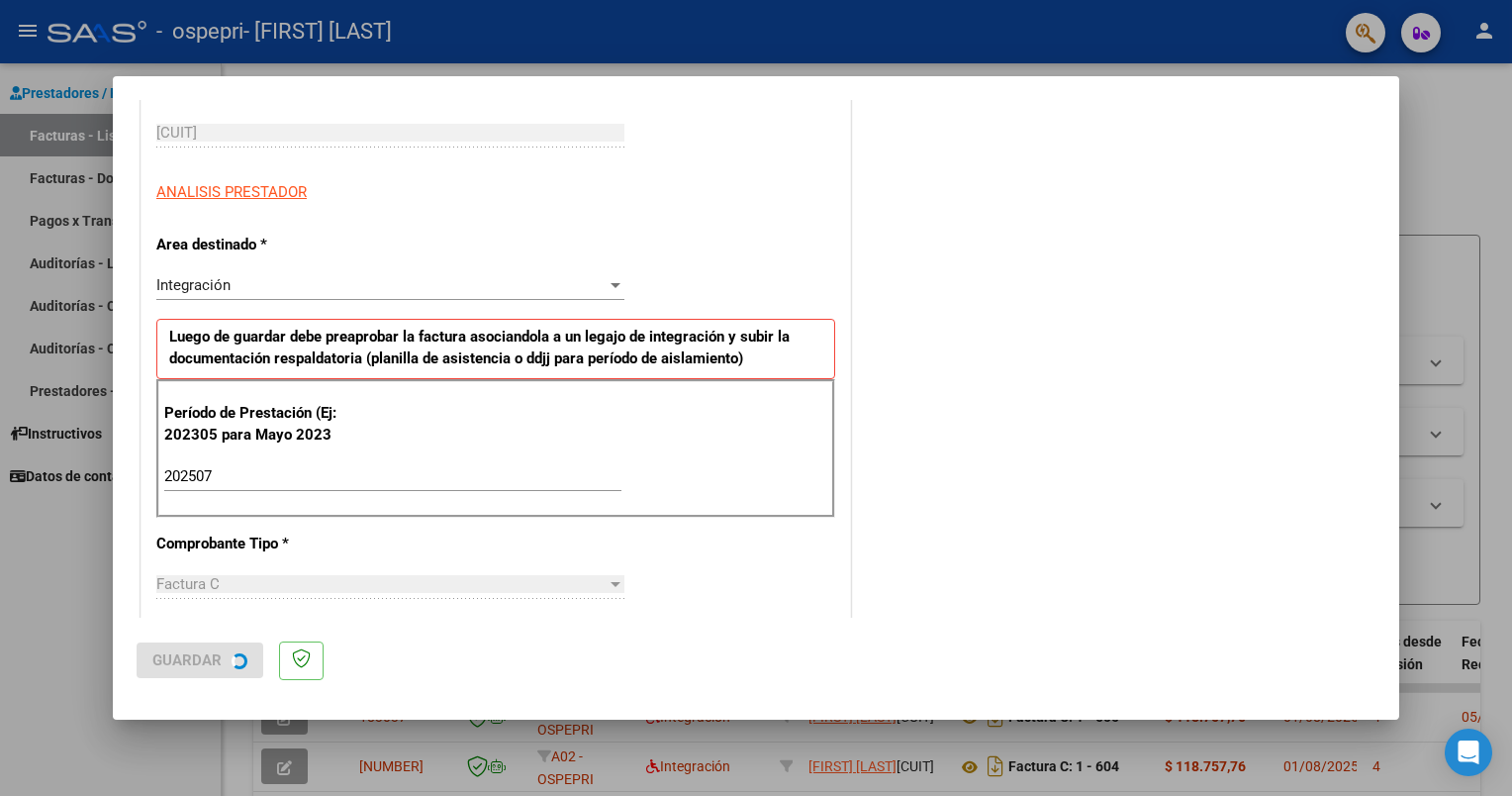 scroll, scrollTop: 0, scrollLeft: 0, axis: both 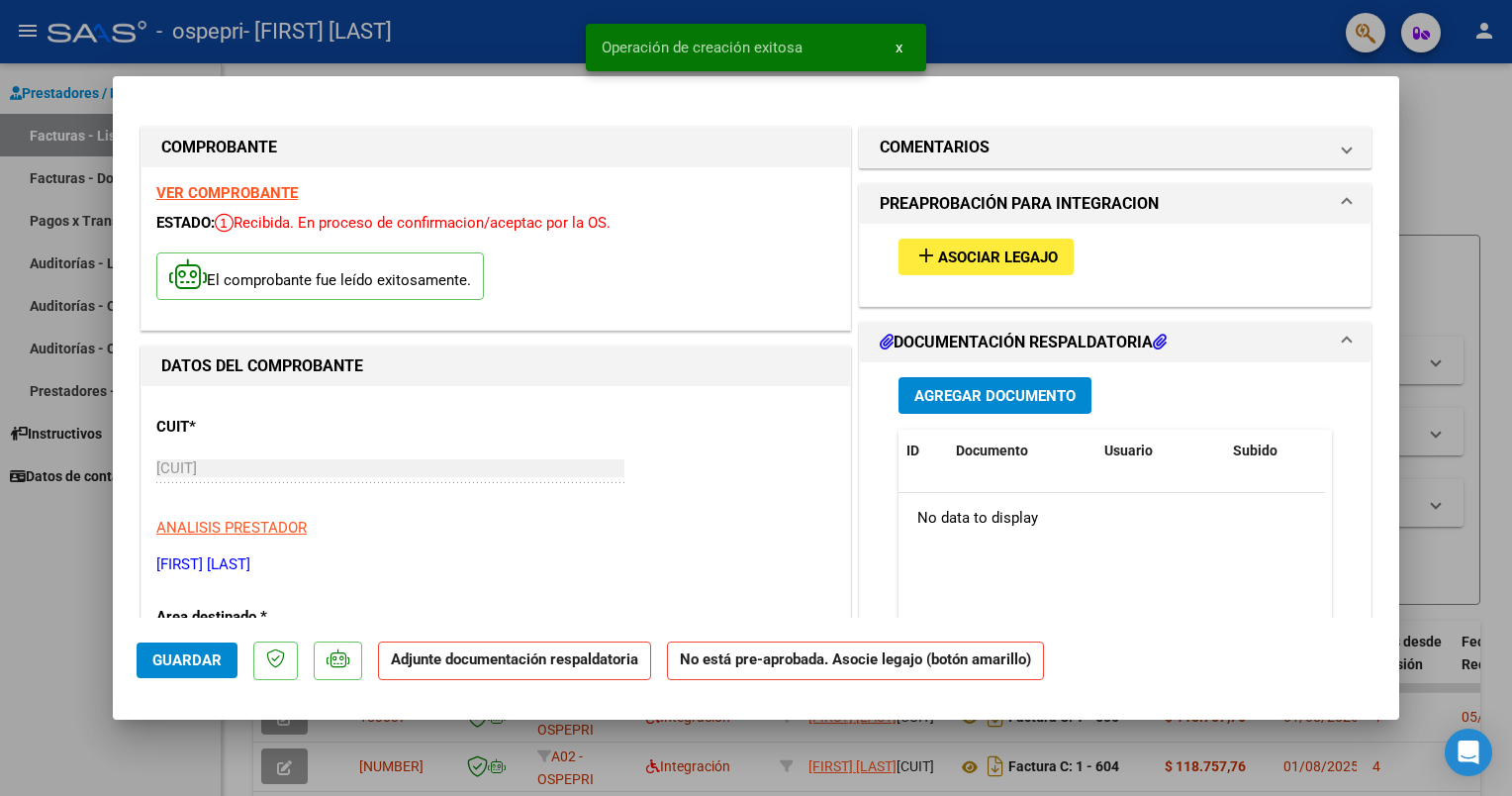 click at bounding box center [756, 398] 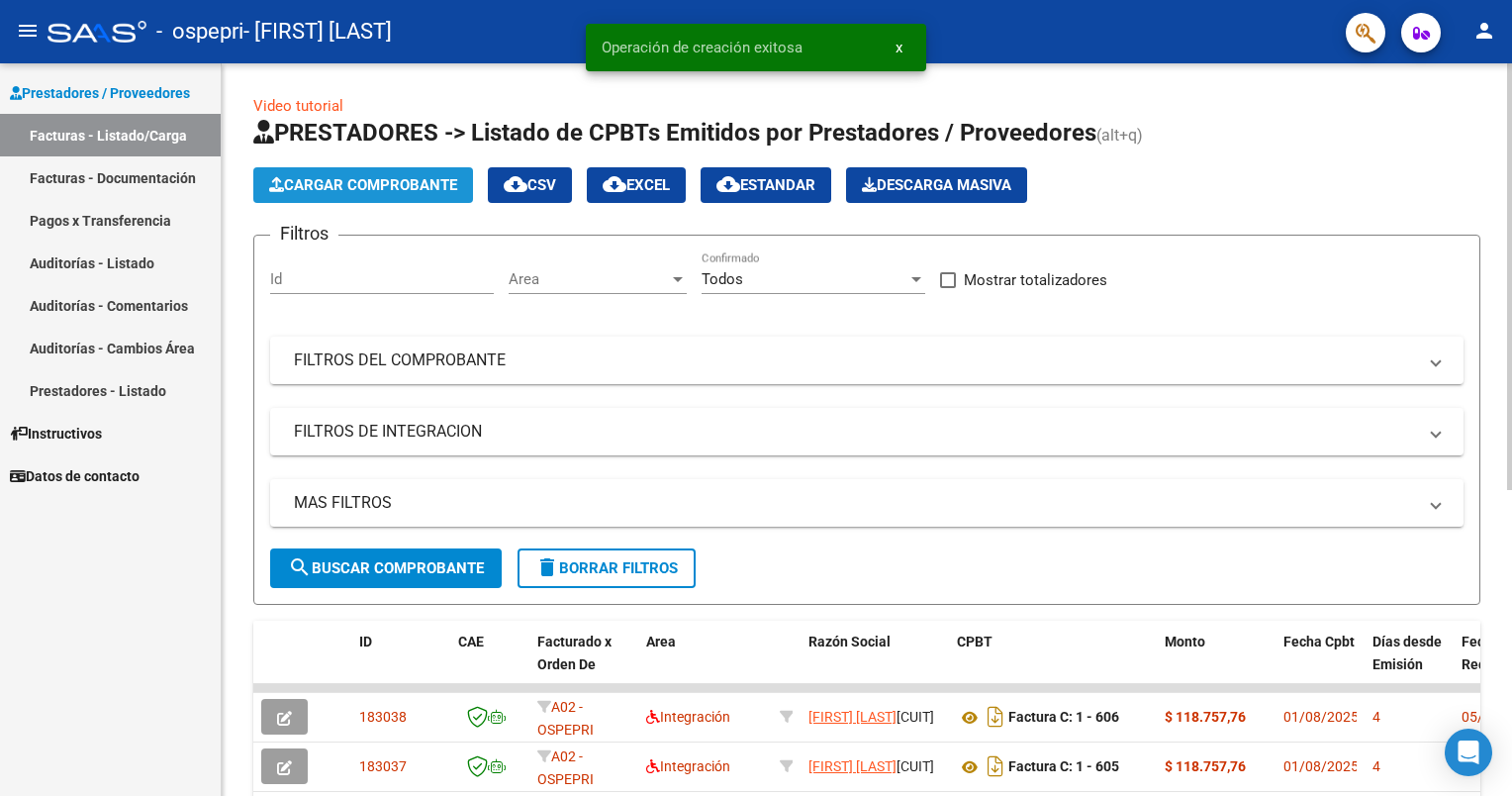 click on "Cargar Comprobante" 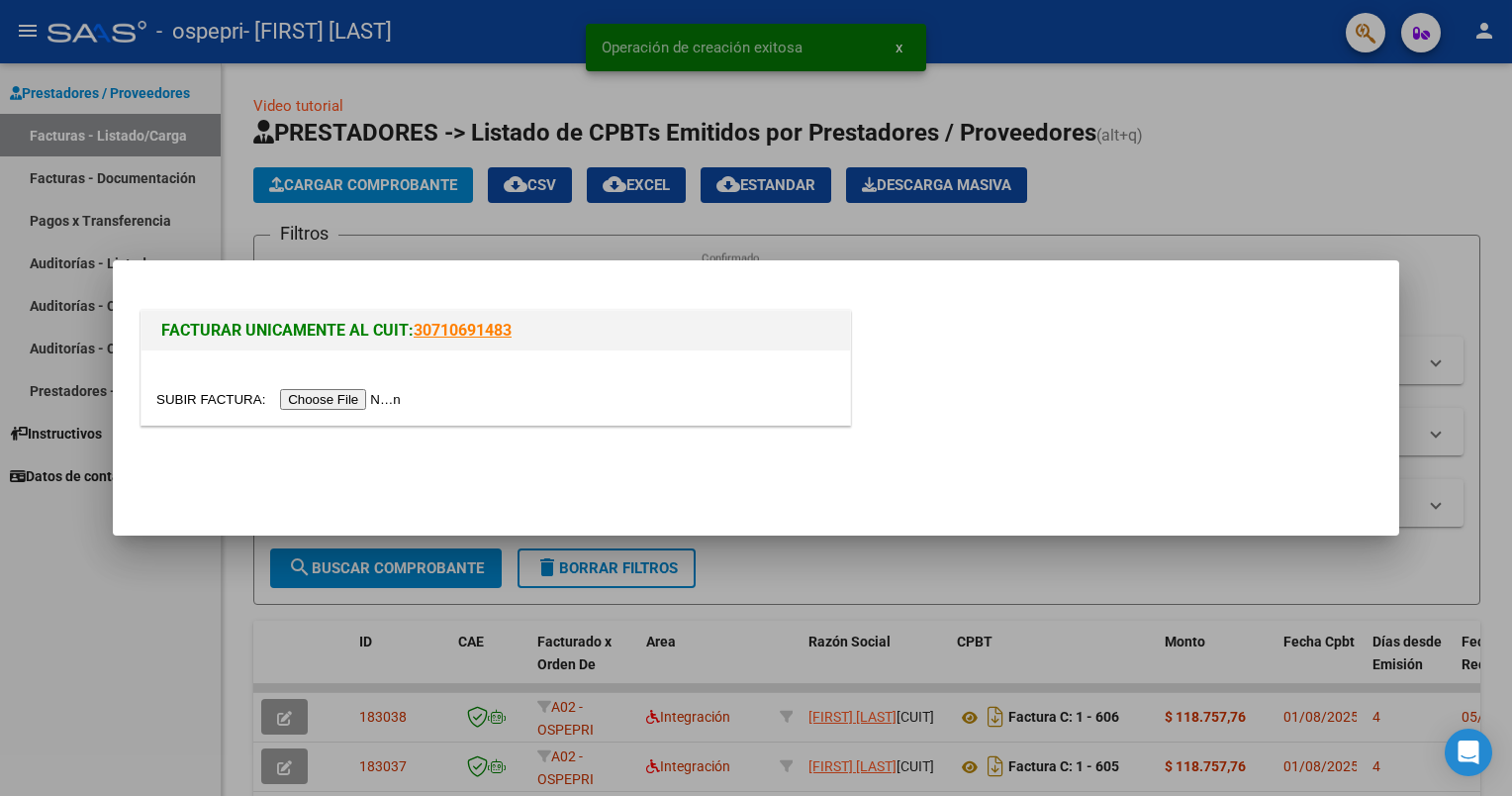 click at bounding box center (281, 399) 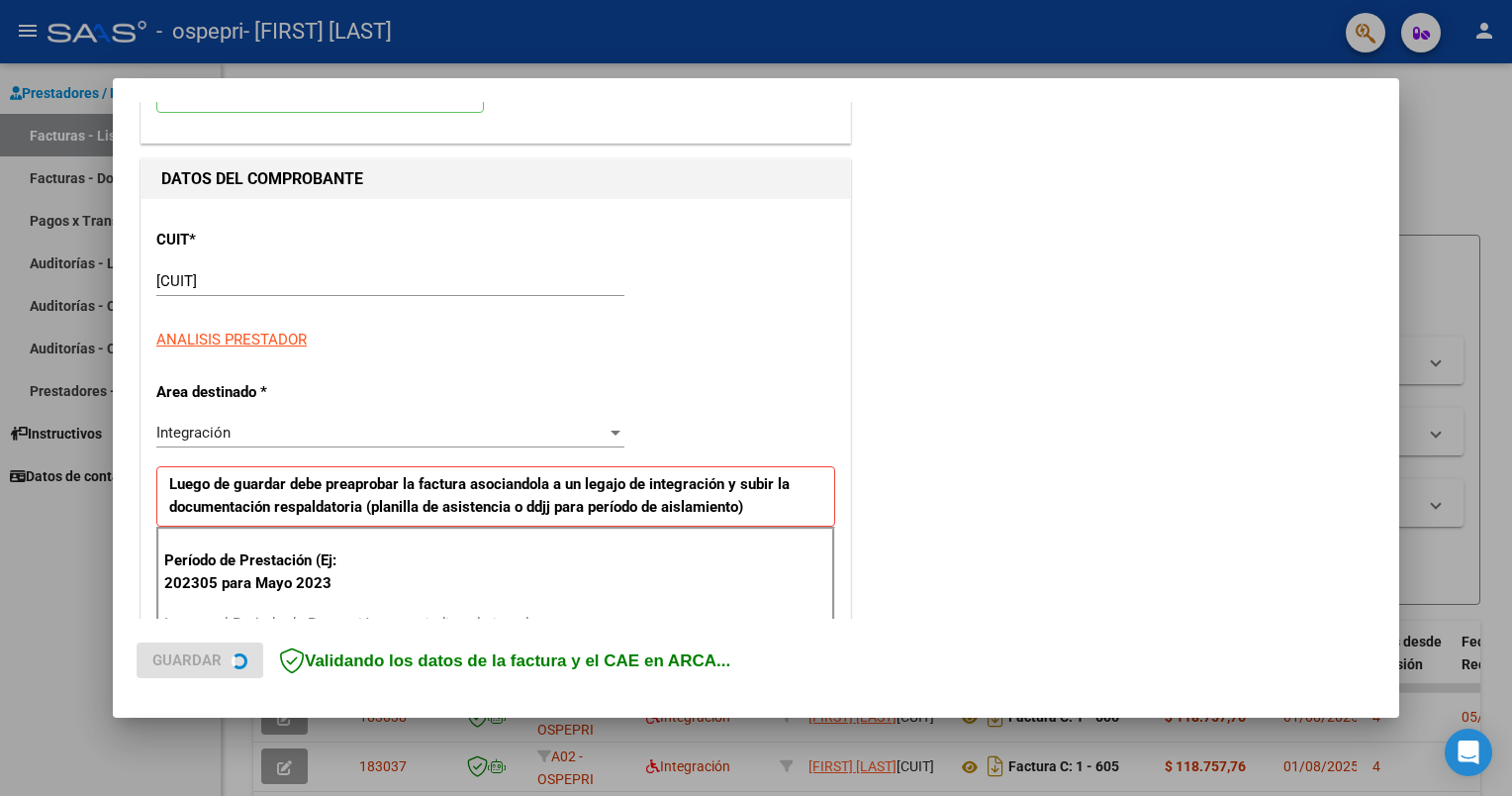 scroll, scrollTop: 297, scrollLeft: 0, axis: vertical 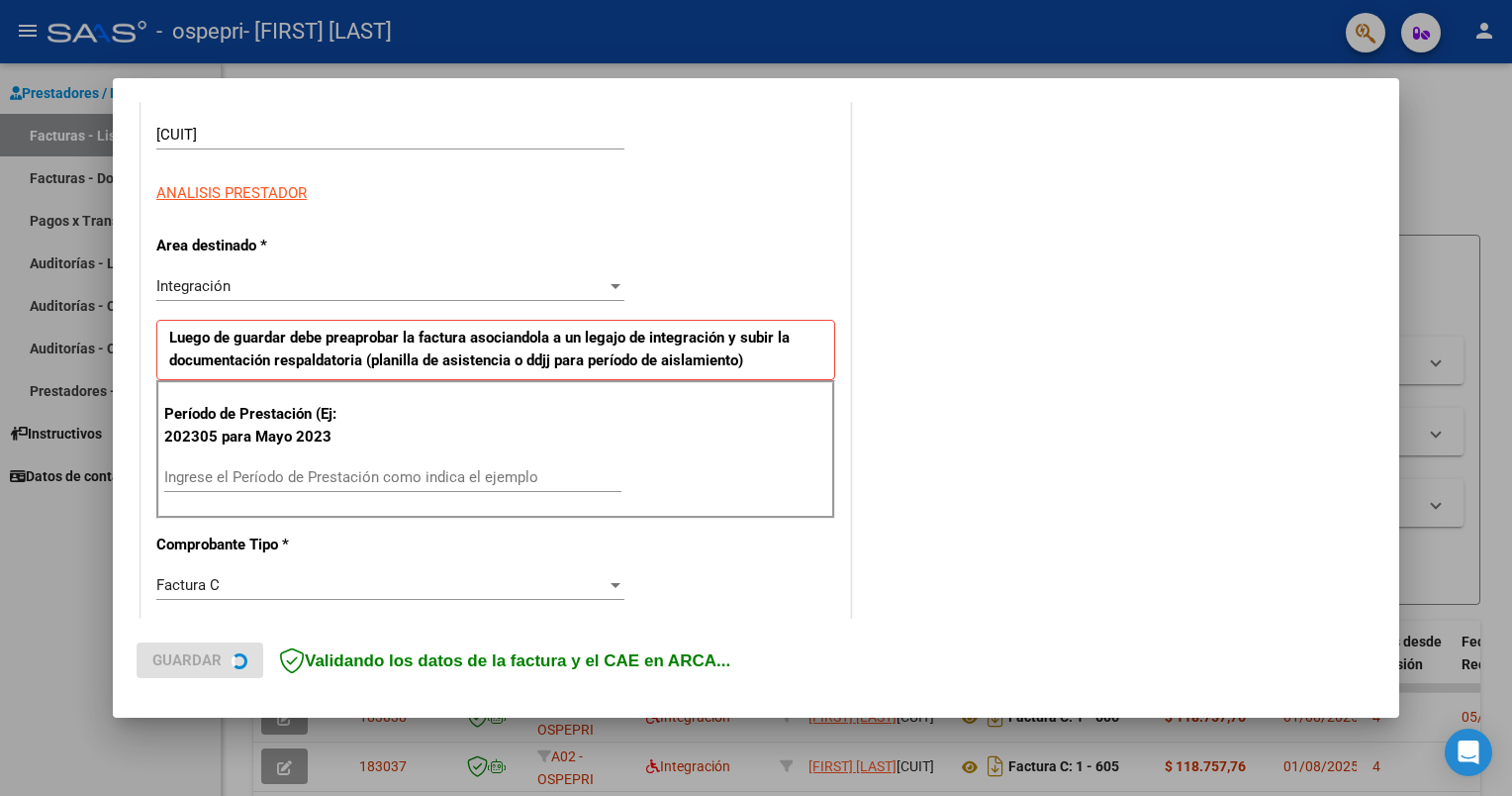 click on "Ingrese el Período de Prestación como indica el ejemplo" at bounding box center (393, 477) 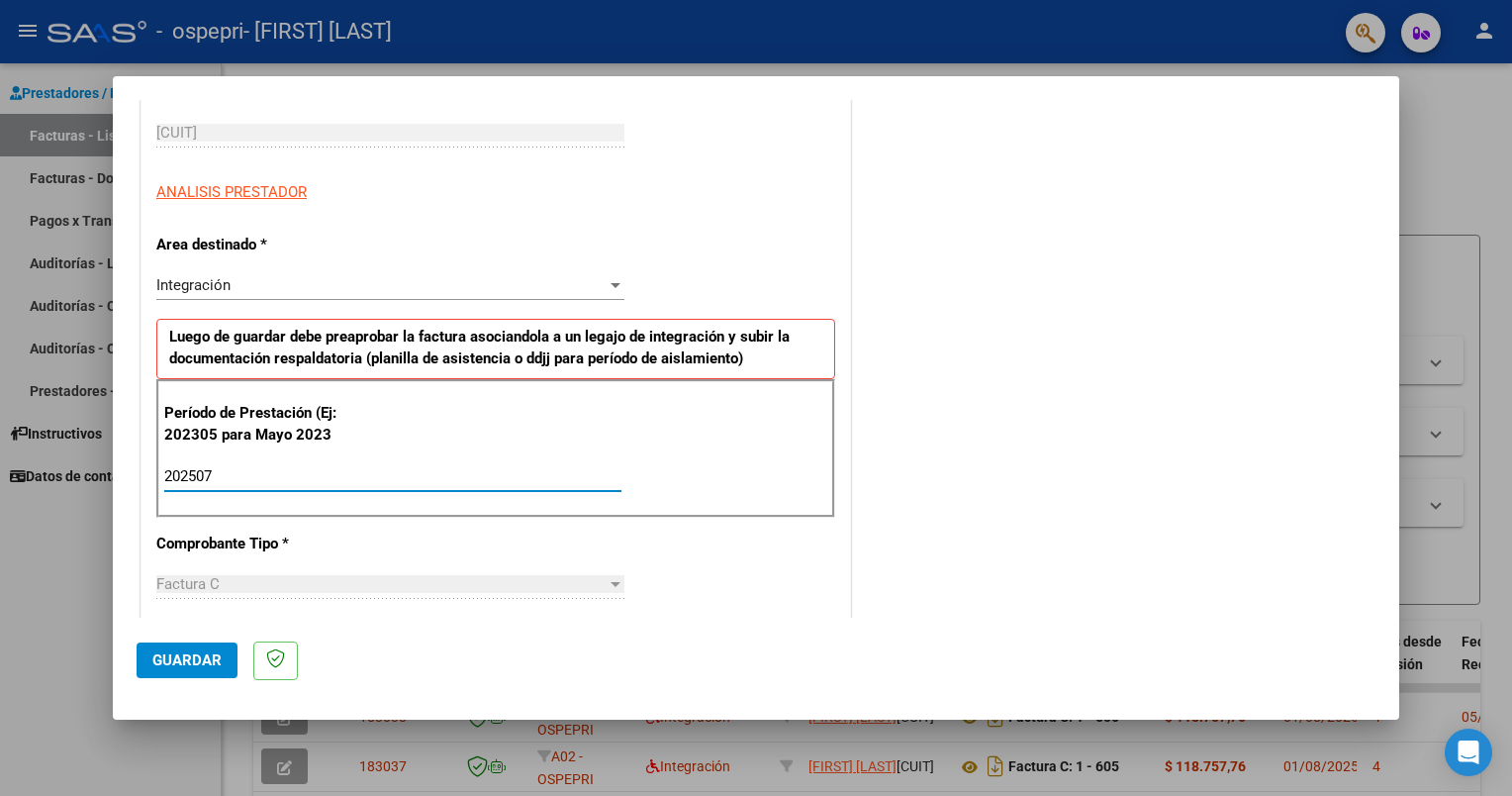 type on "202507" 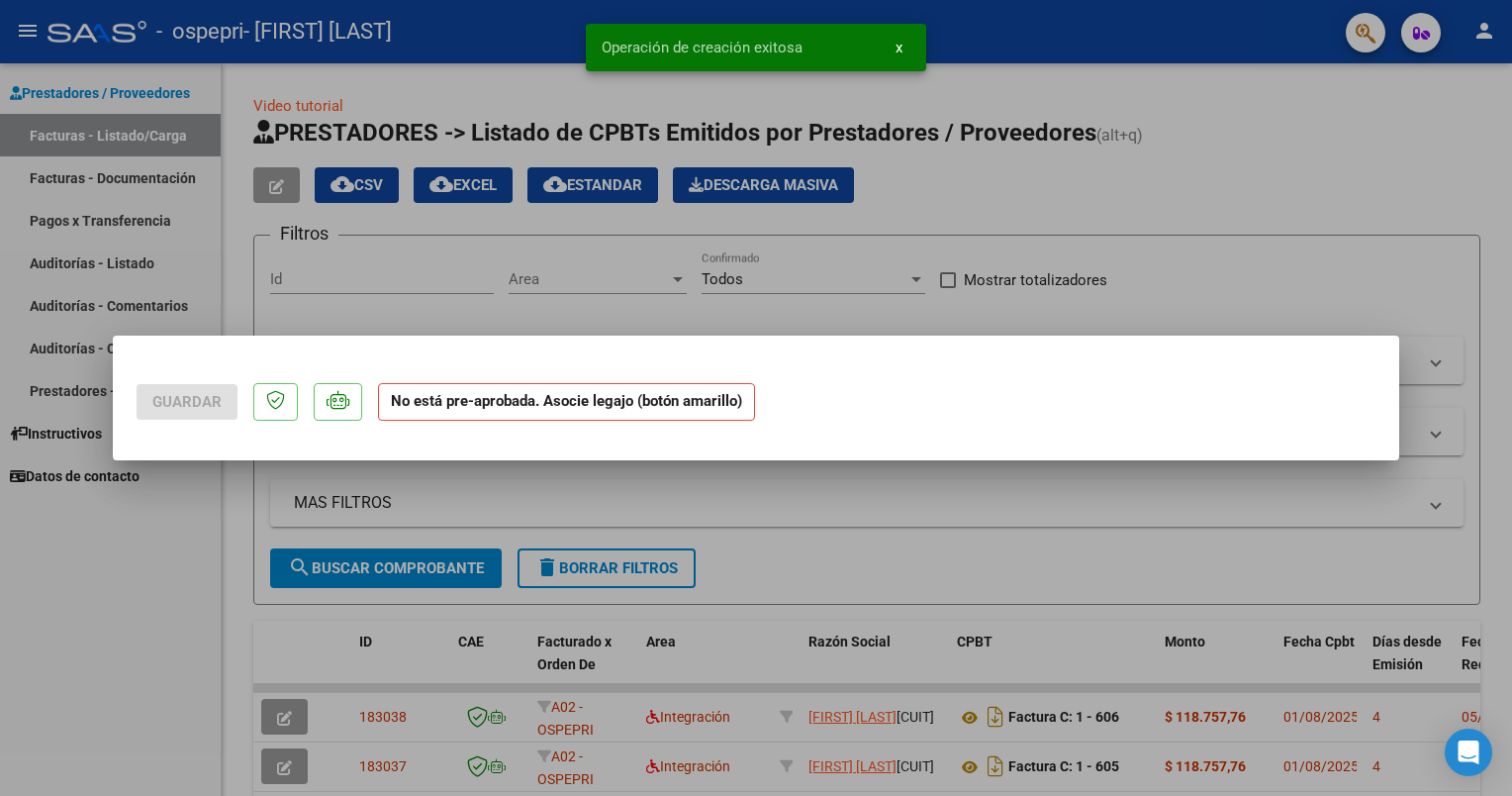 scroll, scrollTop: 0, scrollLeft: 0, axis: both 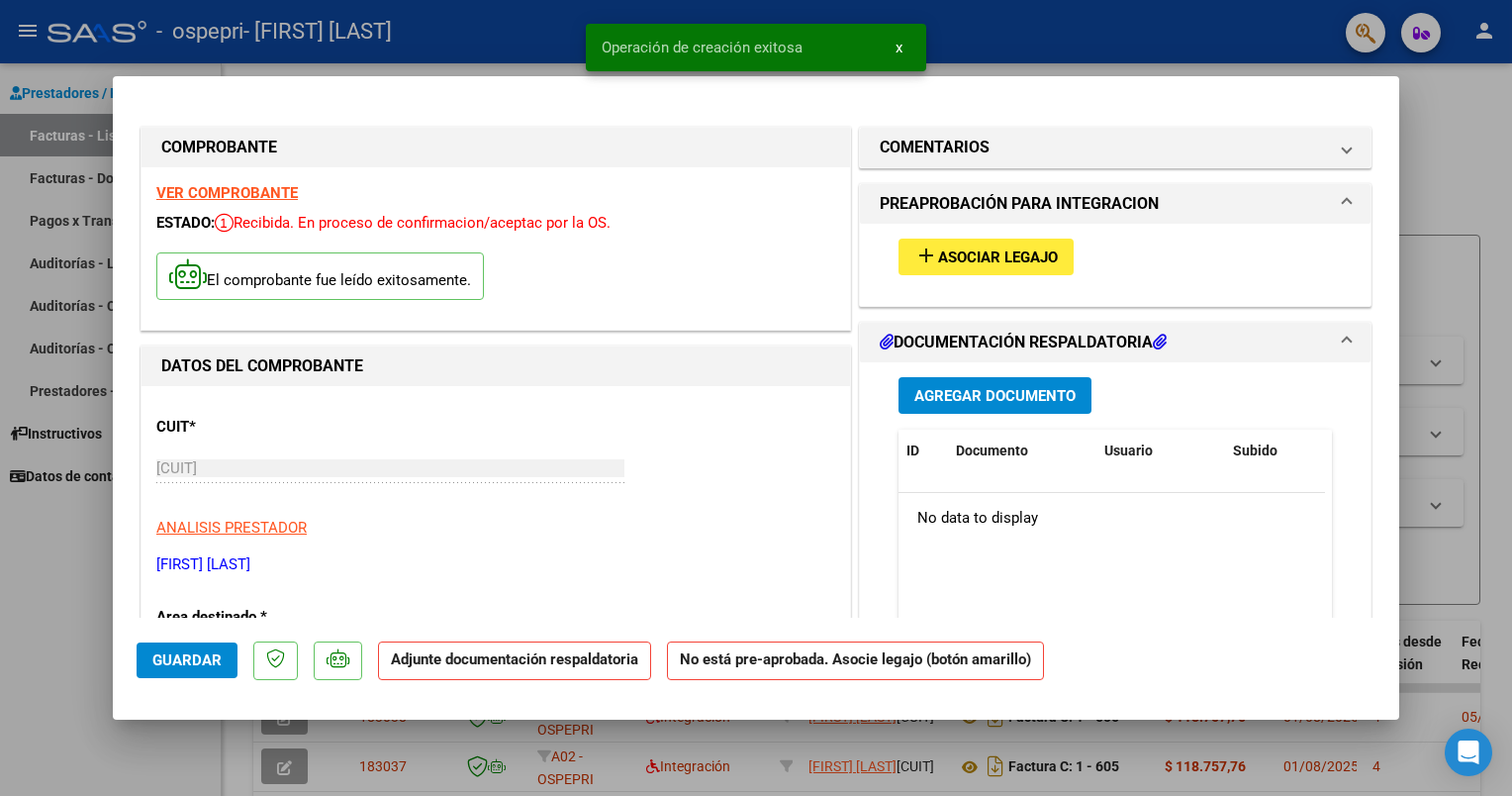 click at bounding box center [756, 398] 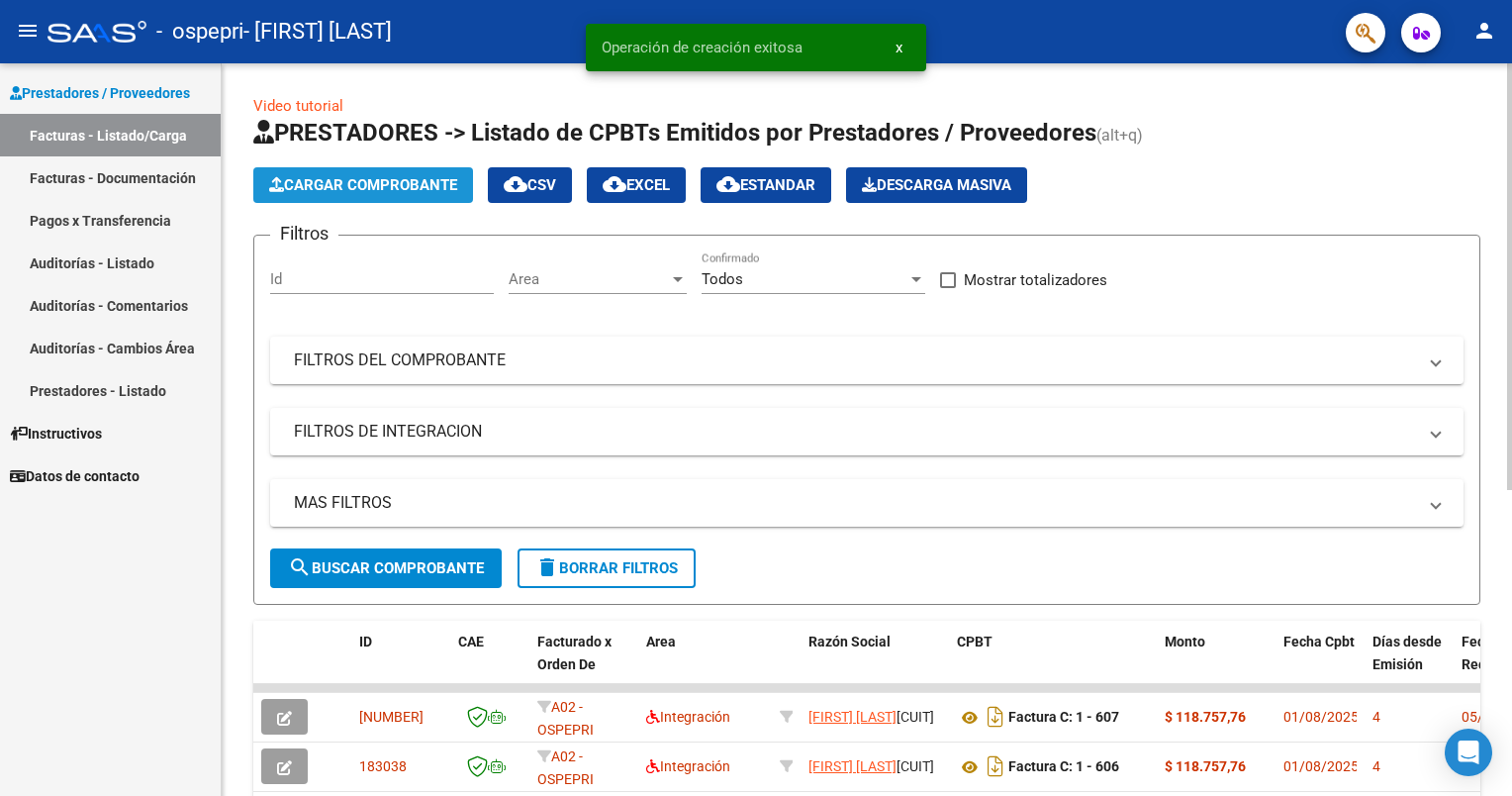 click on "Cargar Comprobante" 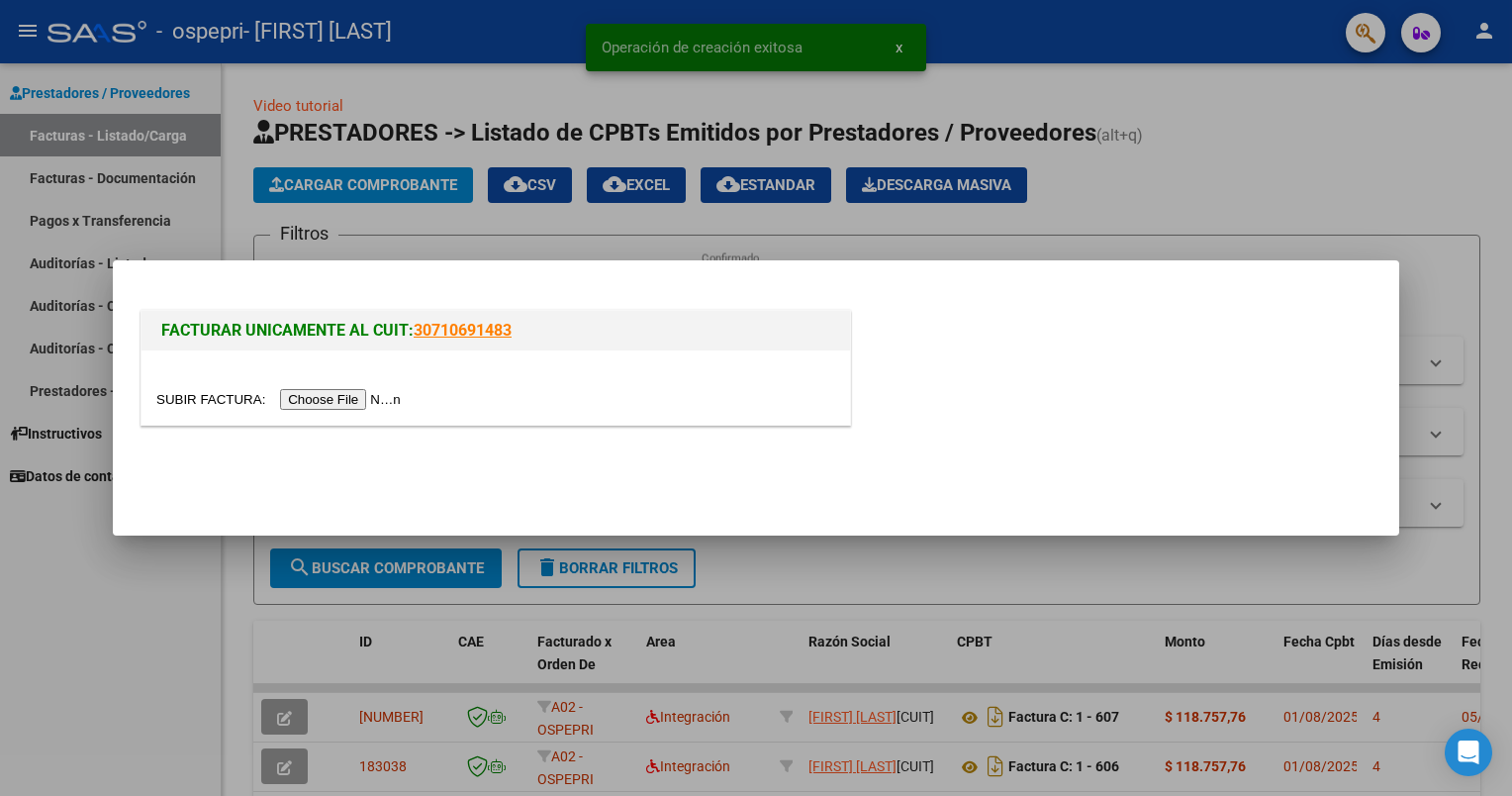 click at bounding box center [281, 399] 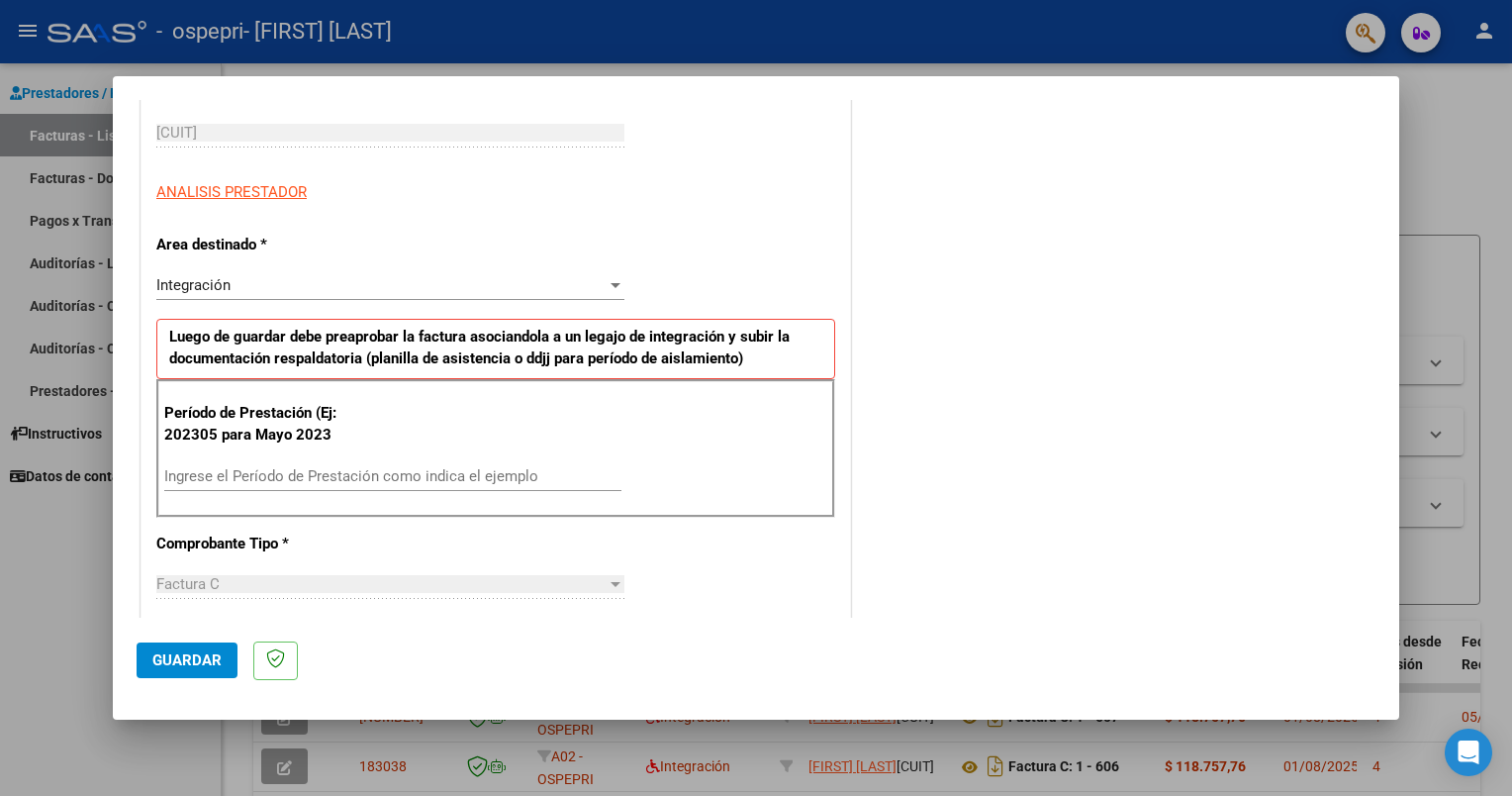 scroll, scrollTop: 396, scrollLeft: 0, axis: vertical 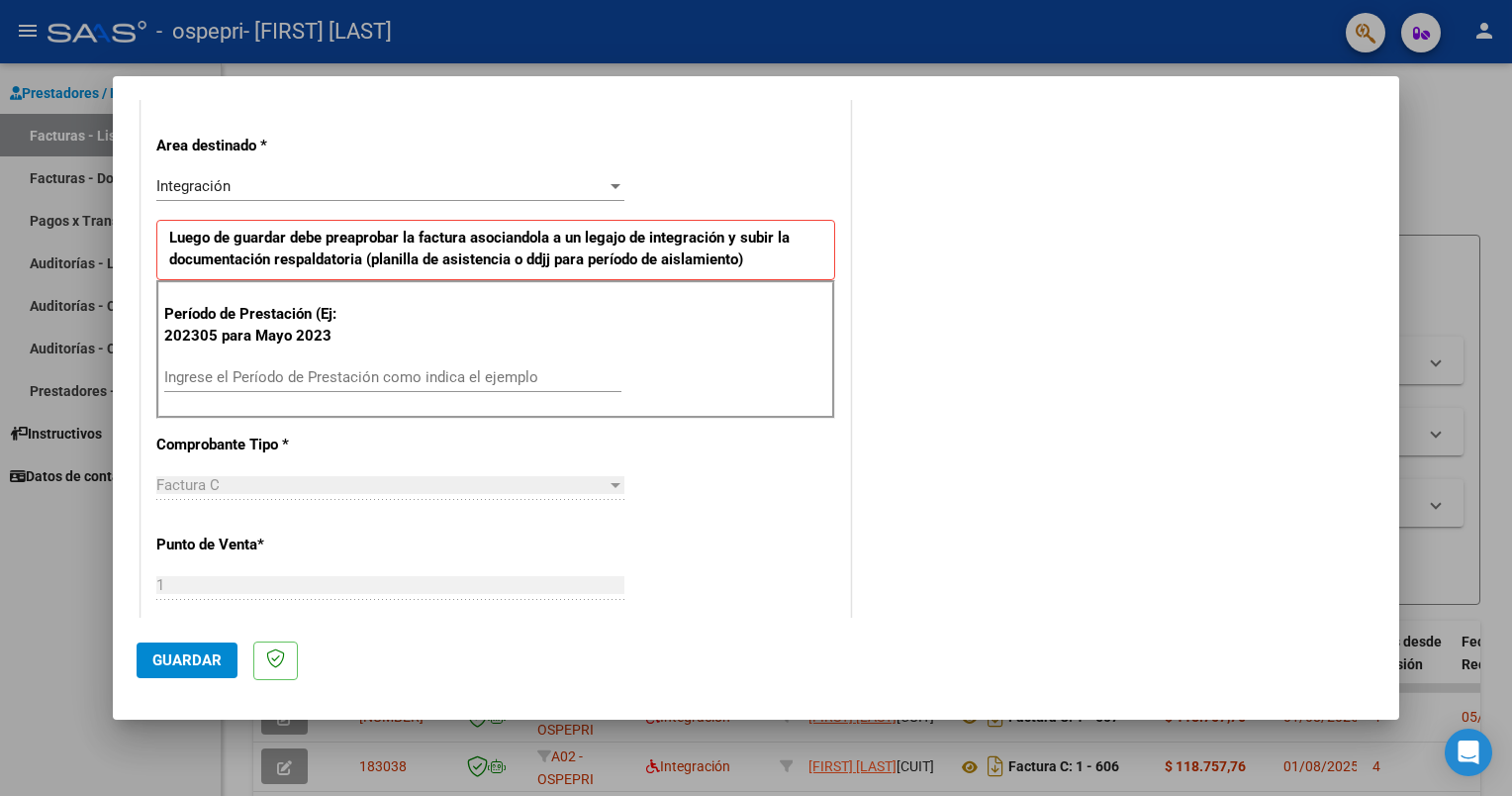 click on "Ingrese el Período de Prestación como indica el ejemplo" at bounding box center [393, 377] 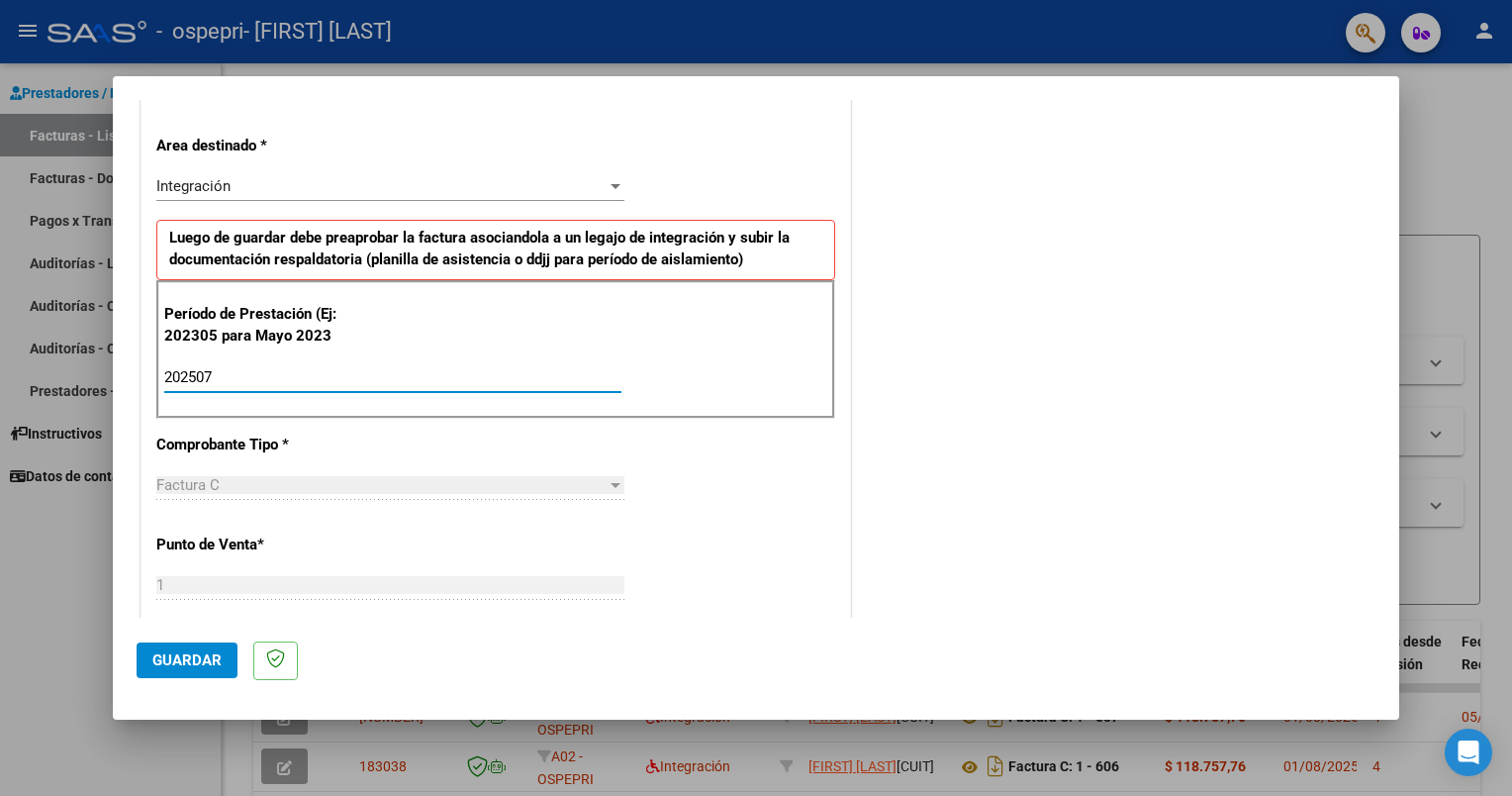 type on "202507" 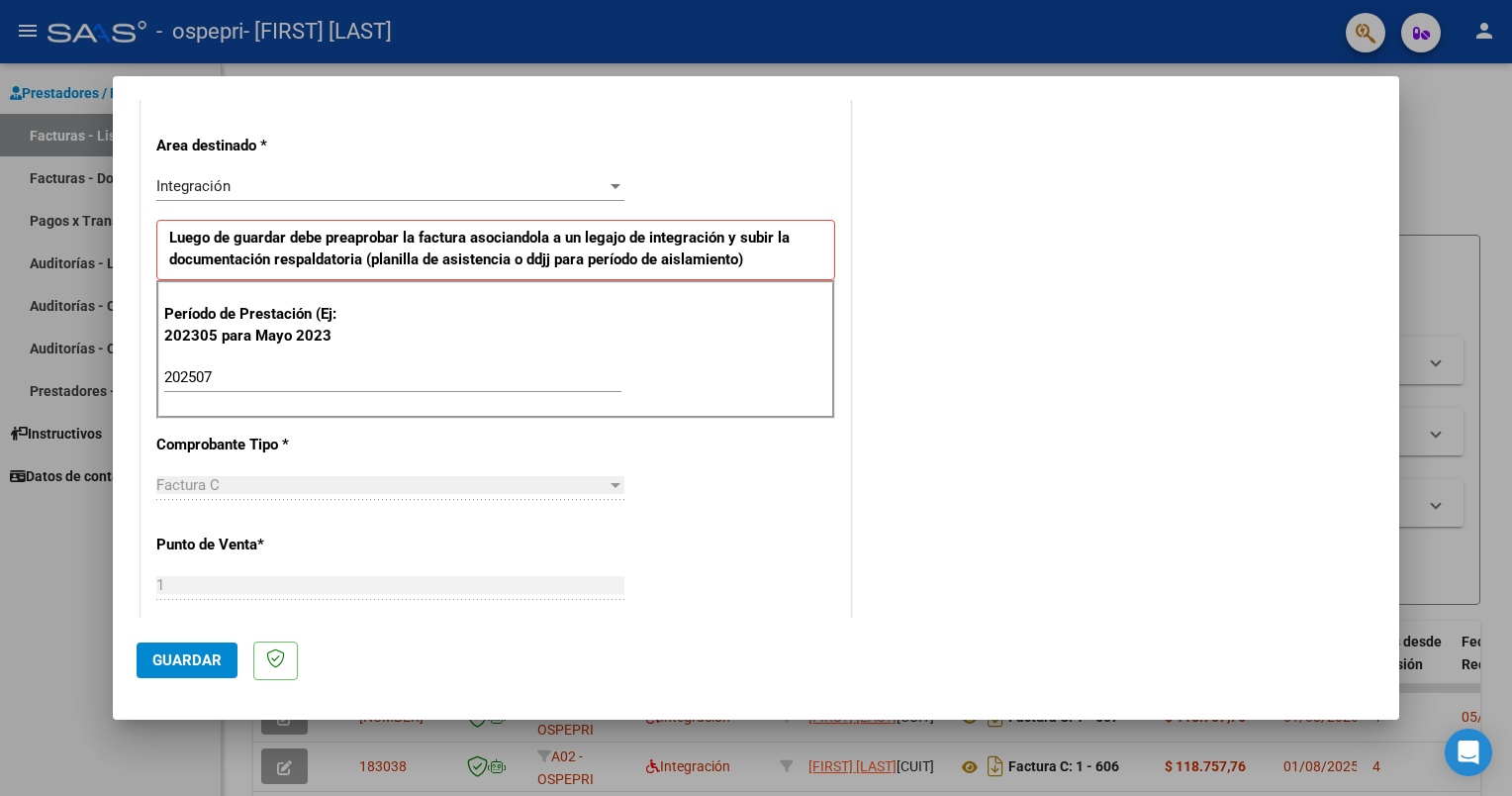 click on "Guardar" 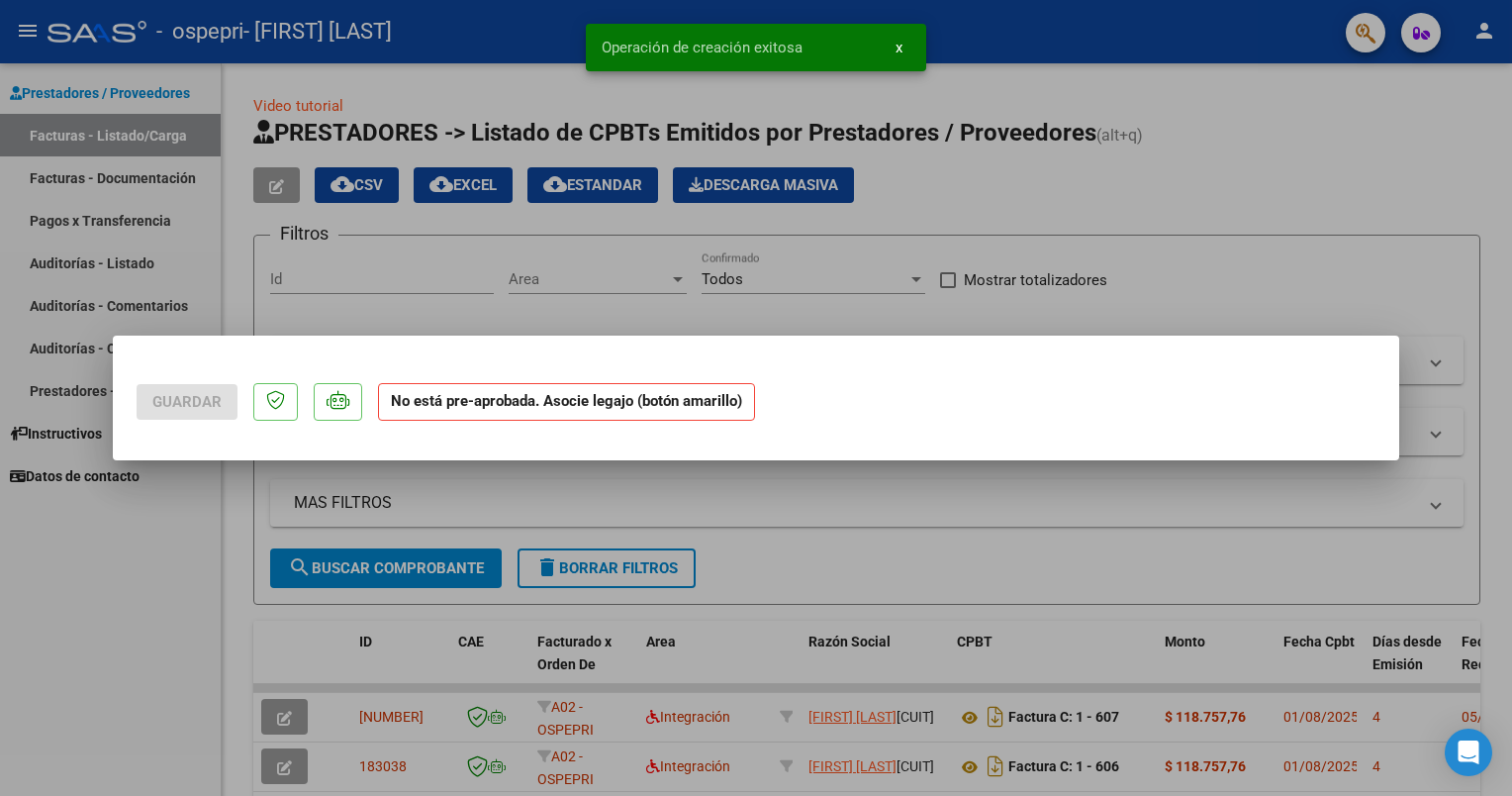 scroll, scrollTop: 0, scrollLeft: 0, axis: both 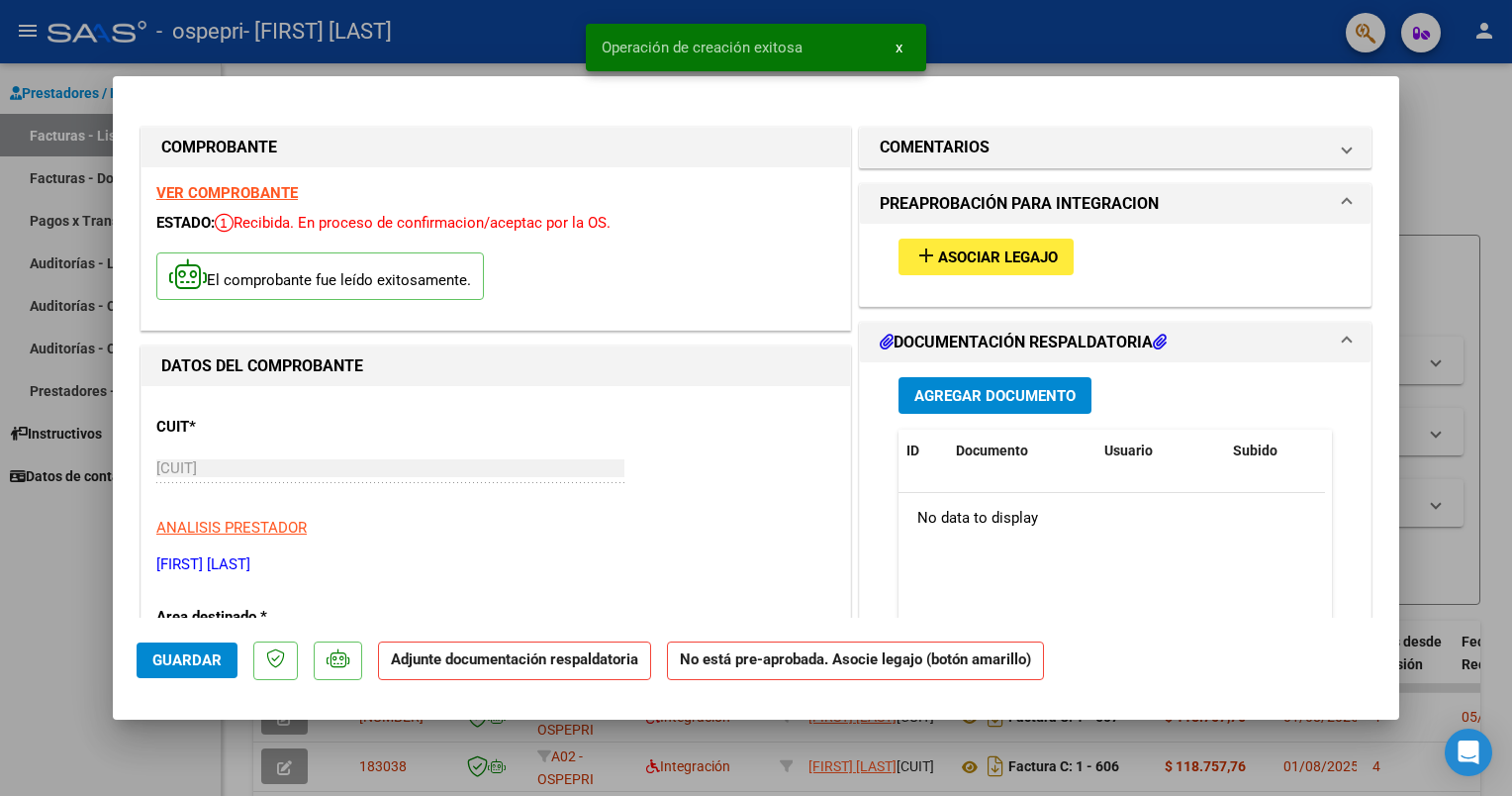 click at bounding box center (756, 398) 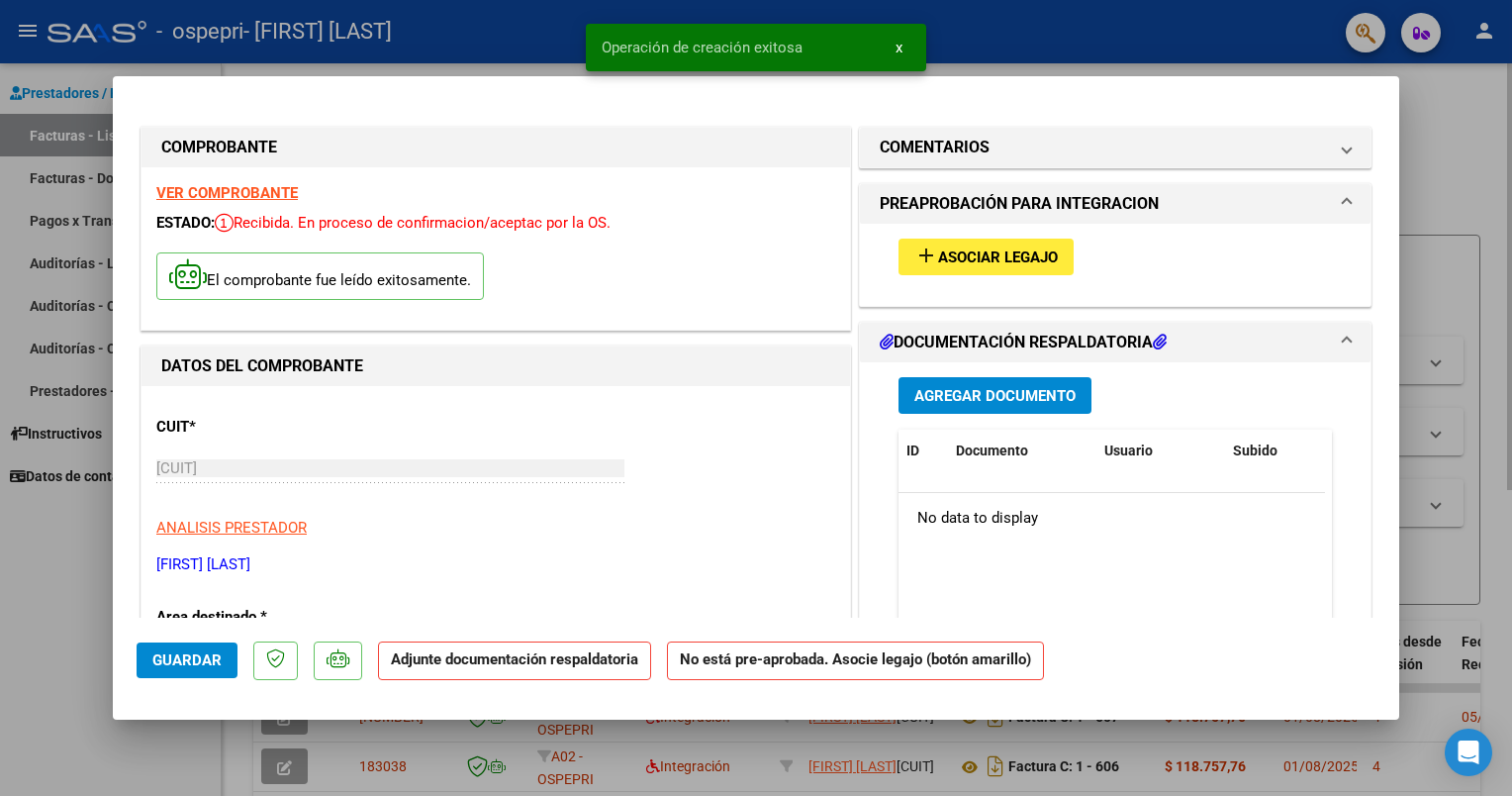 type 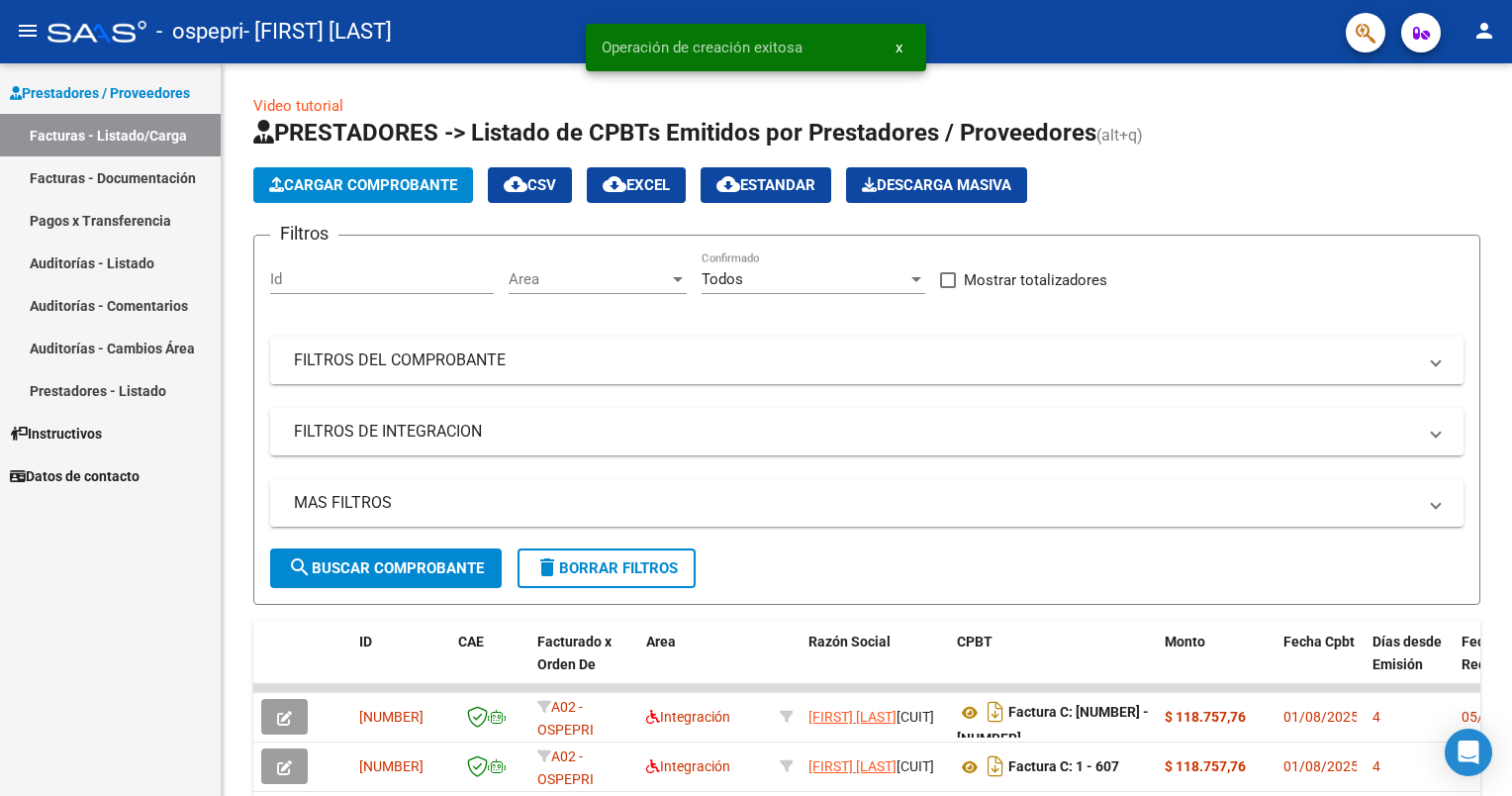 click on "person" 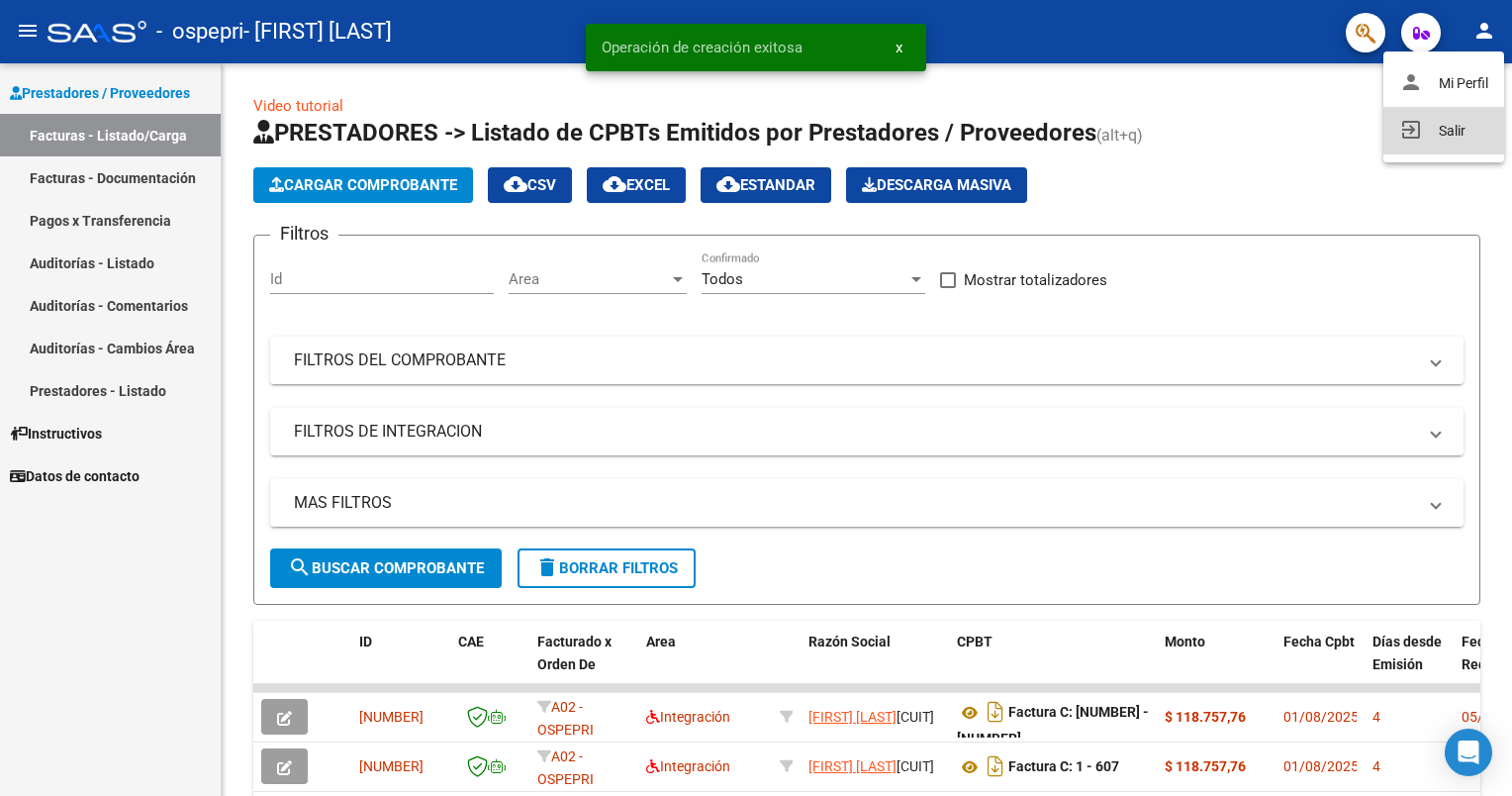 click on "exit_to_app  Salir" at bounding box center (1444, 131) 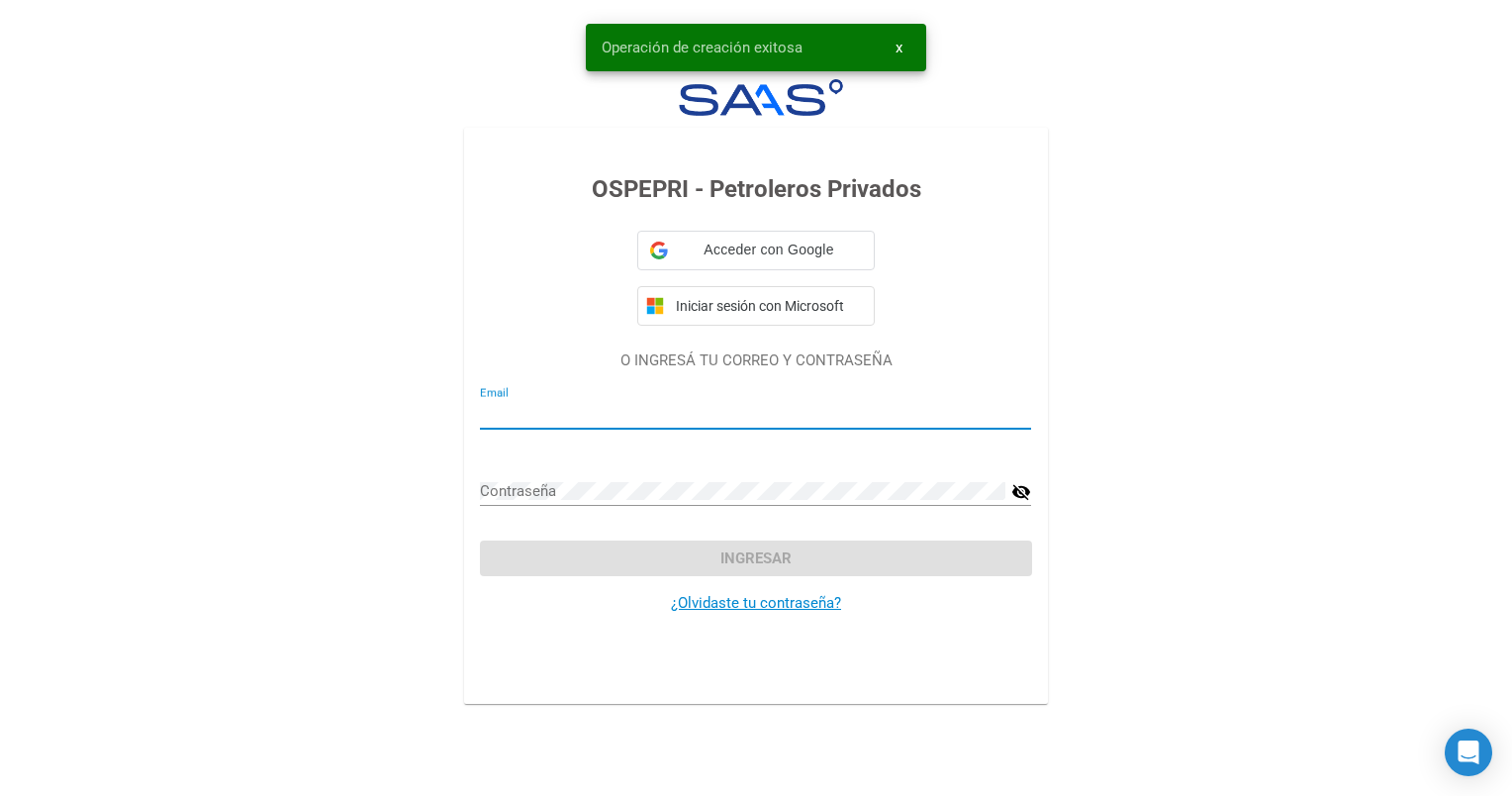 type on "[EMAIL]" 